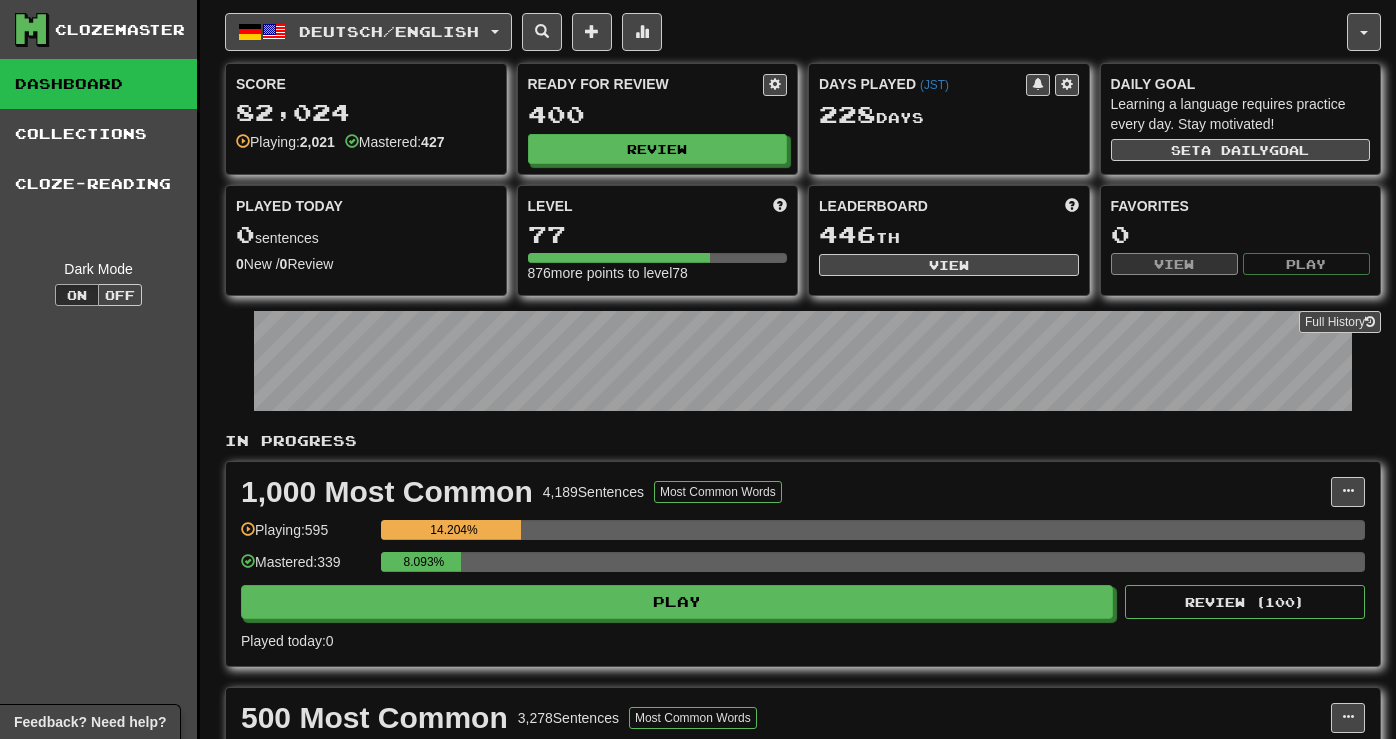 scroll, scrollTop: 0, scrollLeft: 0, axis: both 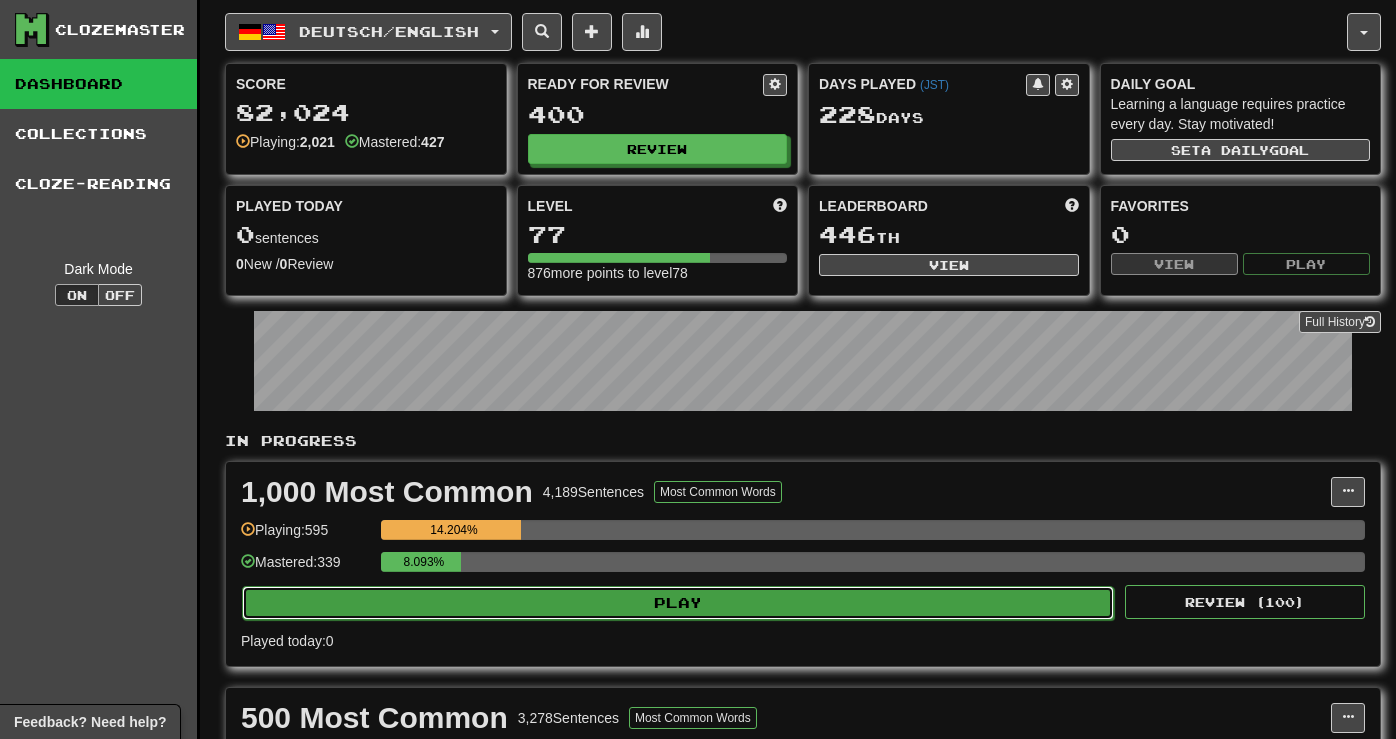 click on "Play" at bounding box center [678, 603] 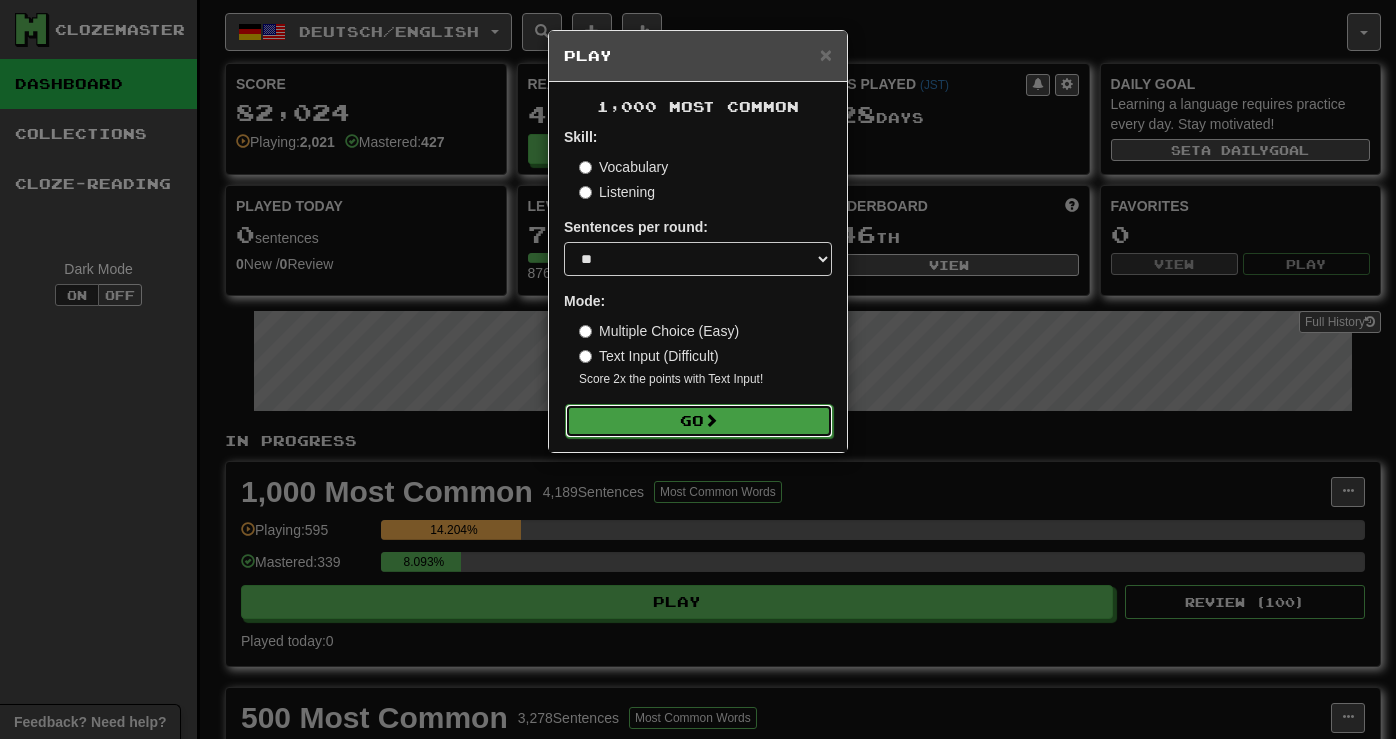 click on "Go" at bounding box center (699, 421) 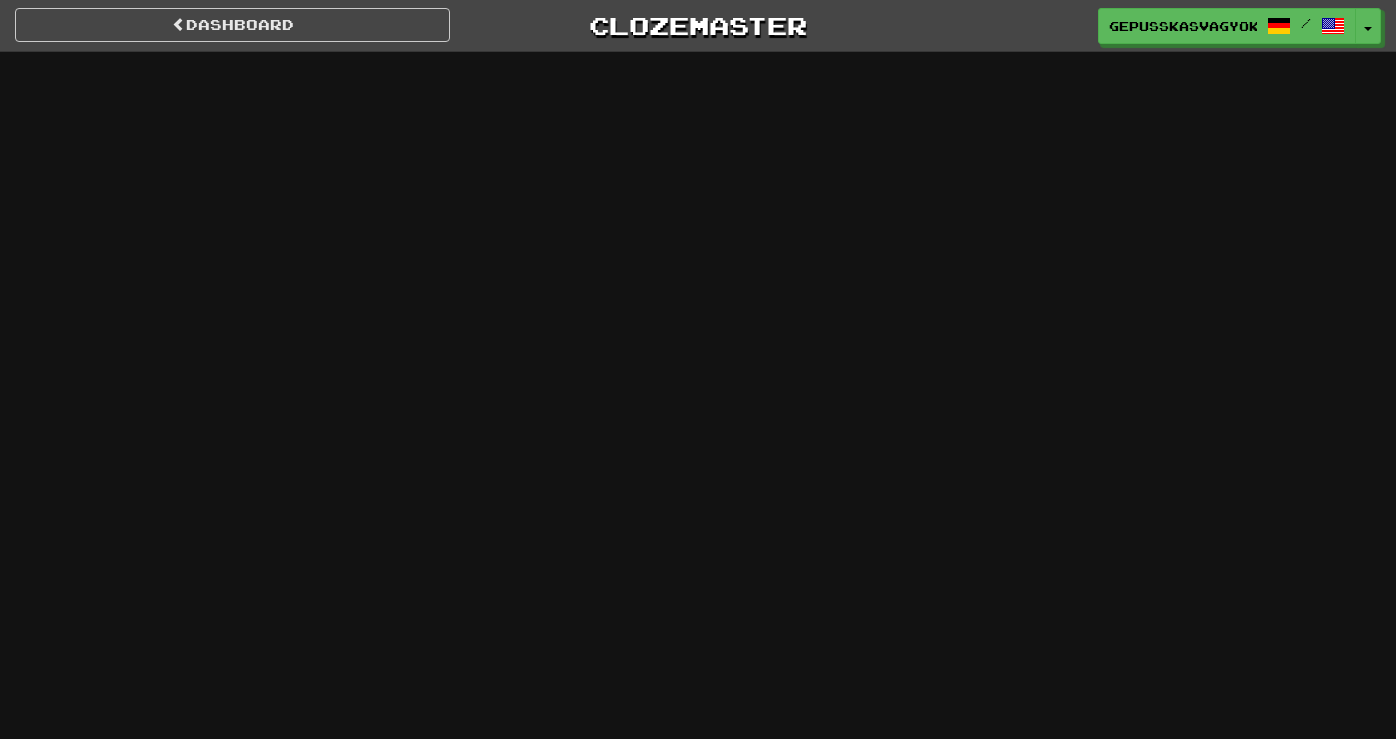 scroll, scrollTop: 0, scrollLeft: 0, axis: both 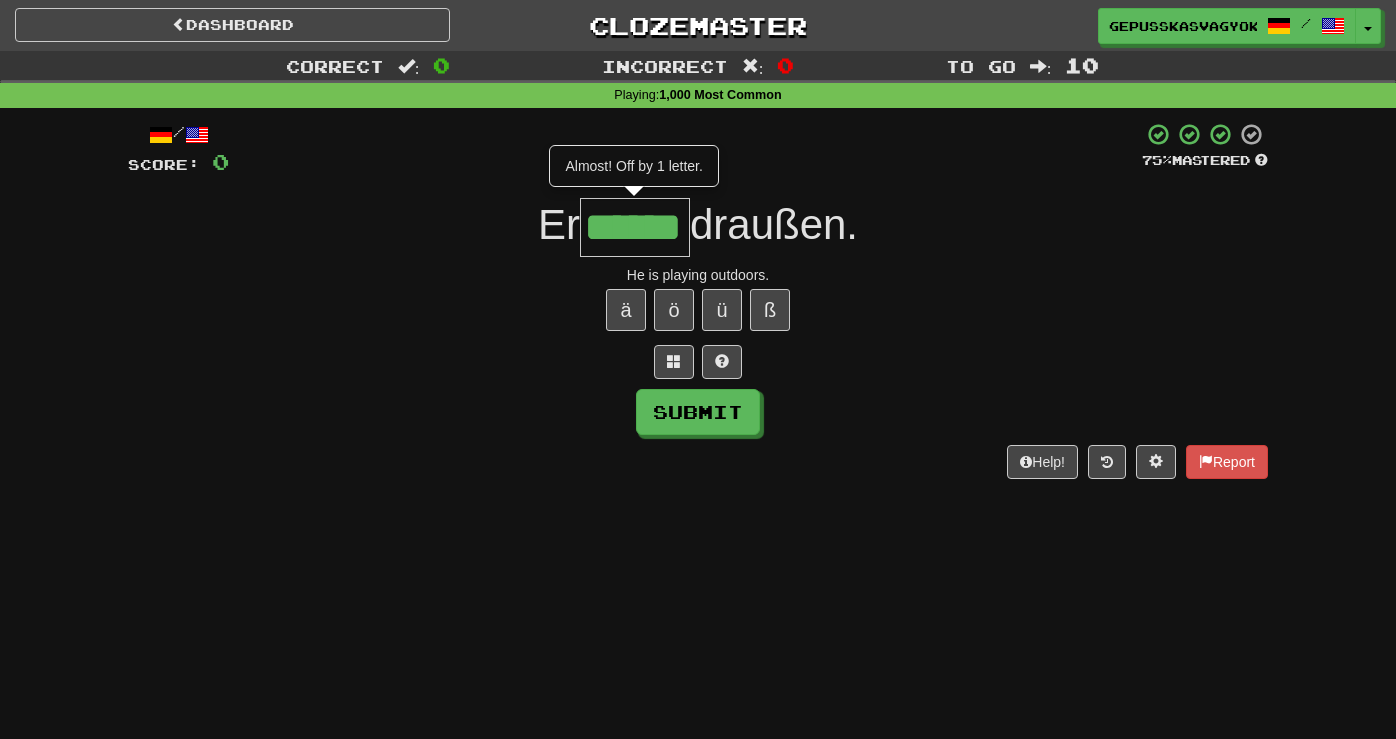 type on "******" 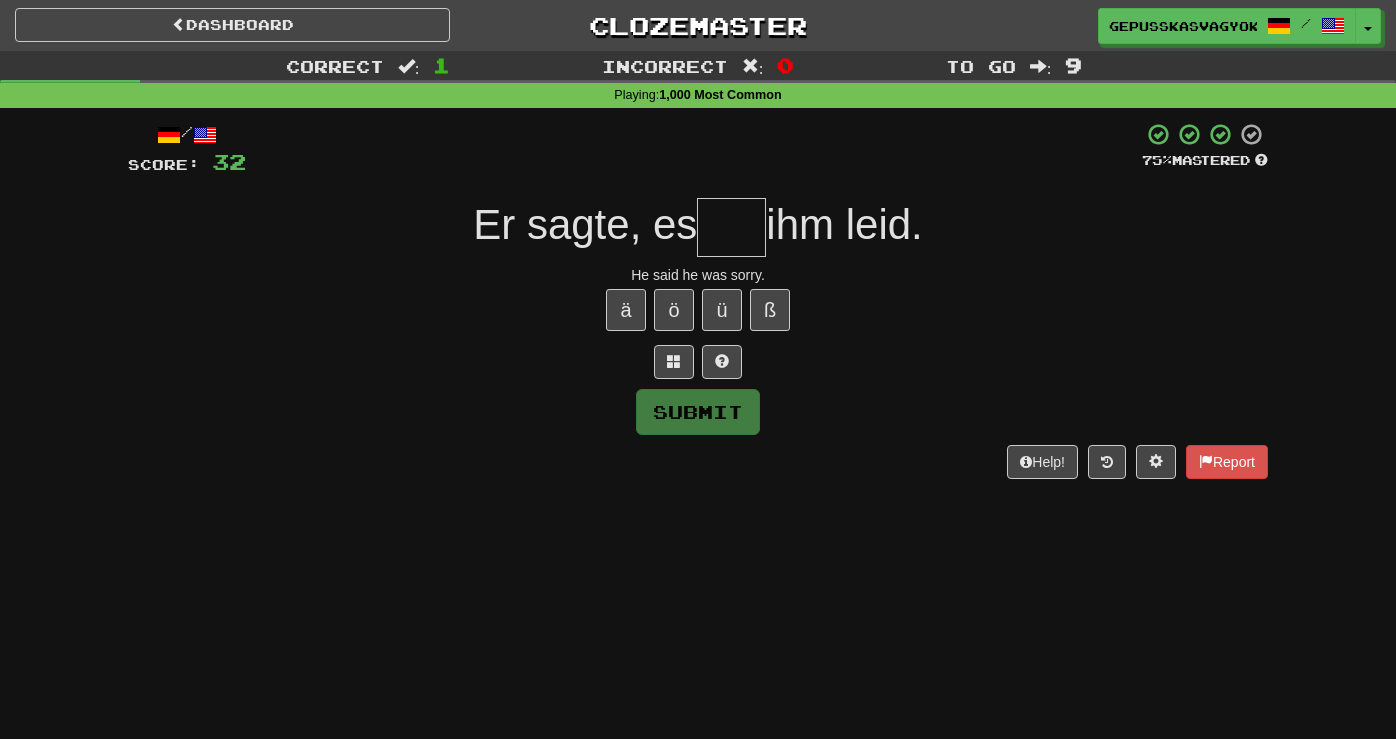 click at bounding box center (731, 227) 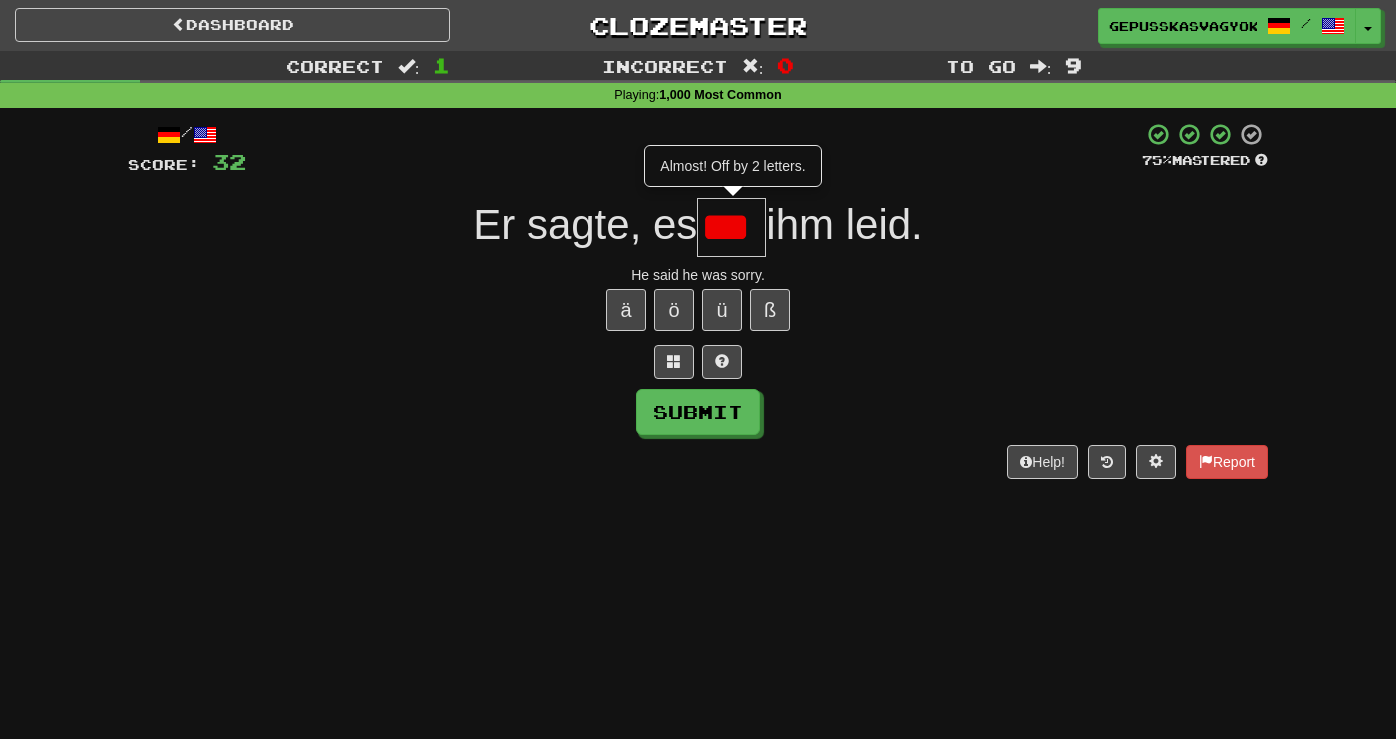 scroll, scrollTop: 0, scrollLeft: 0, axis: both 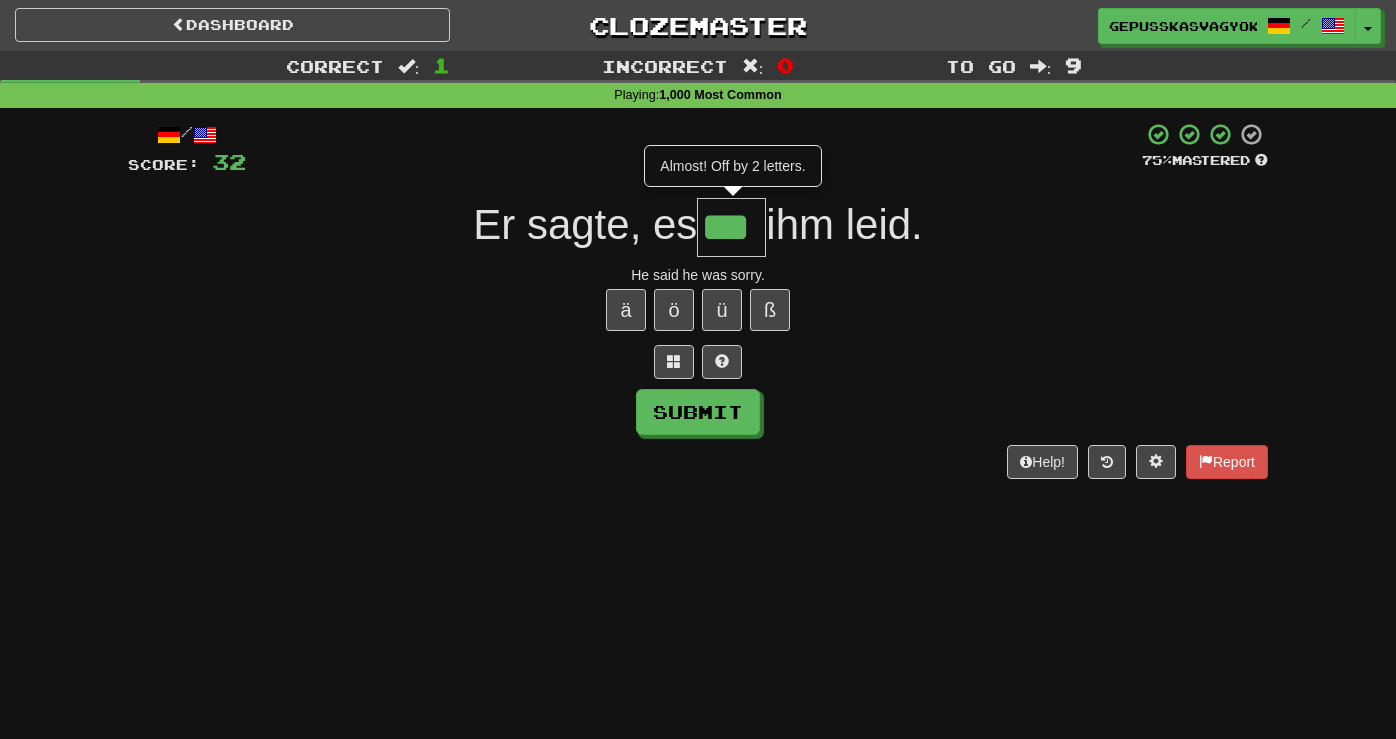 type on "***" 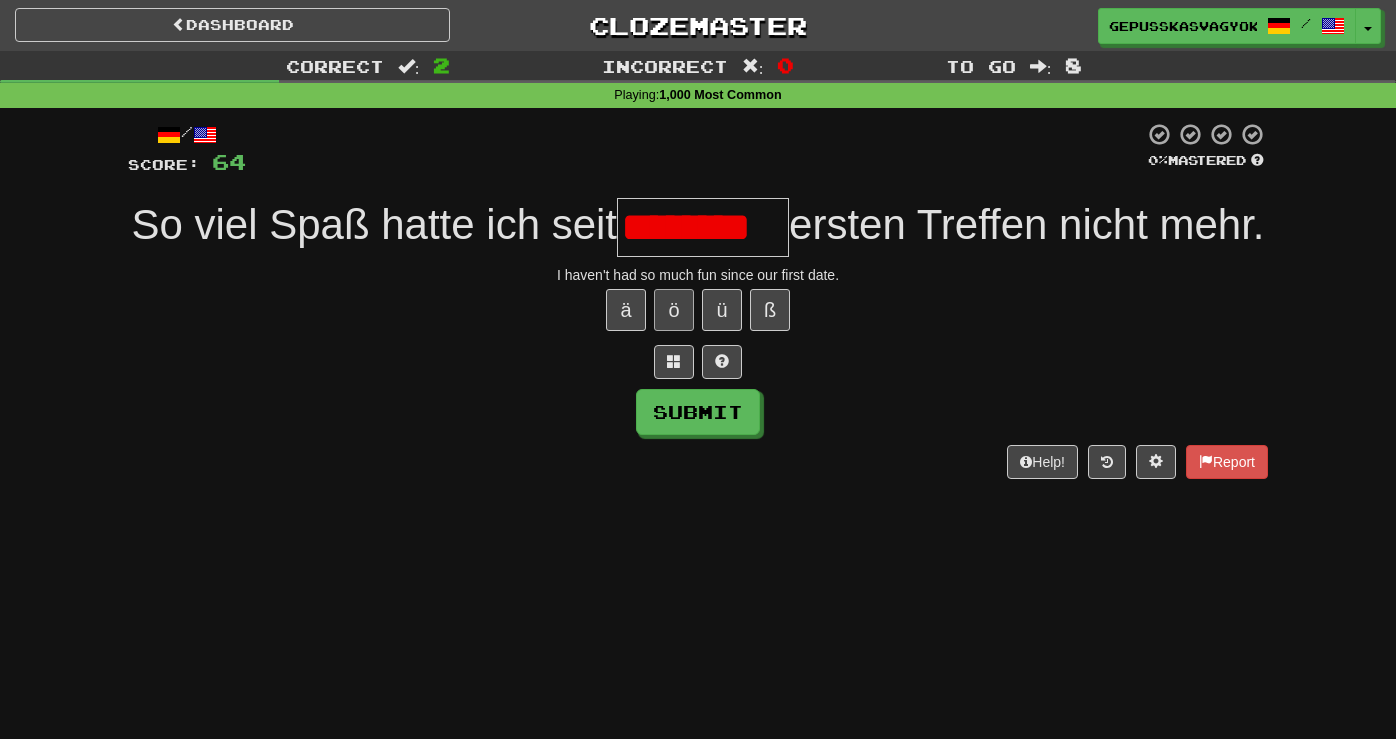 scroll, scrollTop: 0, scrollLeft: 0, axis: both 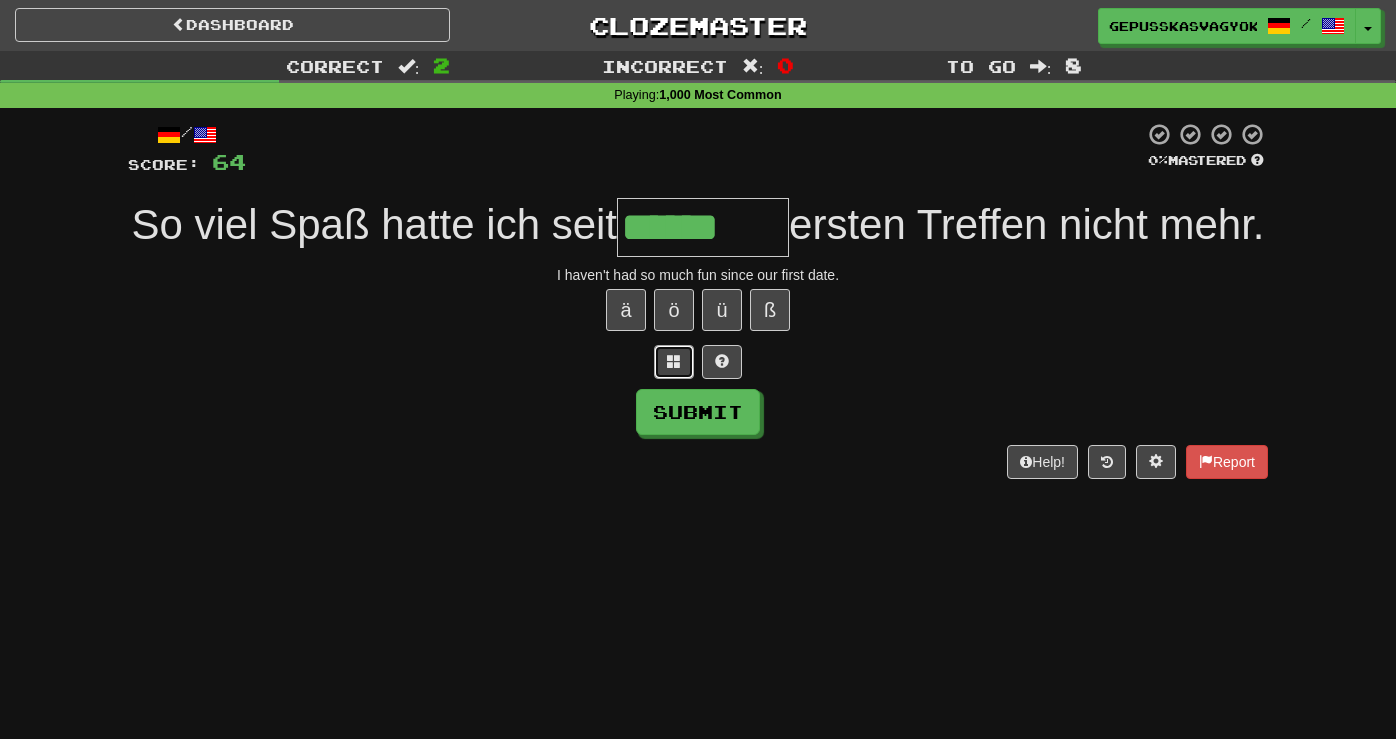 click at bounding box center (674, 362) 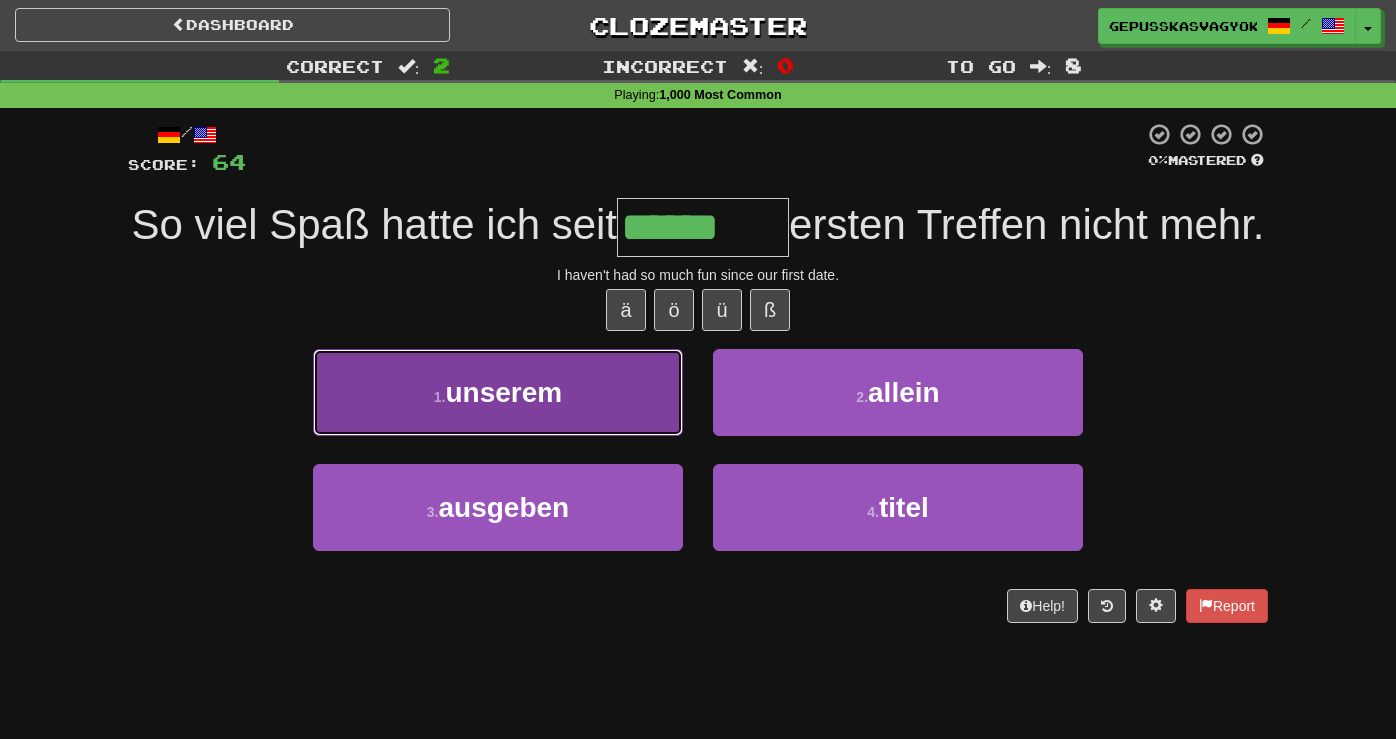 click on "1 .  unserem" at bounding box center [498, 392] 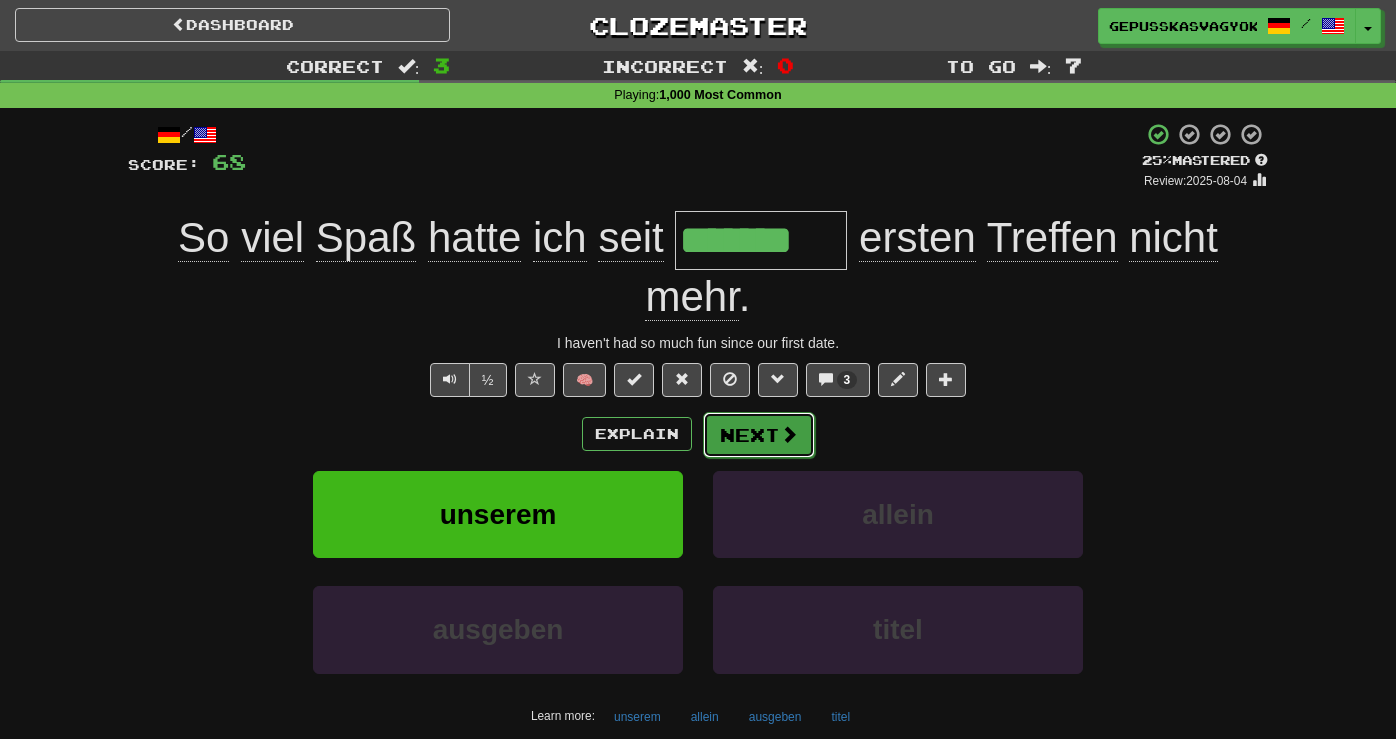 click on "Next" at bounding box center [759, 435] 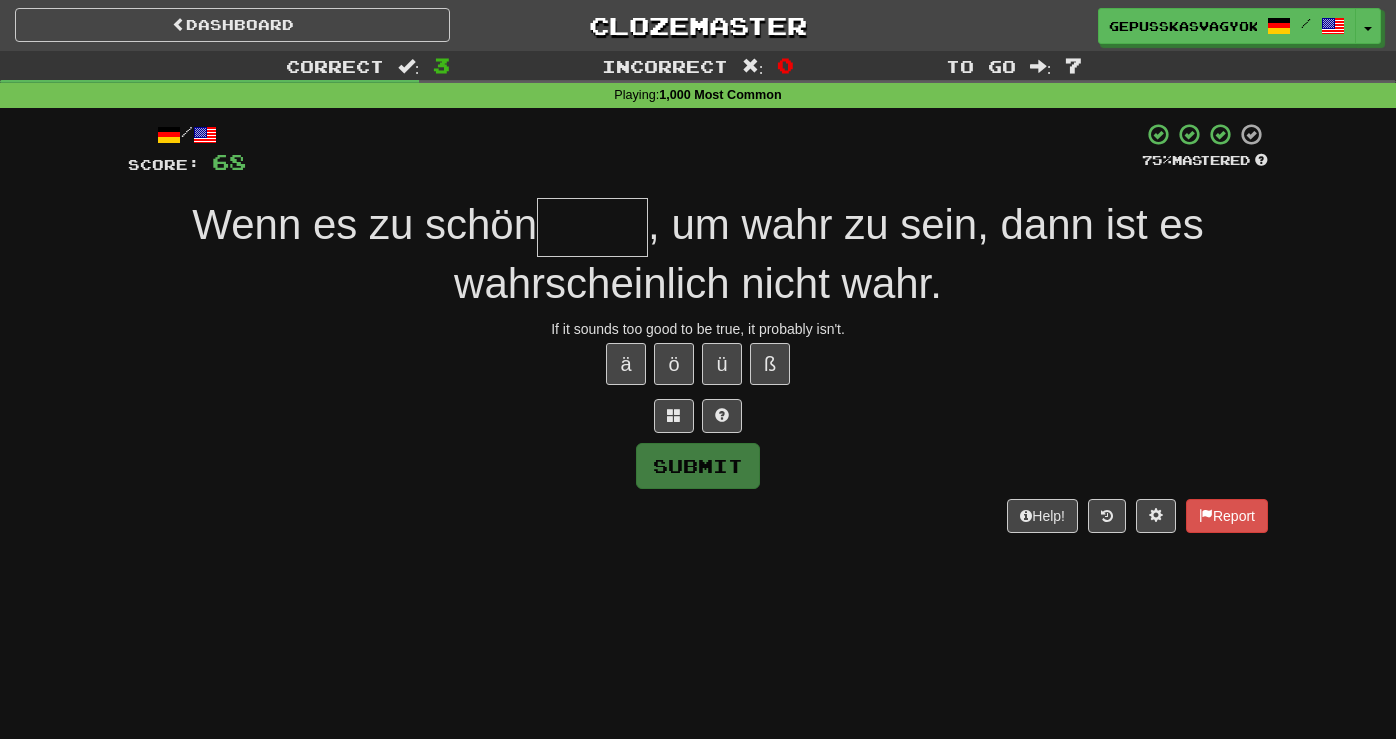 click at bounding box center [592, 227] 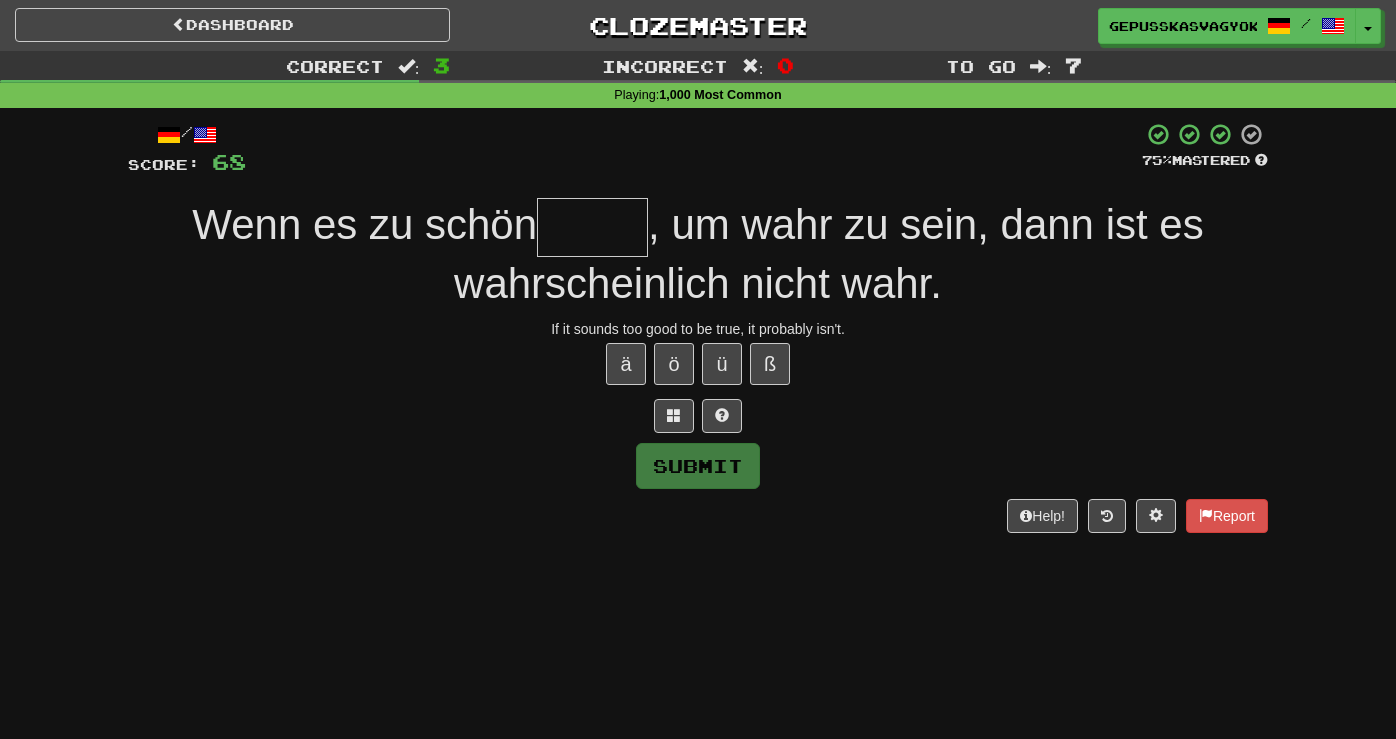 type on "*" 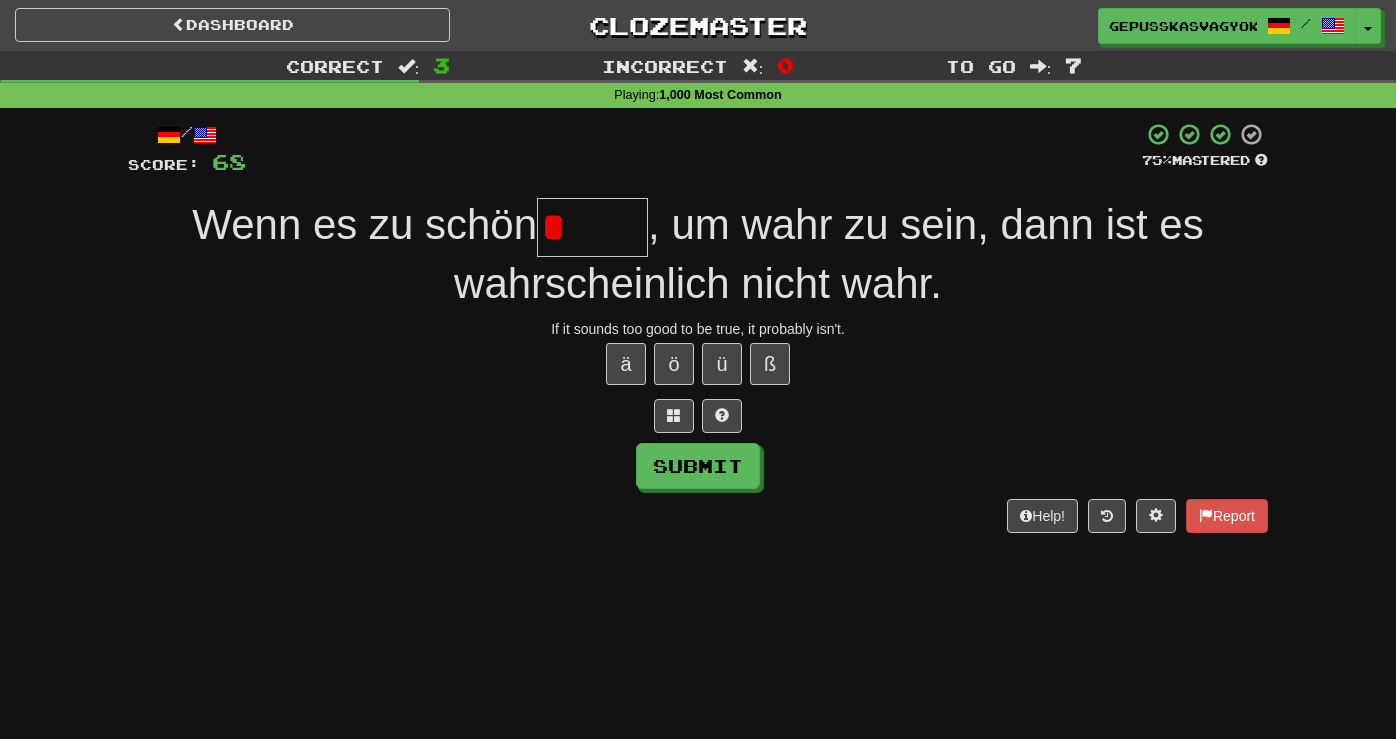 type on "******" 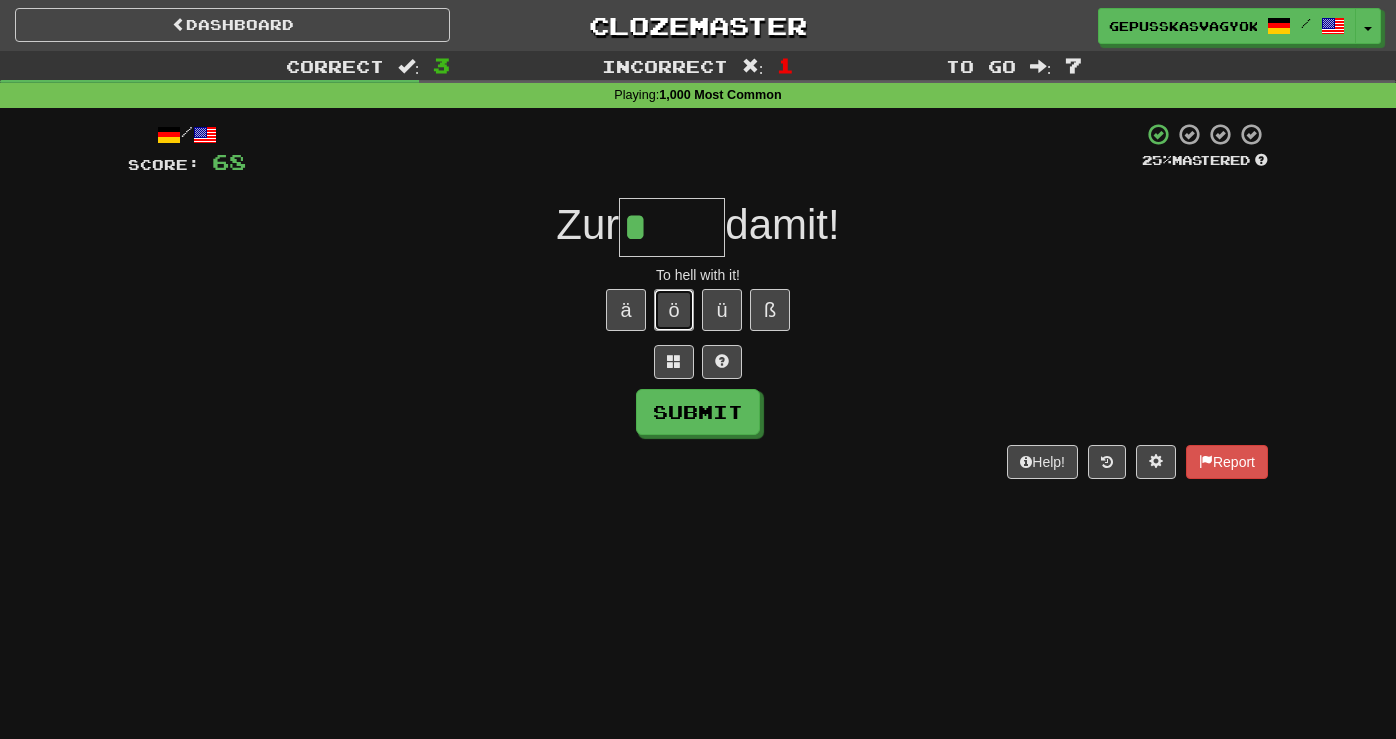 click on "ö" at bounding box center [674, 310] 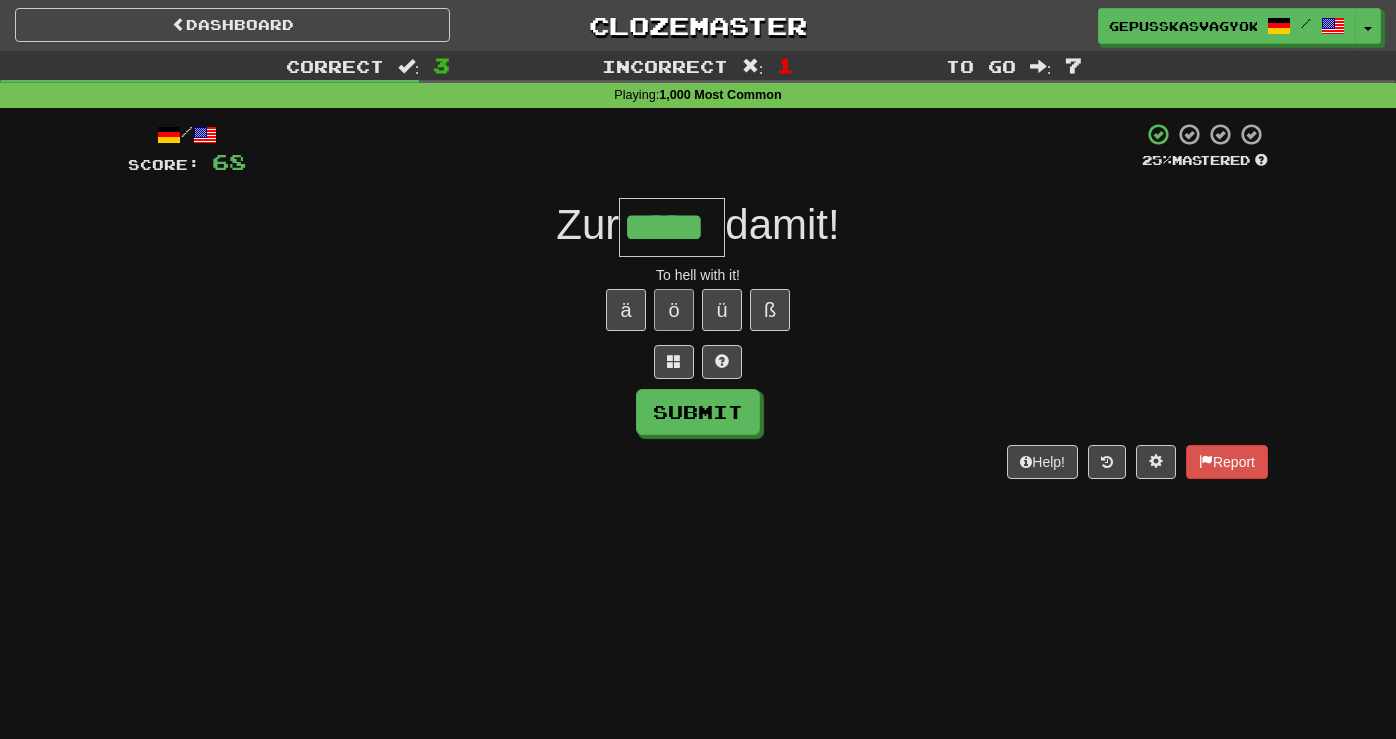 type on "*****" 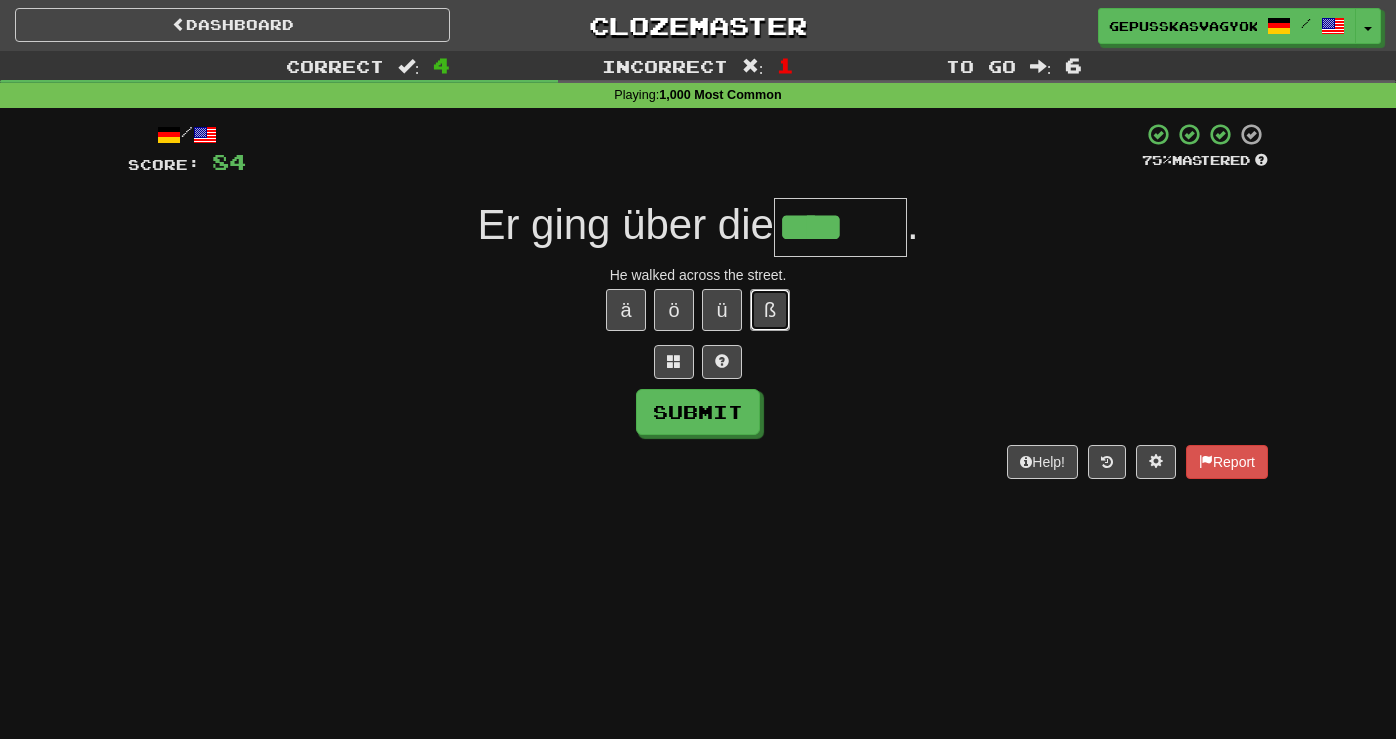 click on "ß" at bounding box center (770, 310) 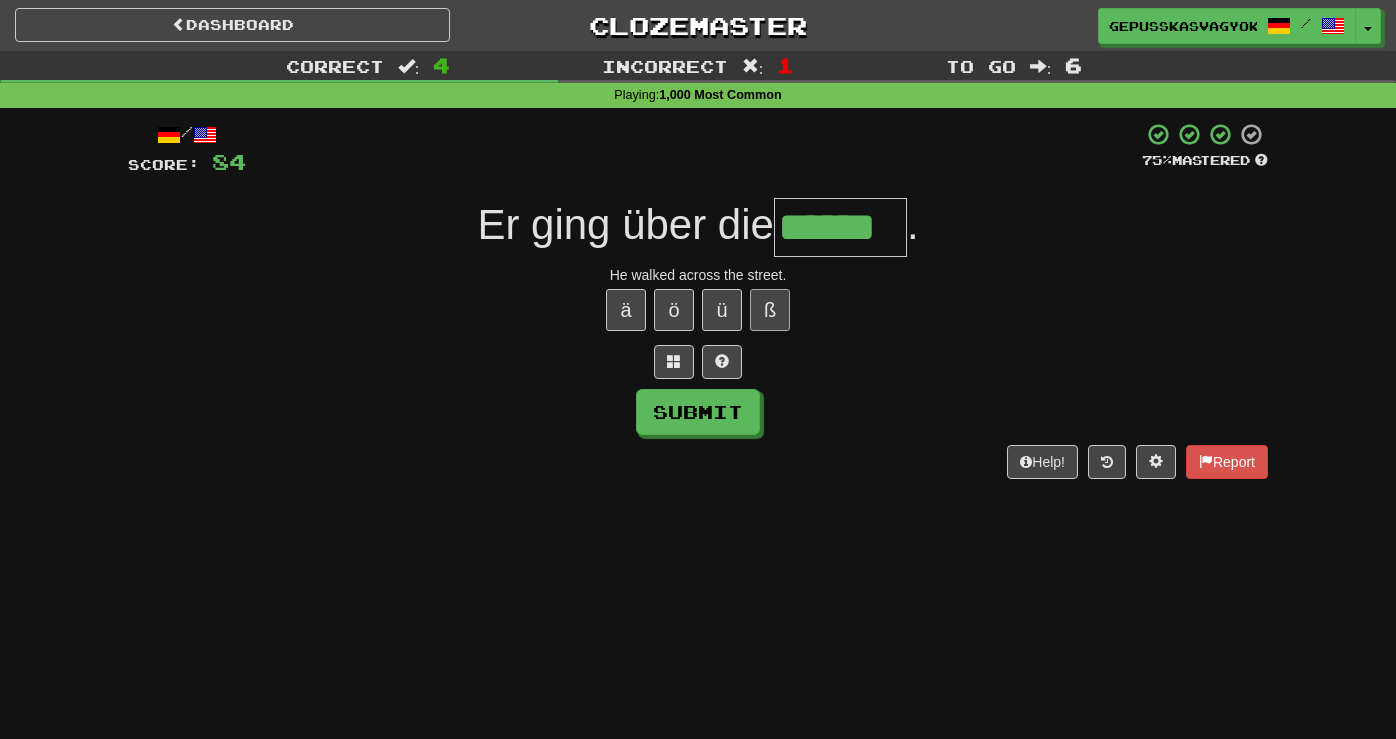 type on "******" 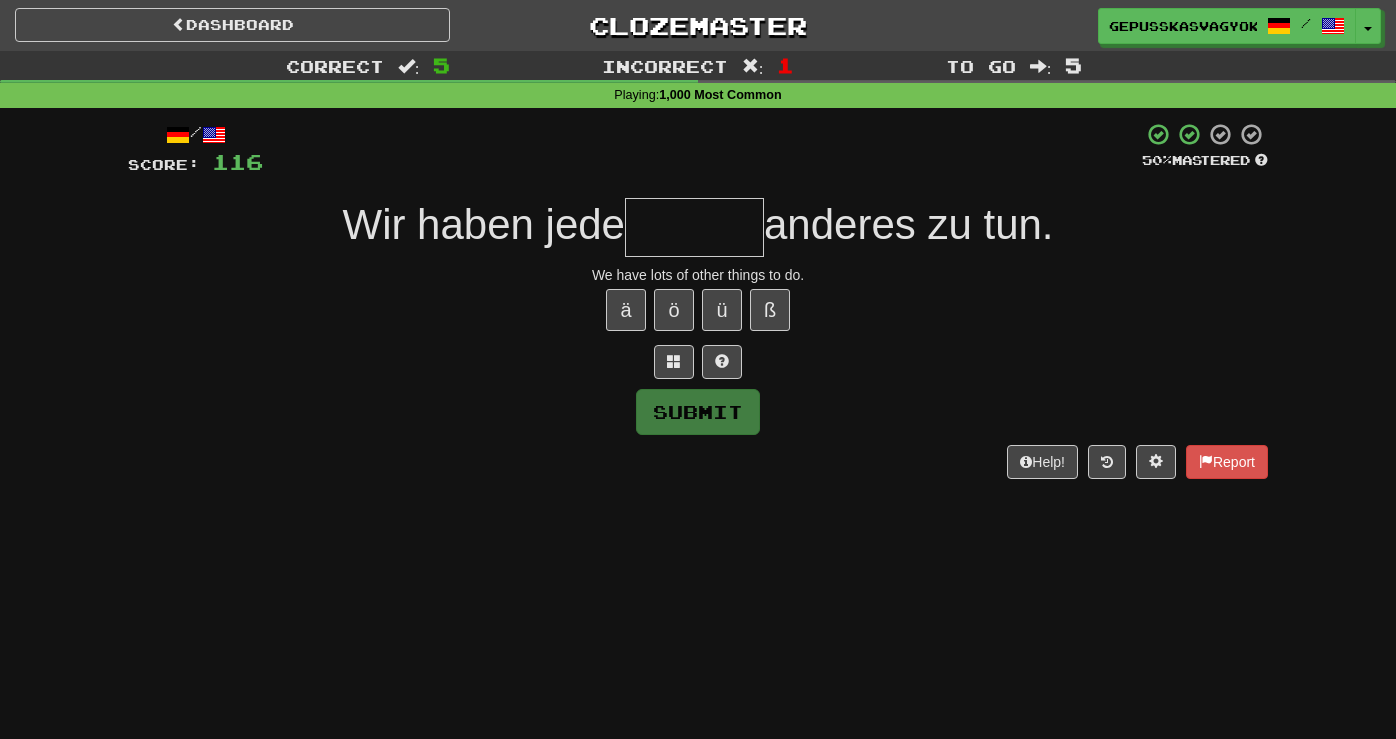 click at bounding box center [694, 227] 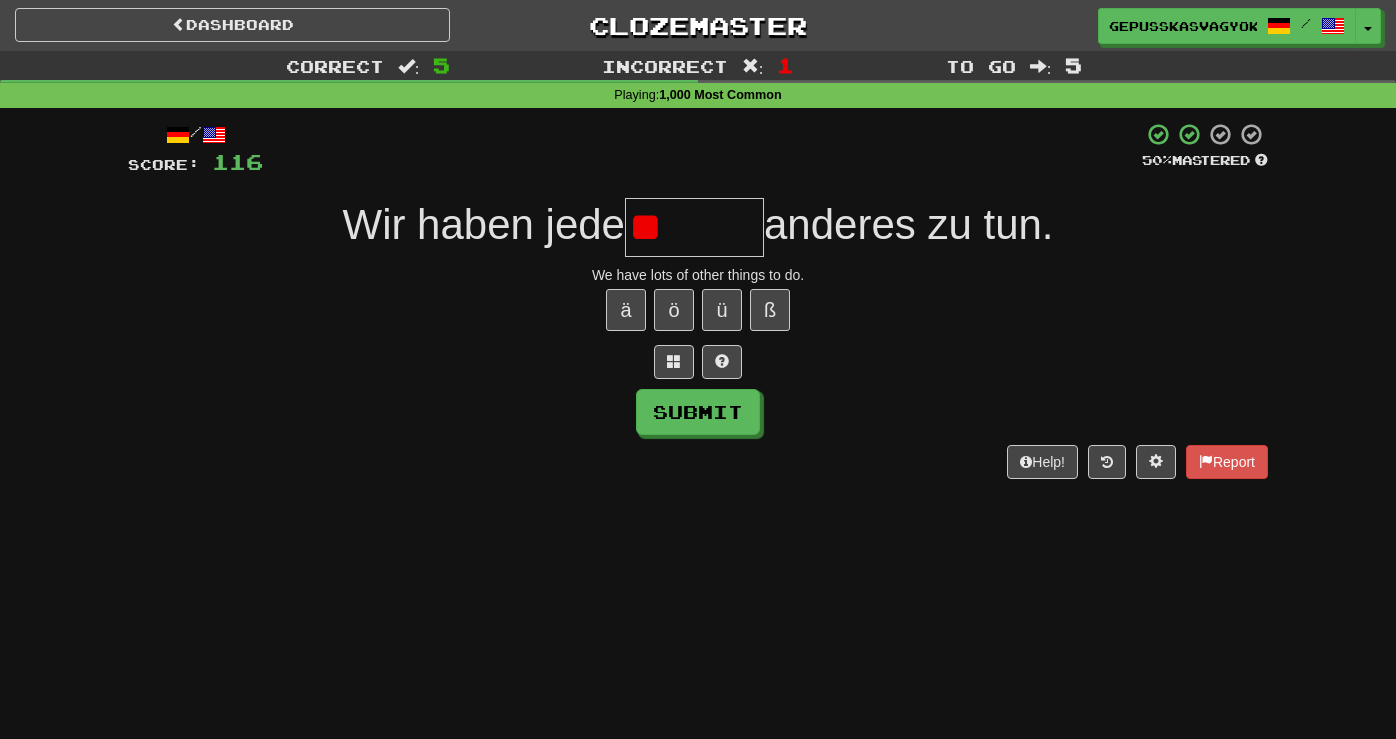 type on "*" 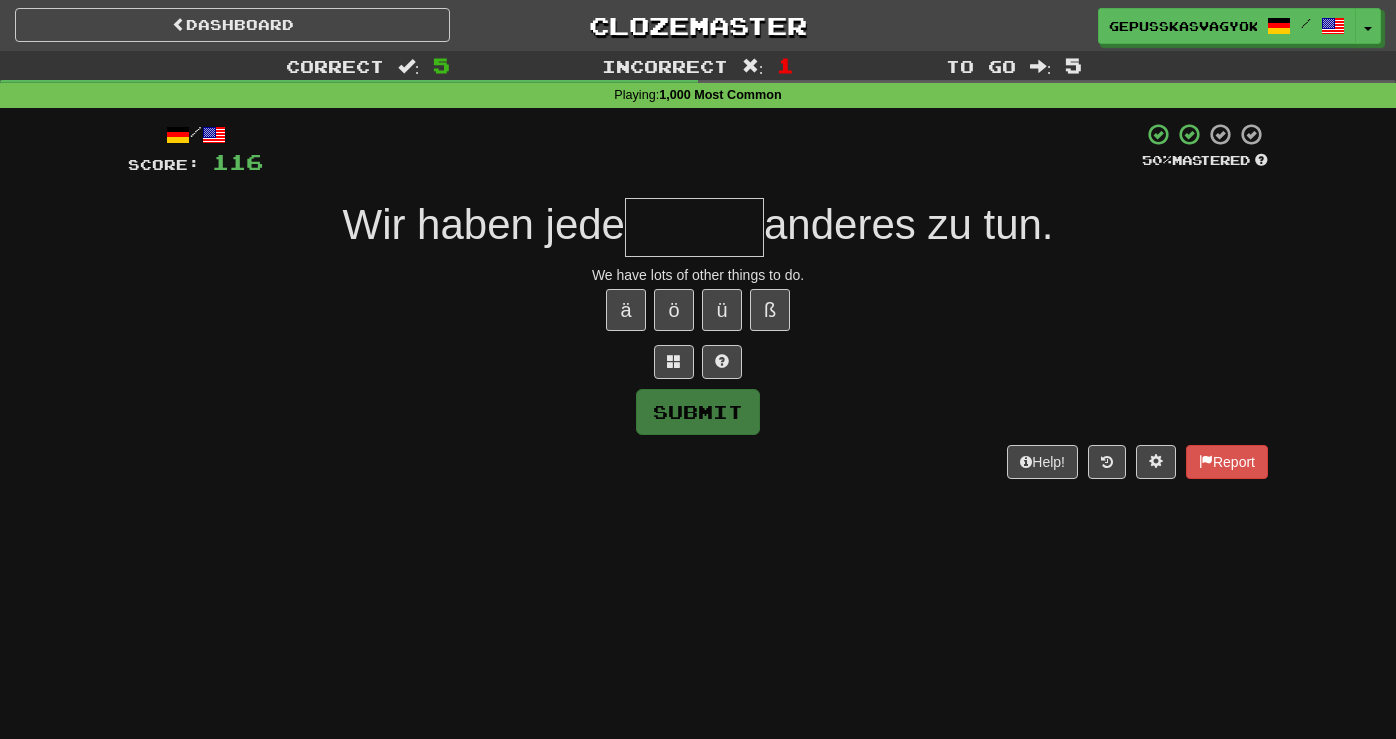 type on "*" 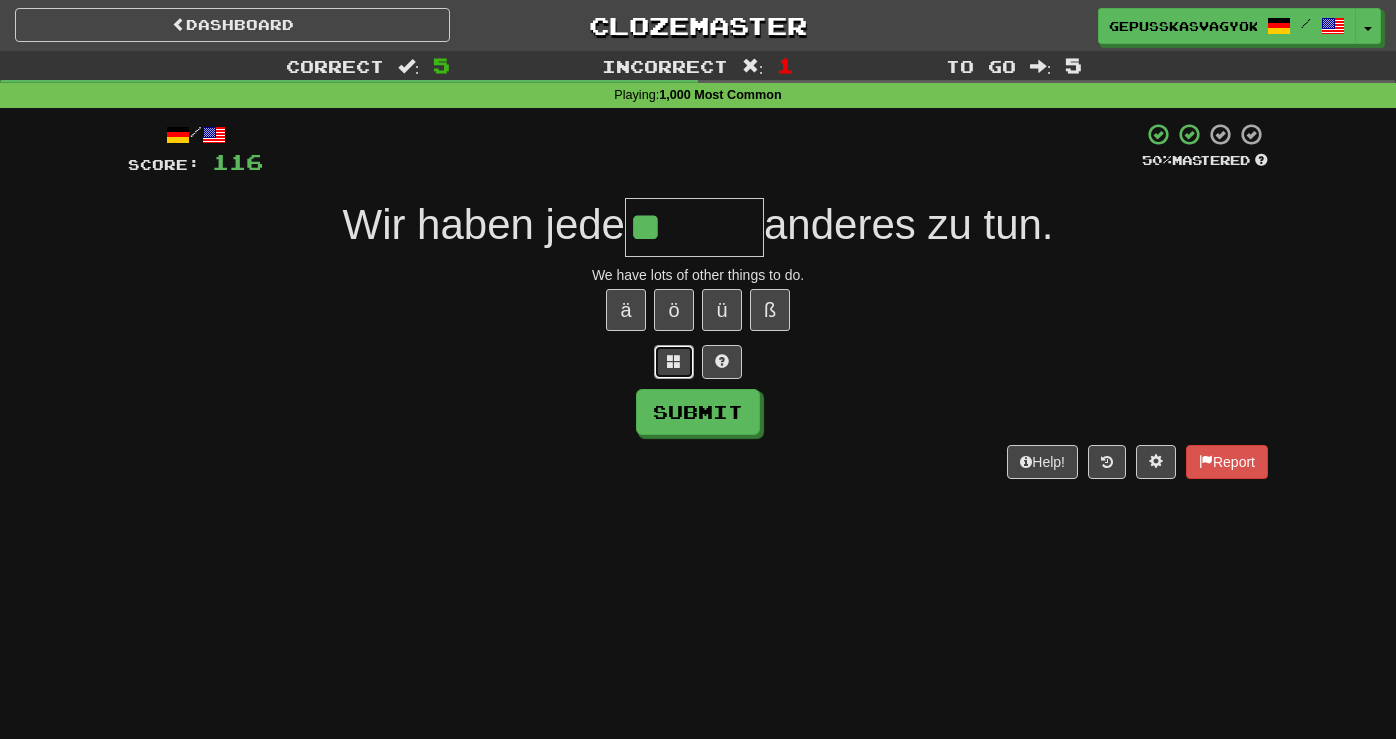 click at bounding box center (674, 362) 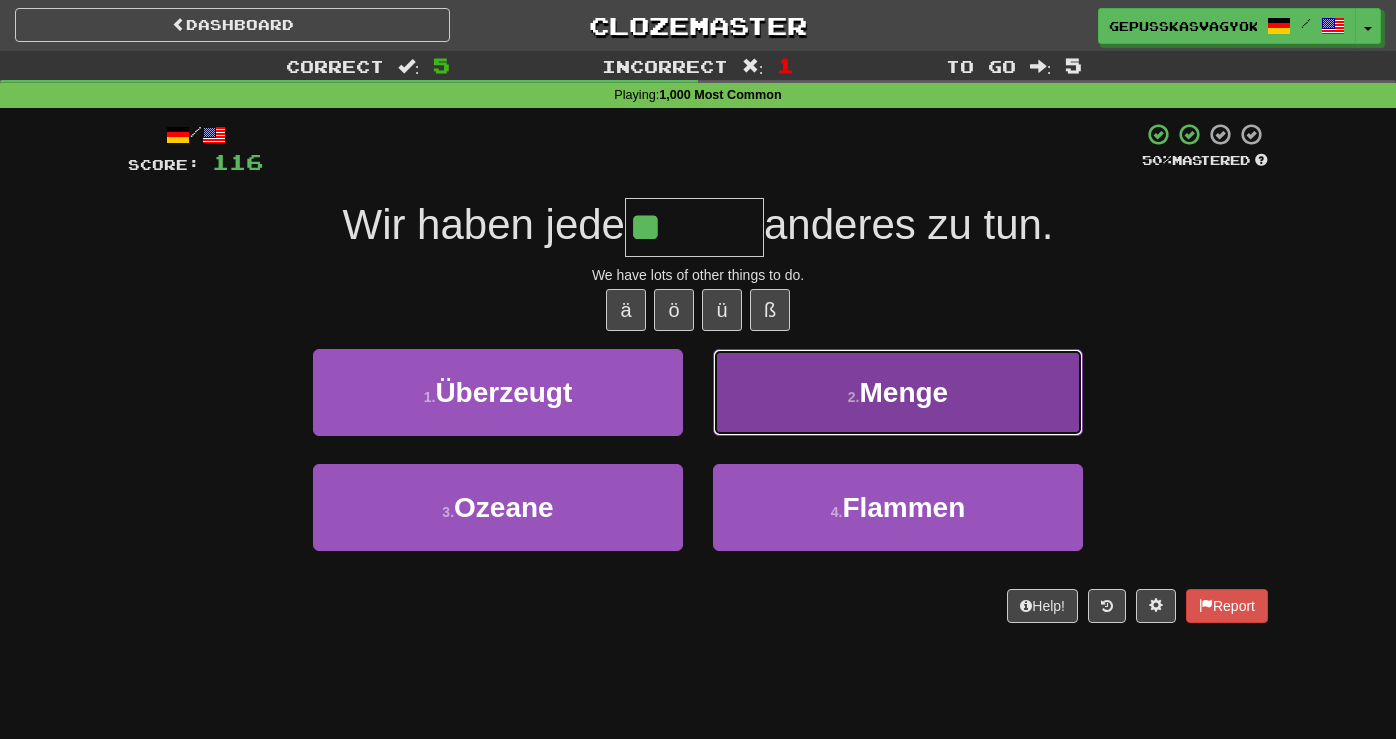 click on "2 .  Menge" at bounding box center (898, 392) 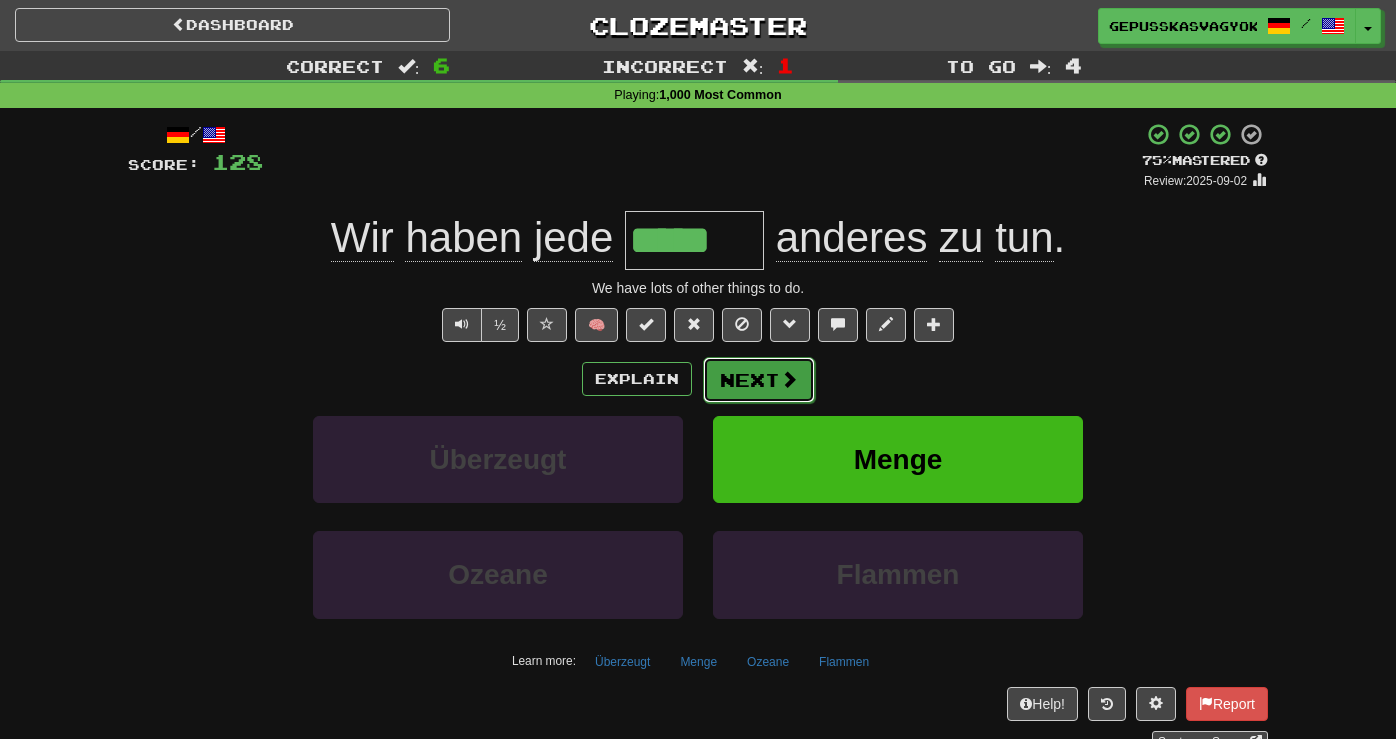 click on "Next" at bounding box center (759, 380) 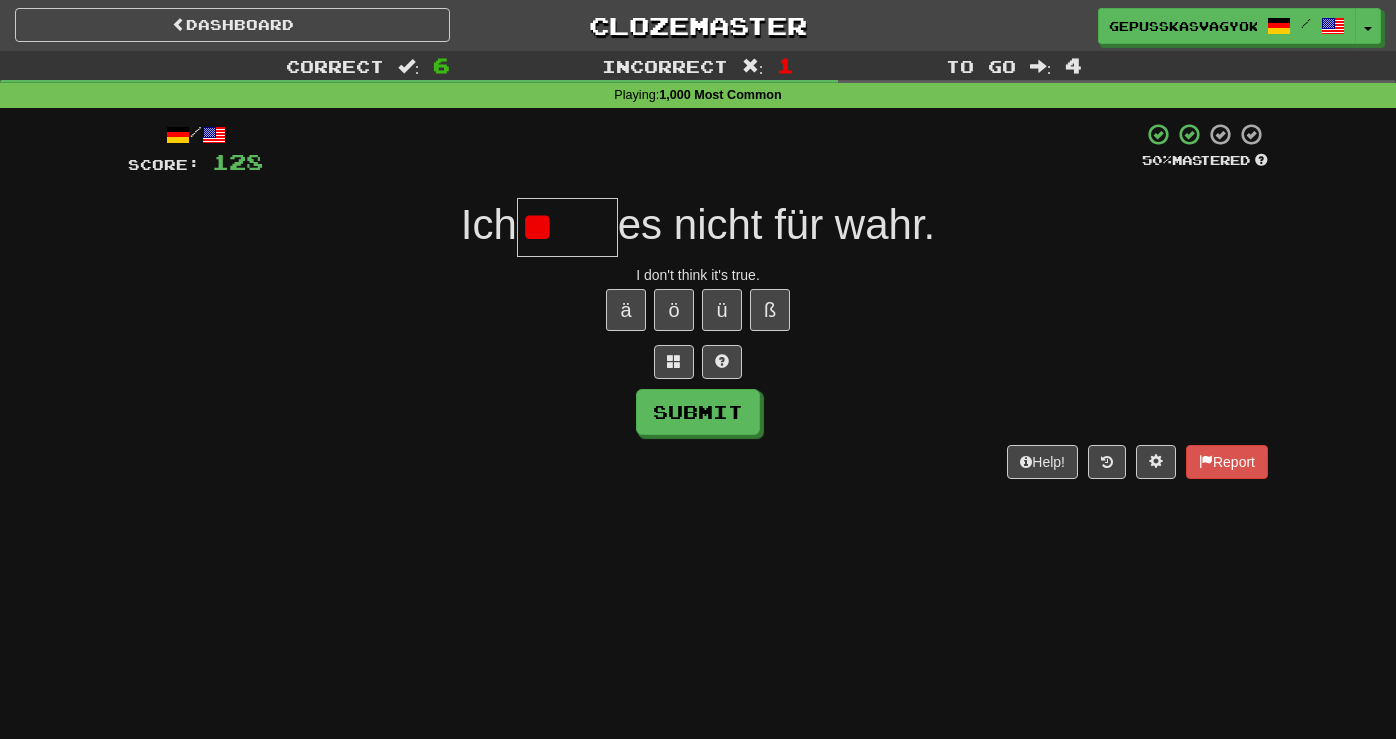 type on "*" 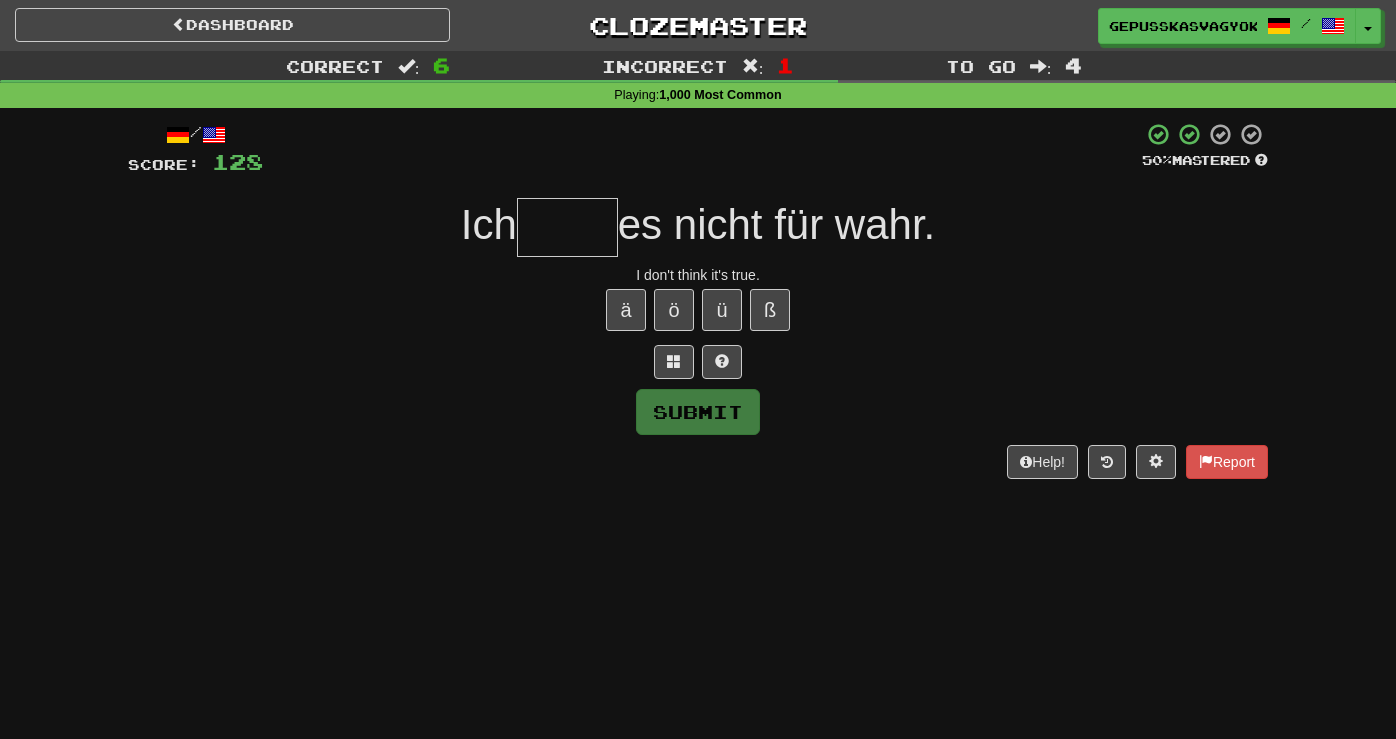 type on "*" 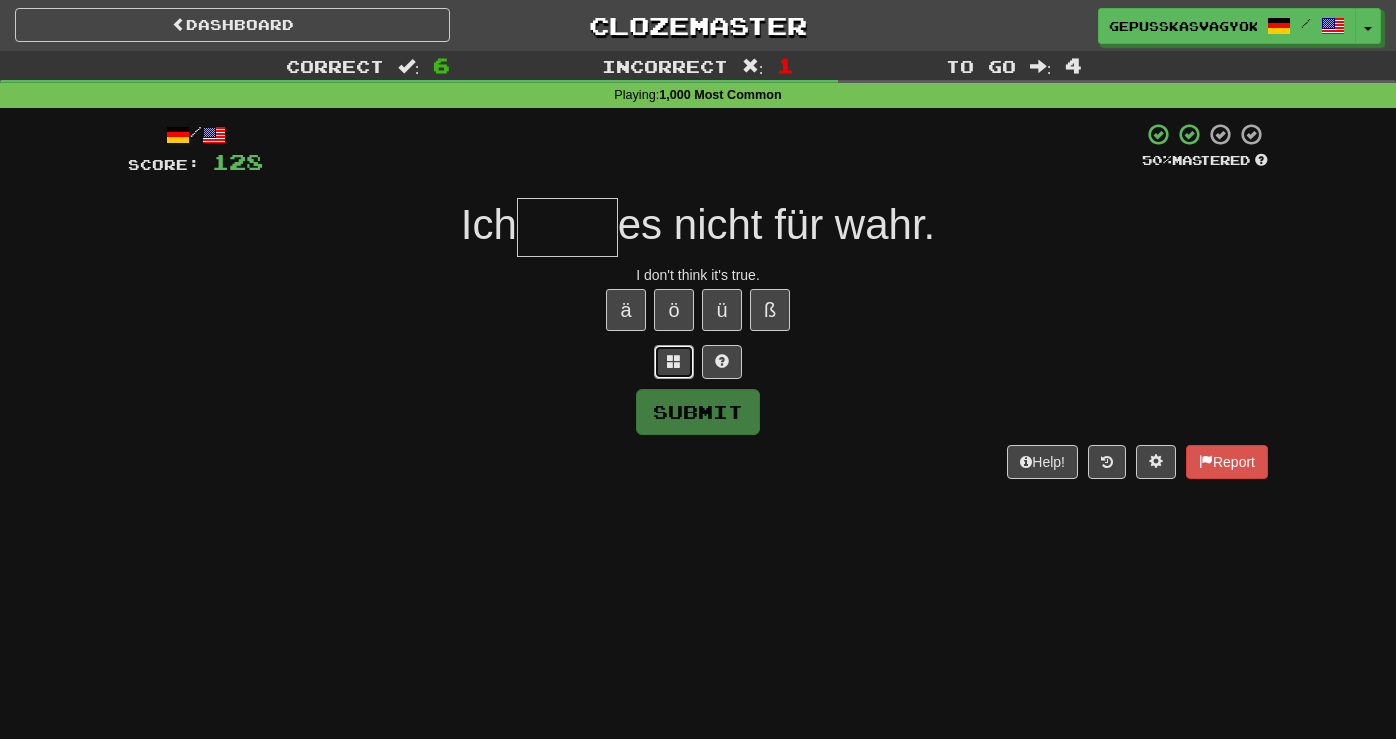 click at bounding box center (674, 362) 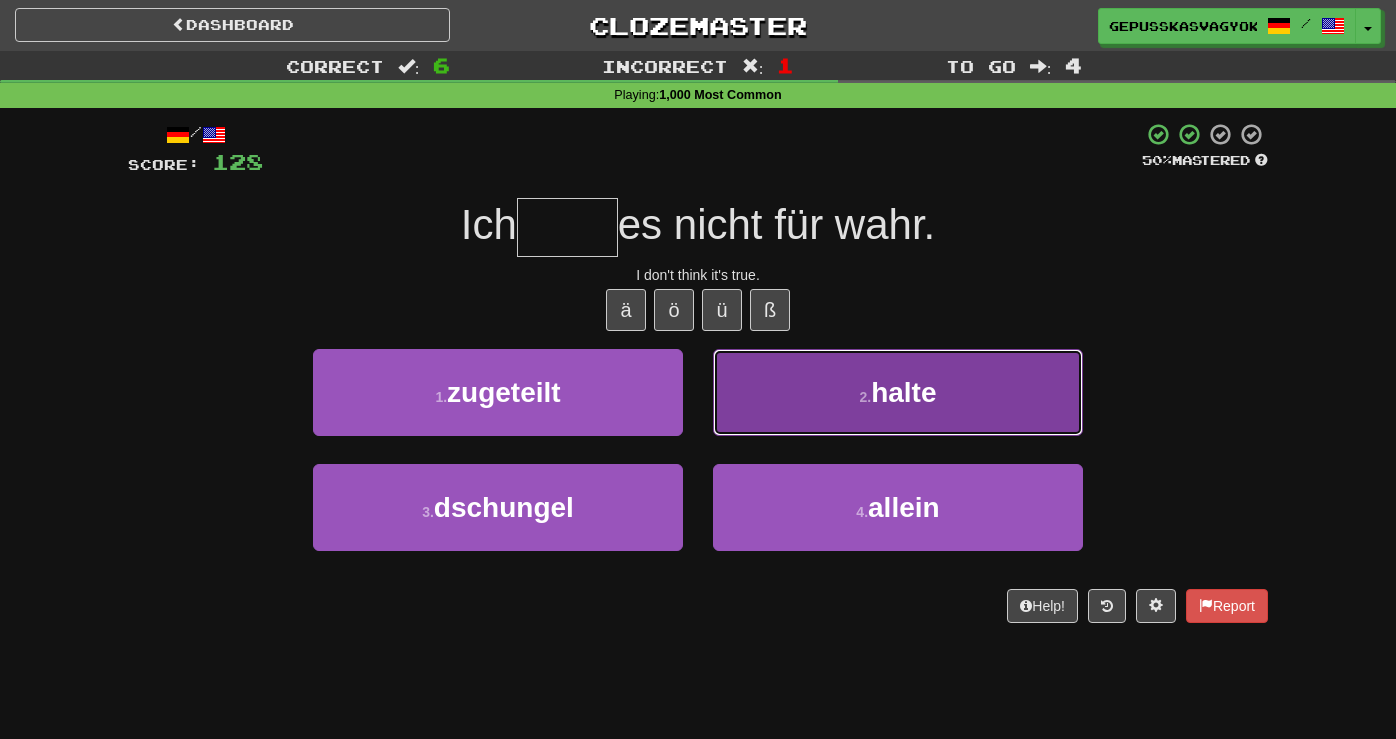 click on "2 .  halte" at bounding box center [898, 392] 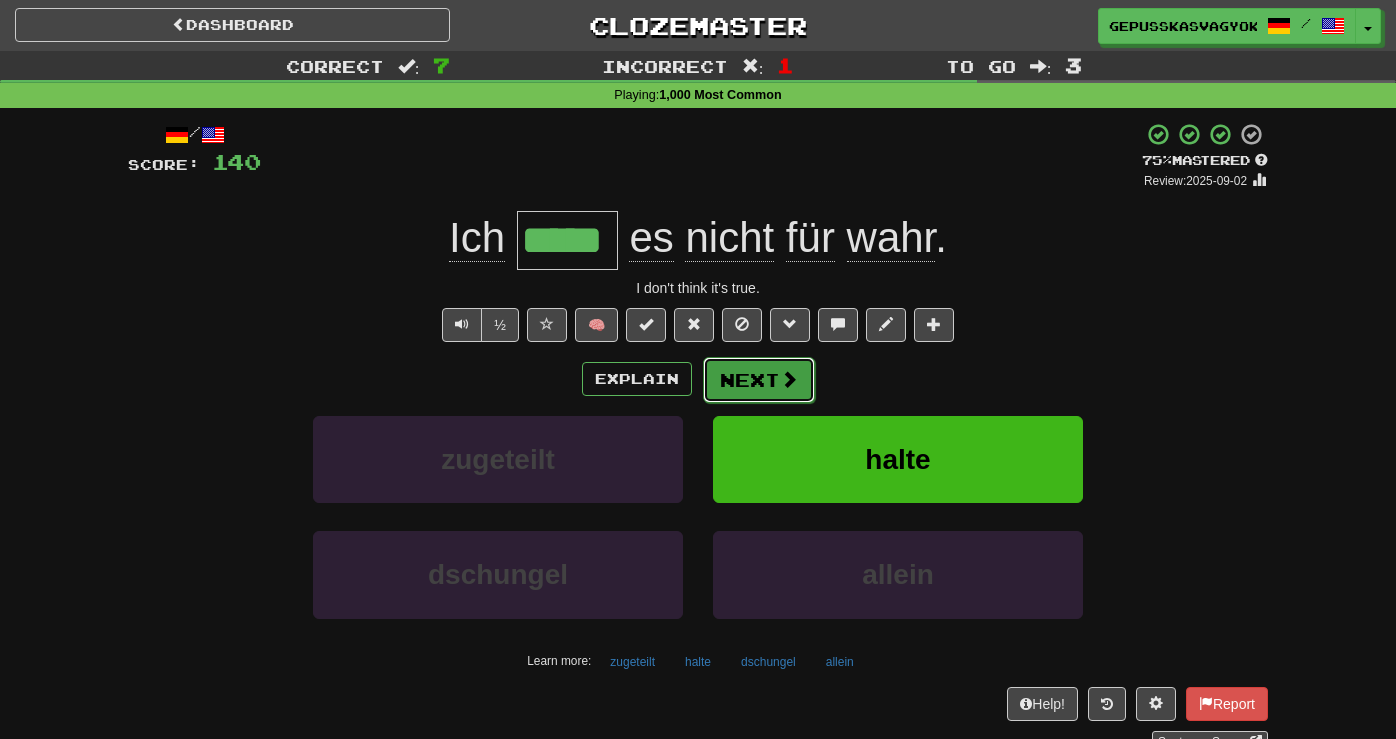 click on "Next" at bounding box center (759, 380) 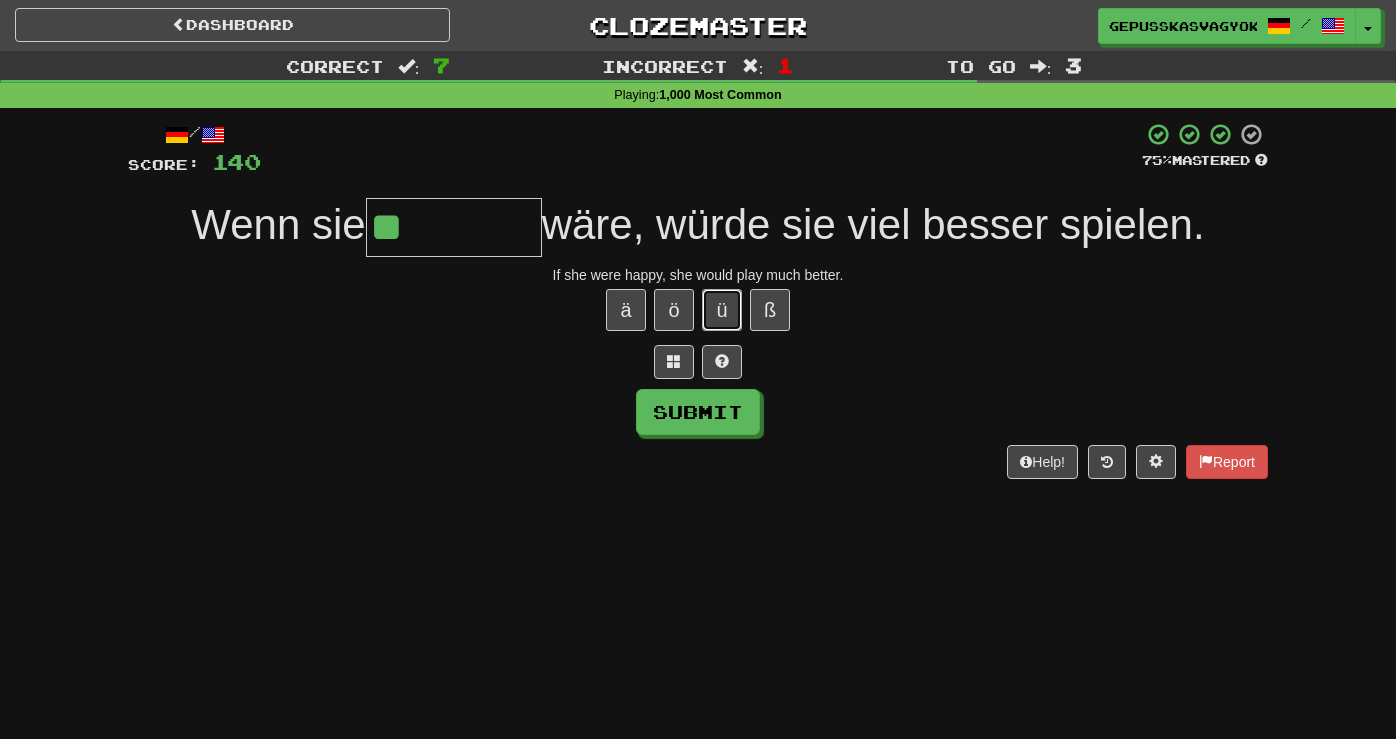 click on "ü" at bounding box center (722, 310) 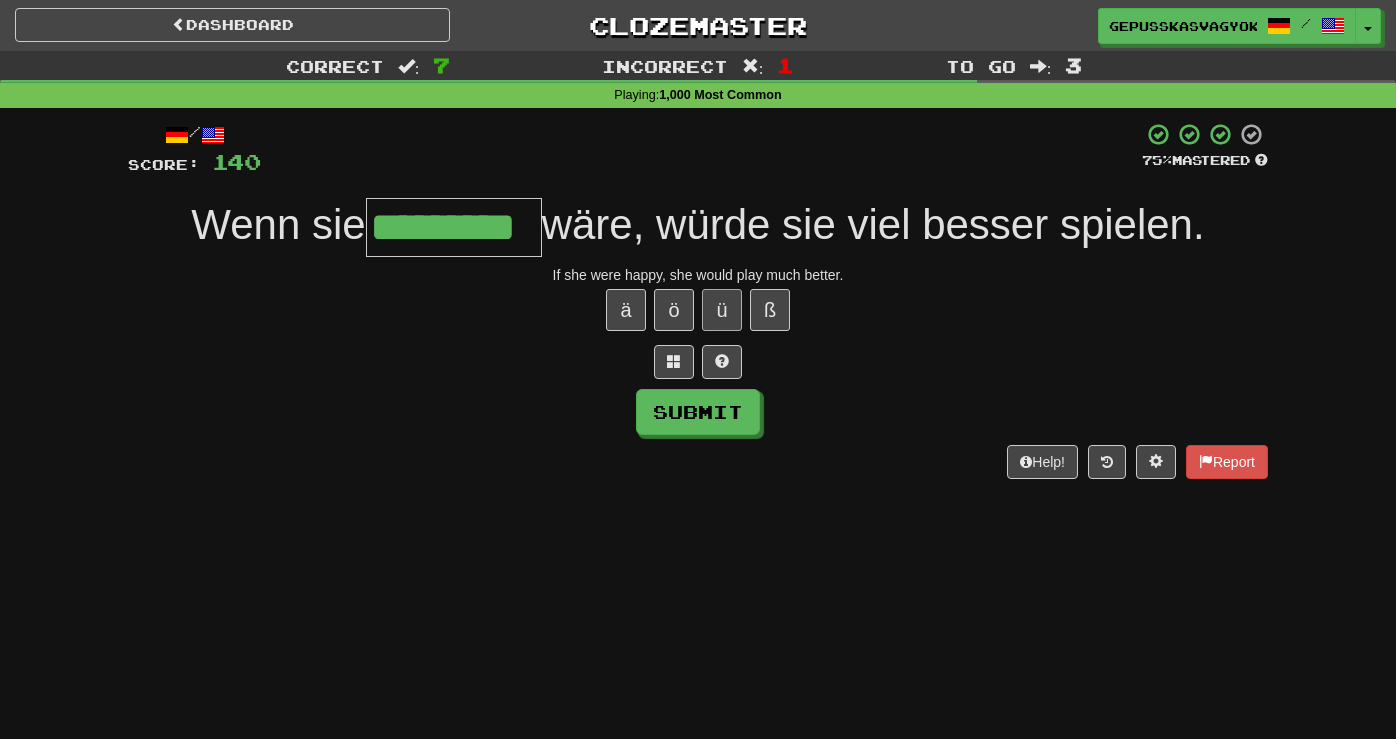 type on "*********" 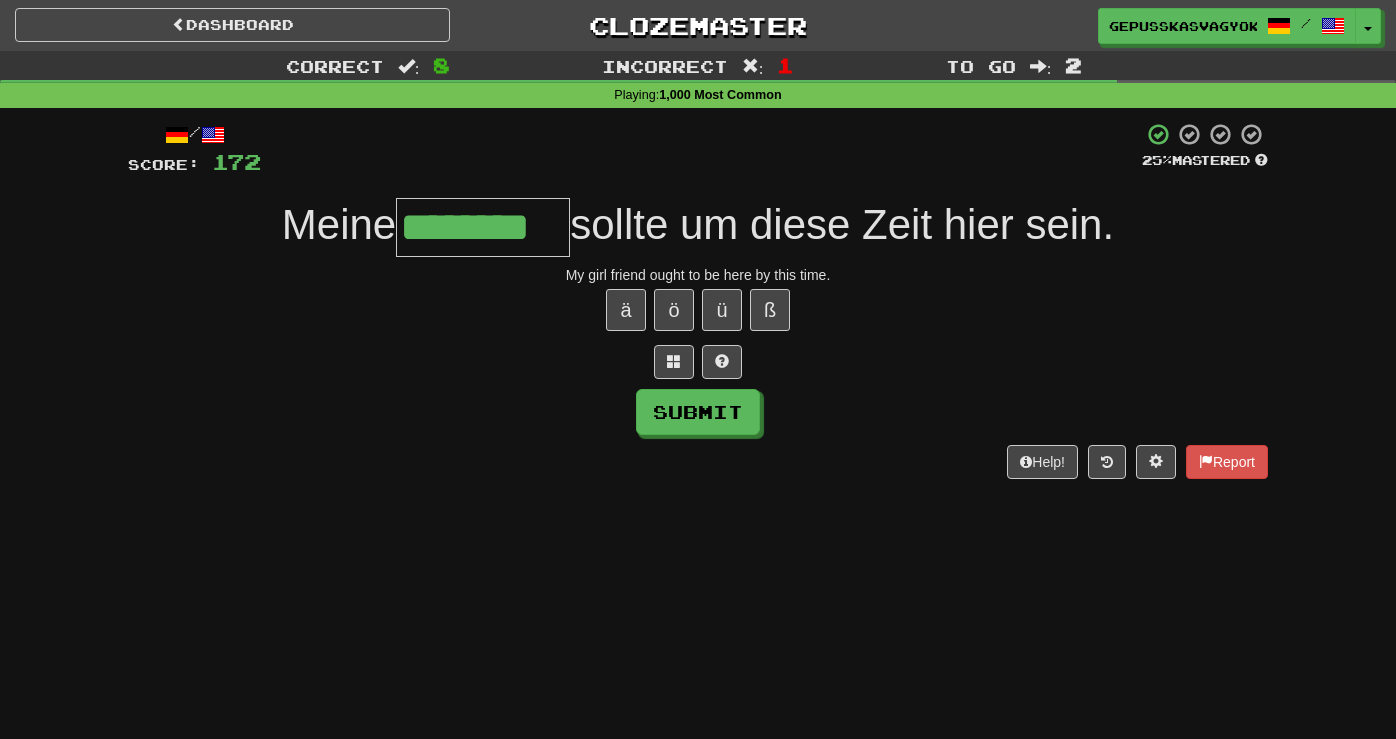 type on "********" 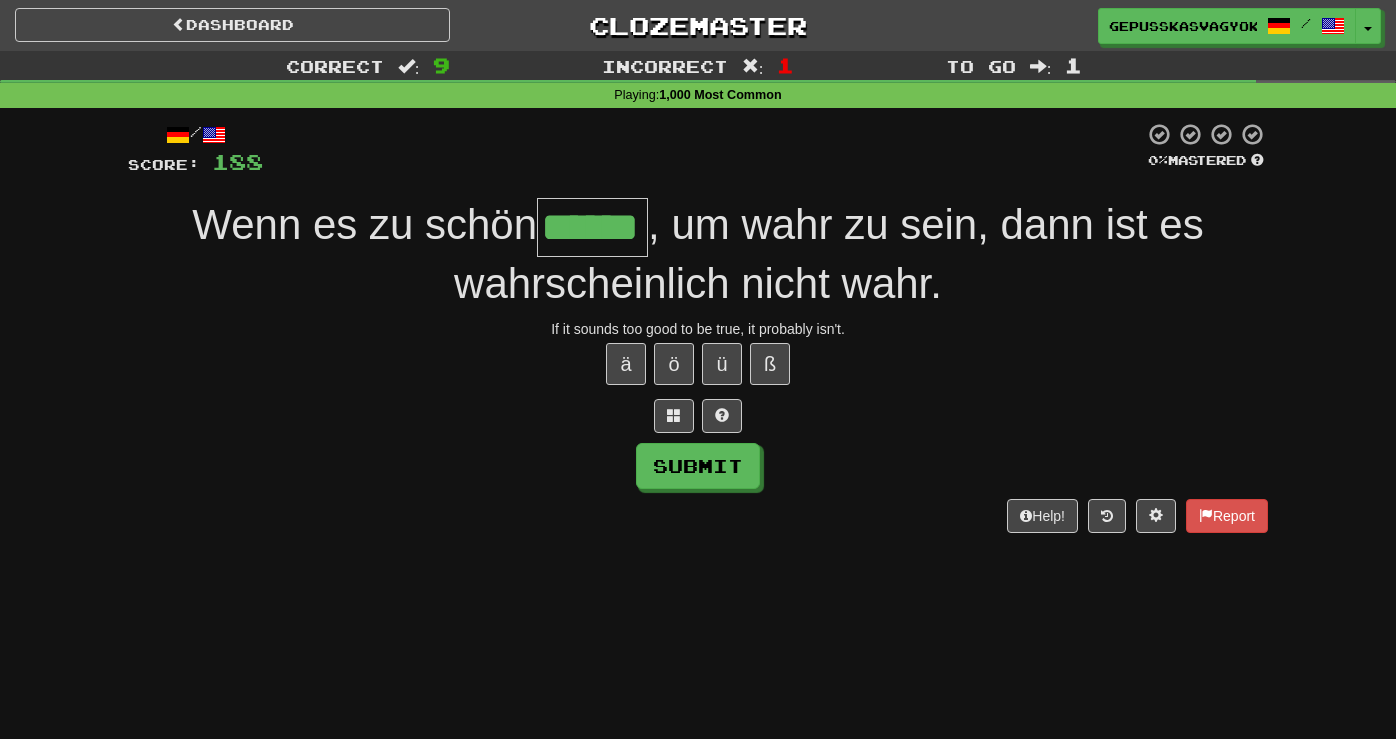 type on "******" 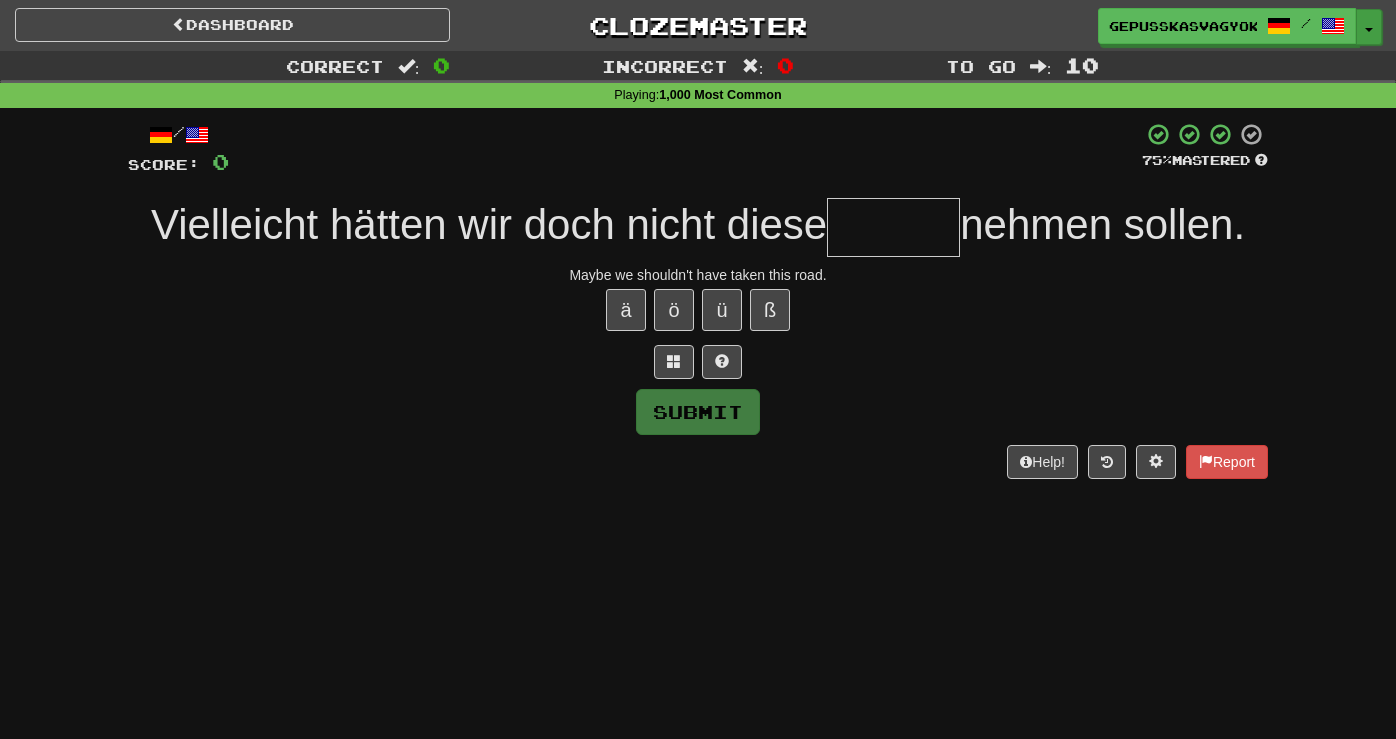 click on "Toggle Dropdown" at bounding box center (1369, 27) 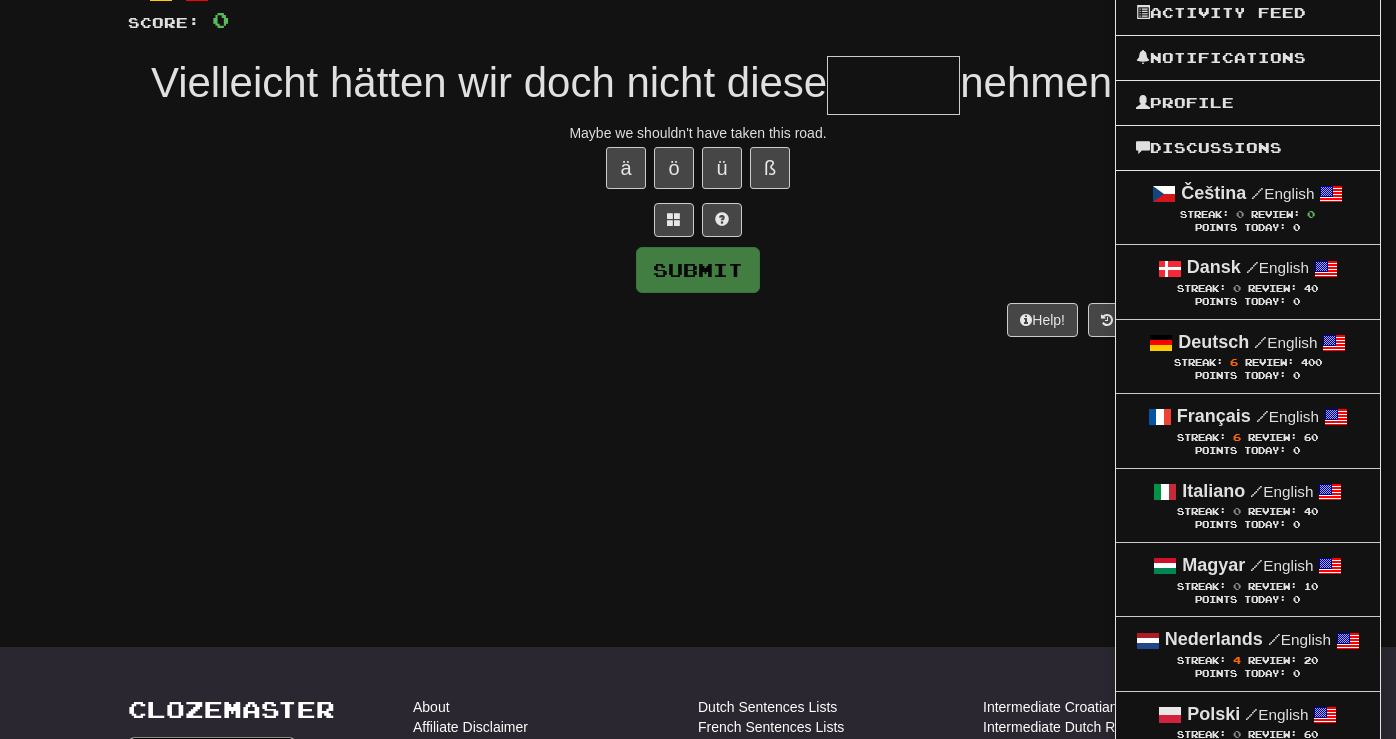 scroll, scrollTop: 168, scrollLeft: 0, axis: vertical 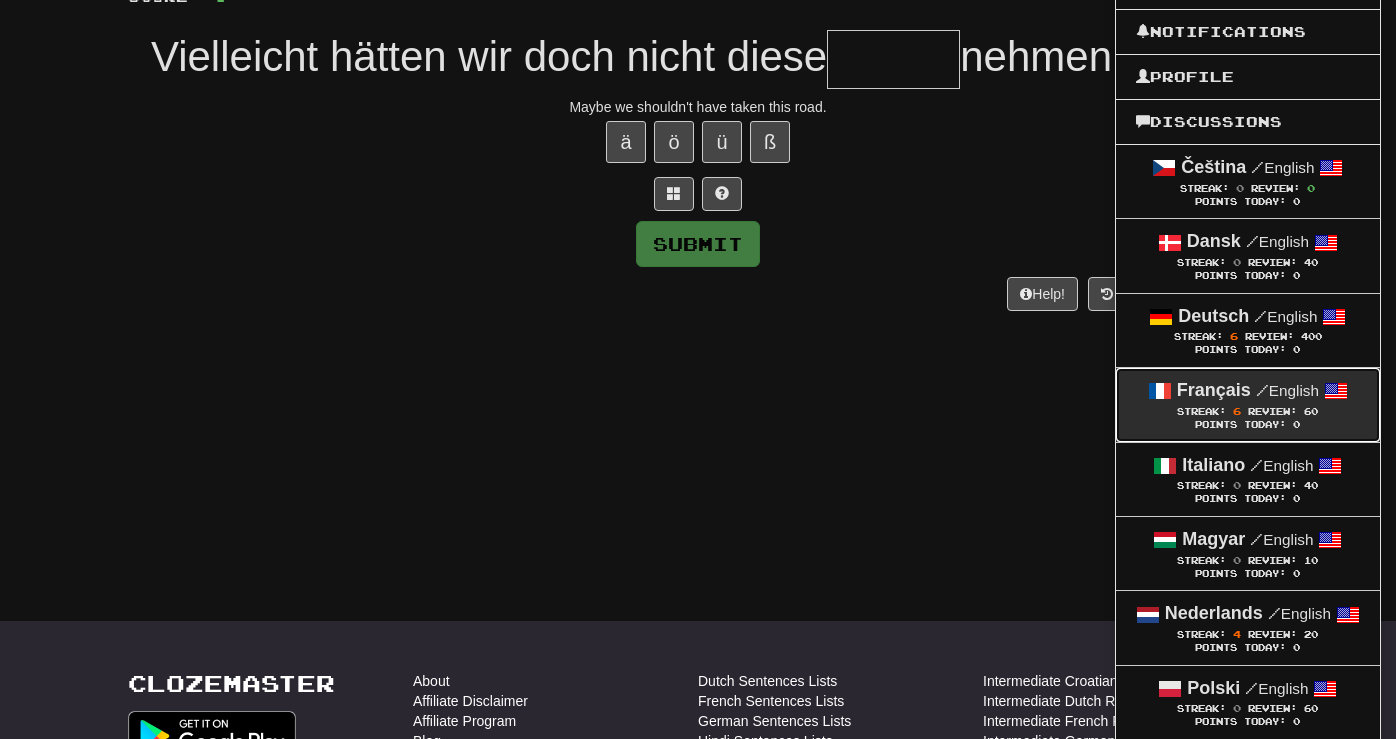 click on "Français" at bounding box center [1214, 390] 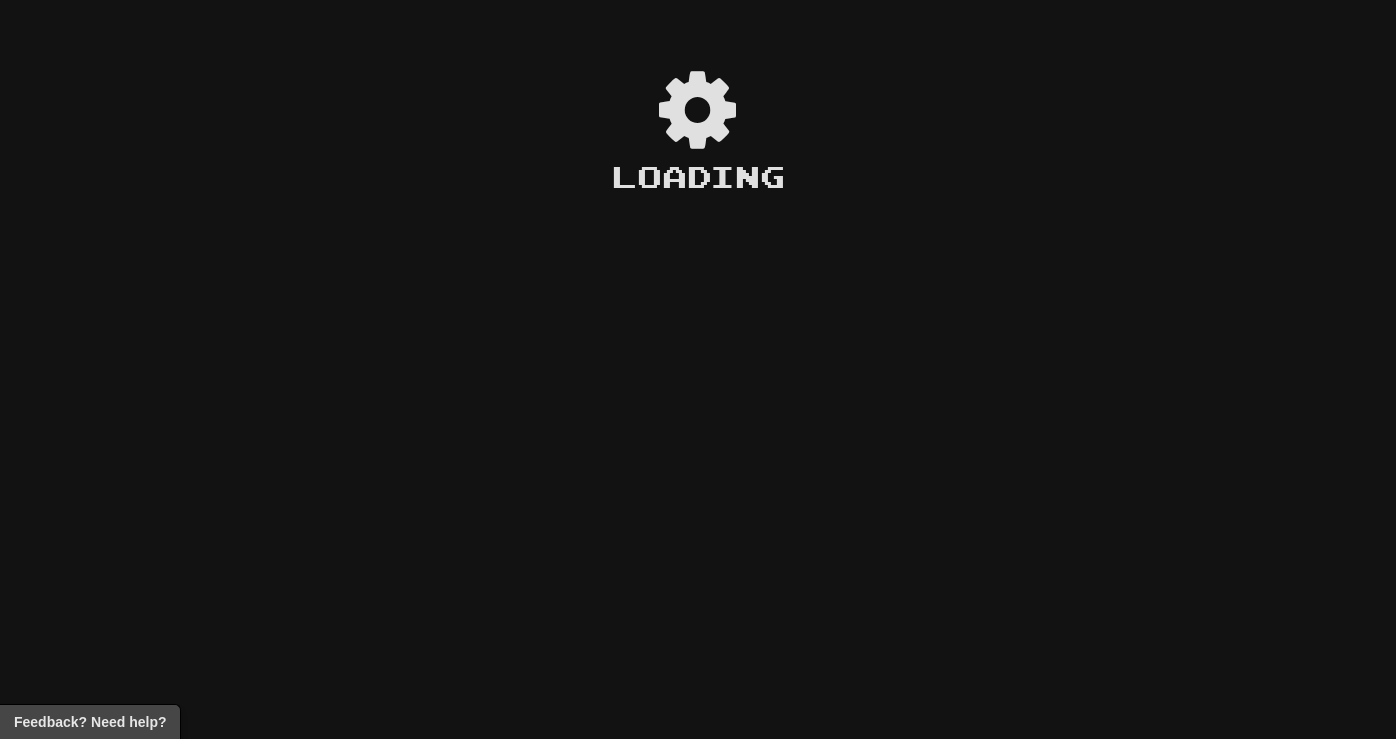 scroll, scrollTop: 0, scrollLeft: 0, axis: both 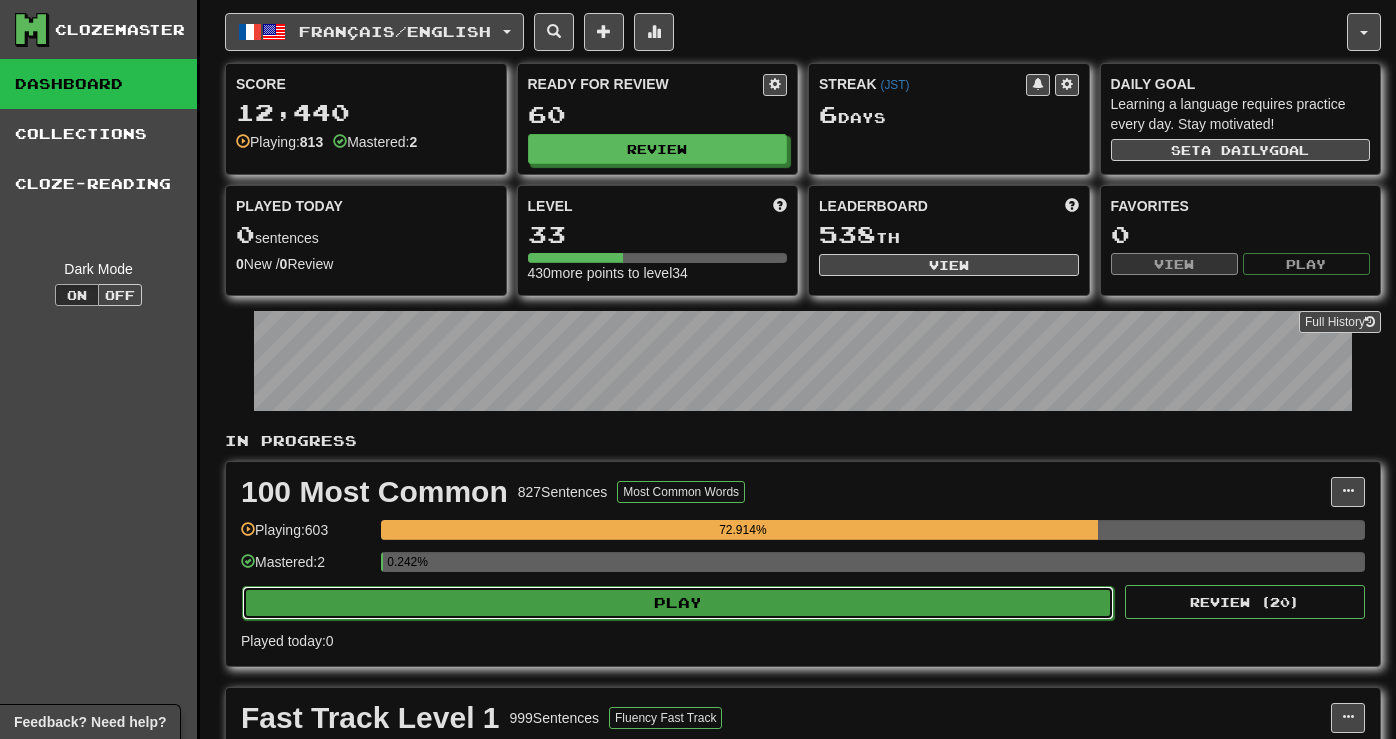 click on "Play" at bounding box center (678, 603) 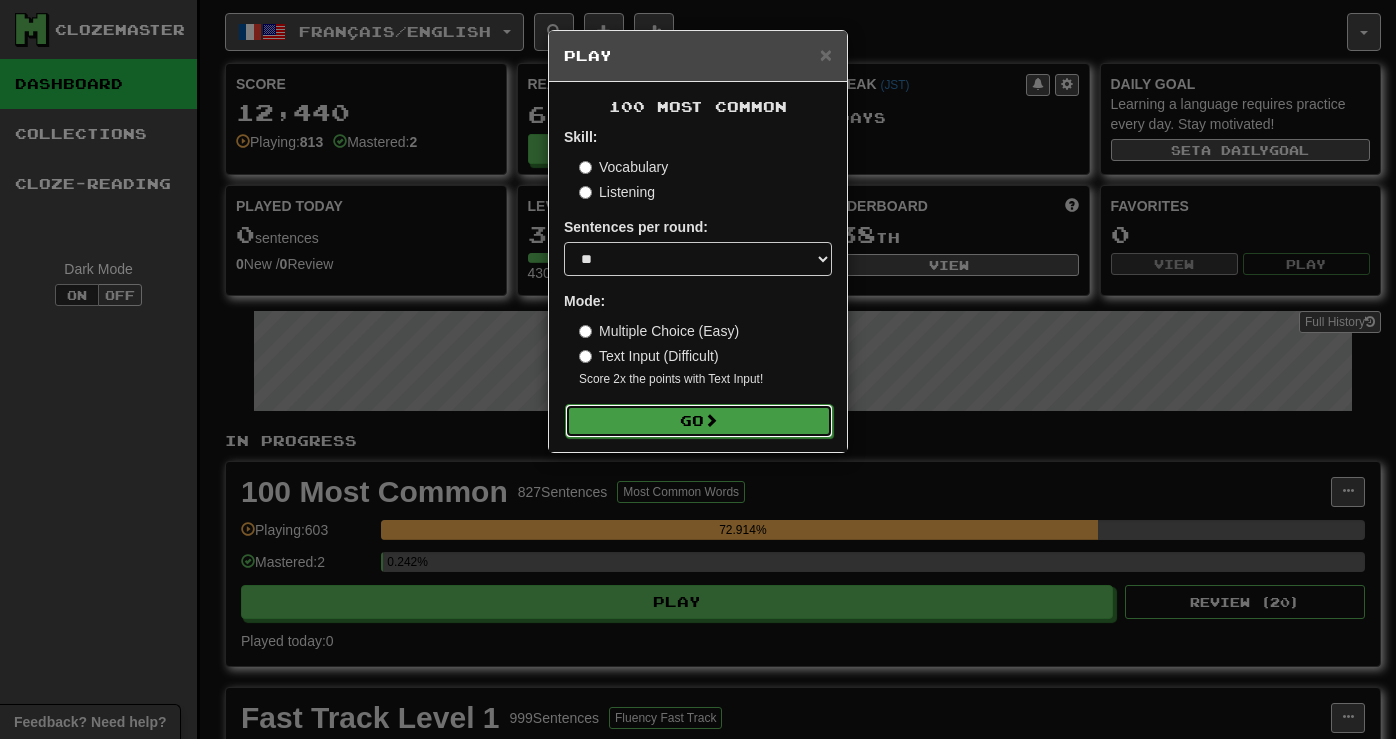 click on "Go" at bounding box center [699, 421] 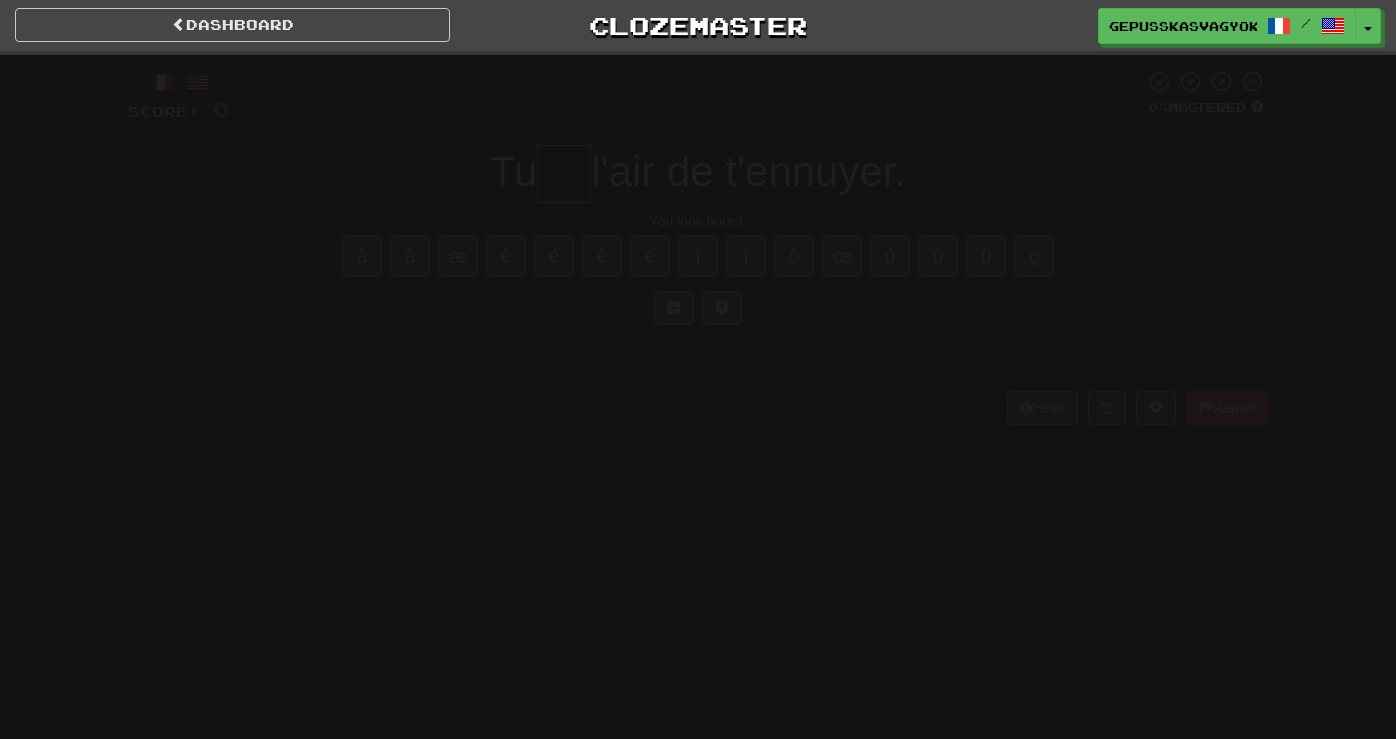 scroll, scrollTop: 0, scrollLeft: 0, axis: both 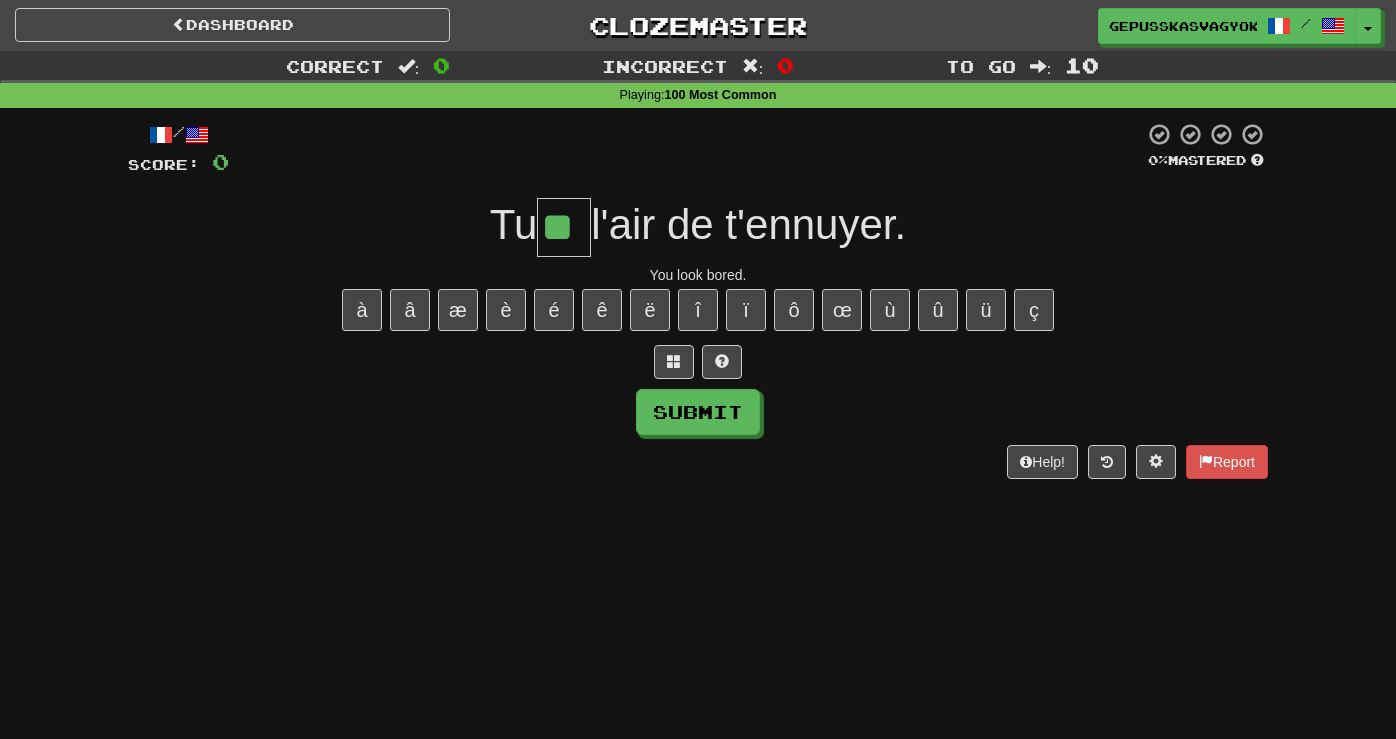 type on "**" 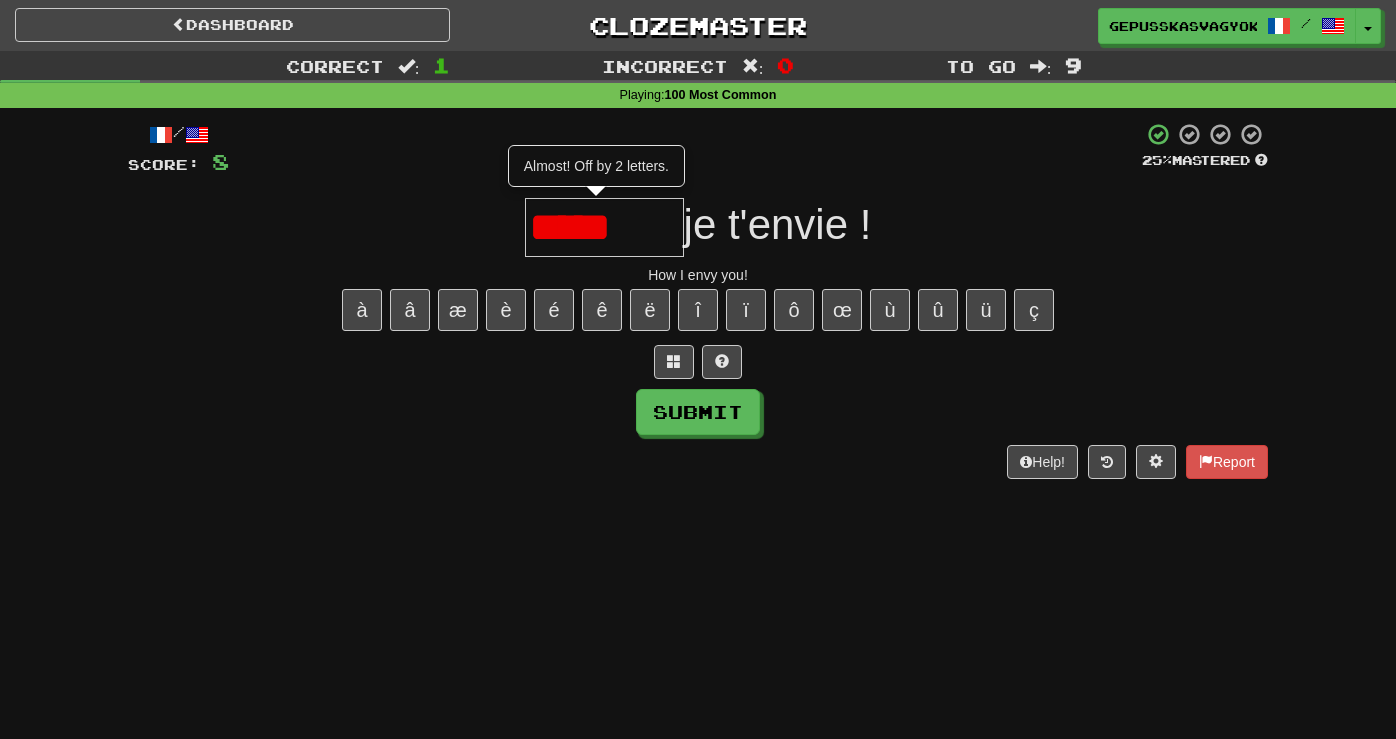 scroll, scrollTop: 0, scrollLeft: 0, axis: both 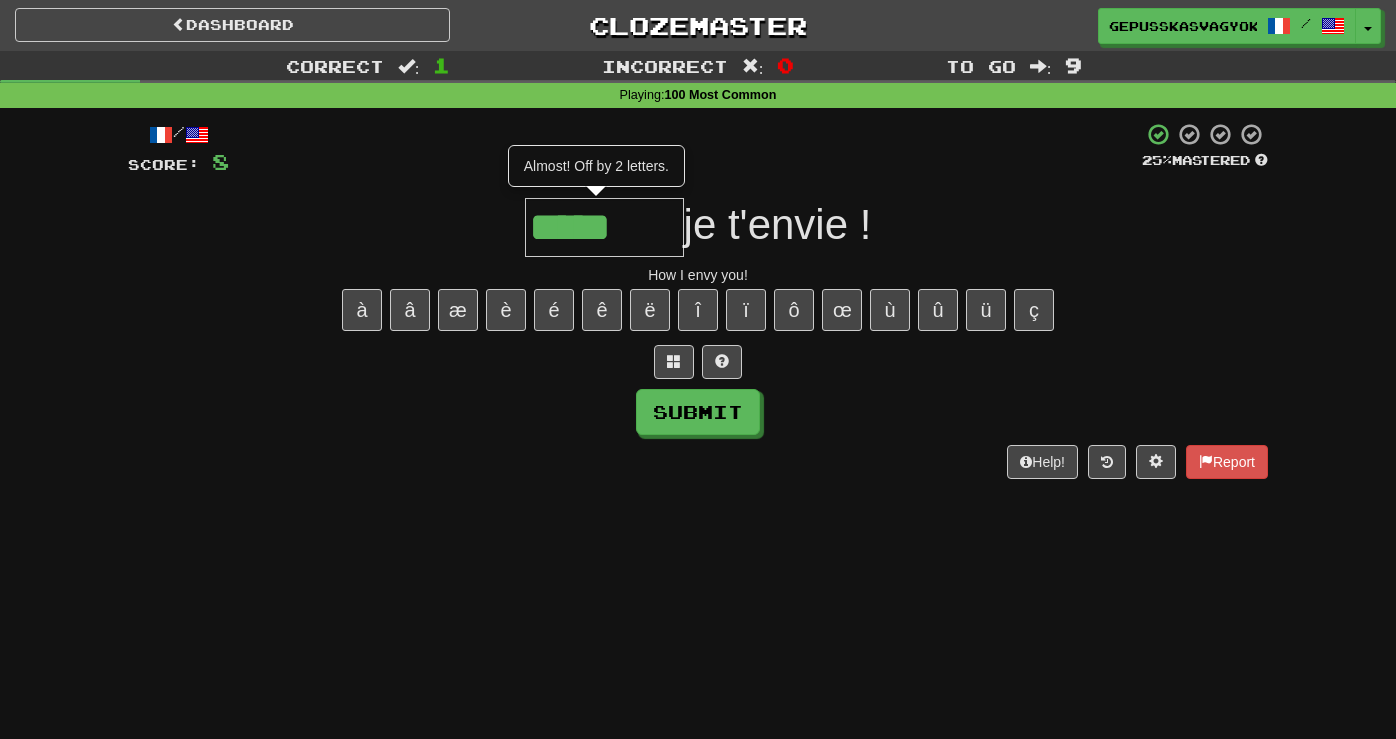 type on "*****" 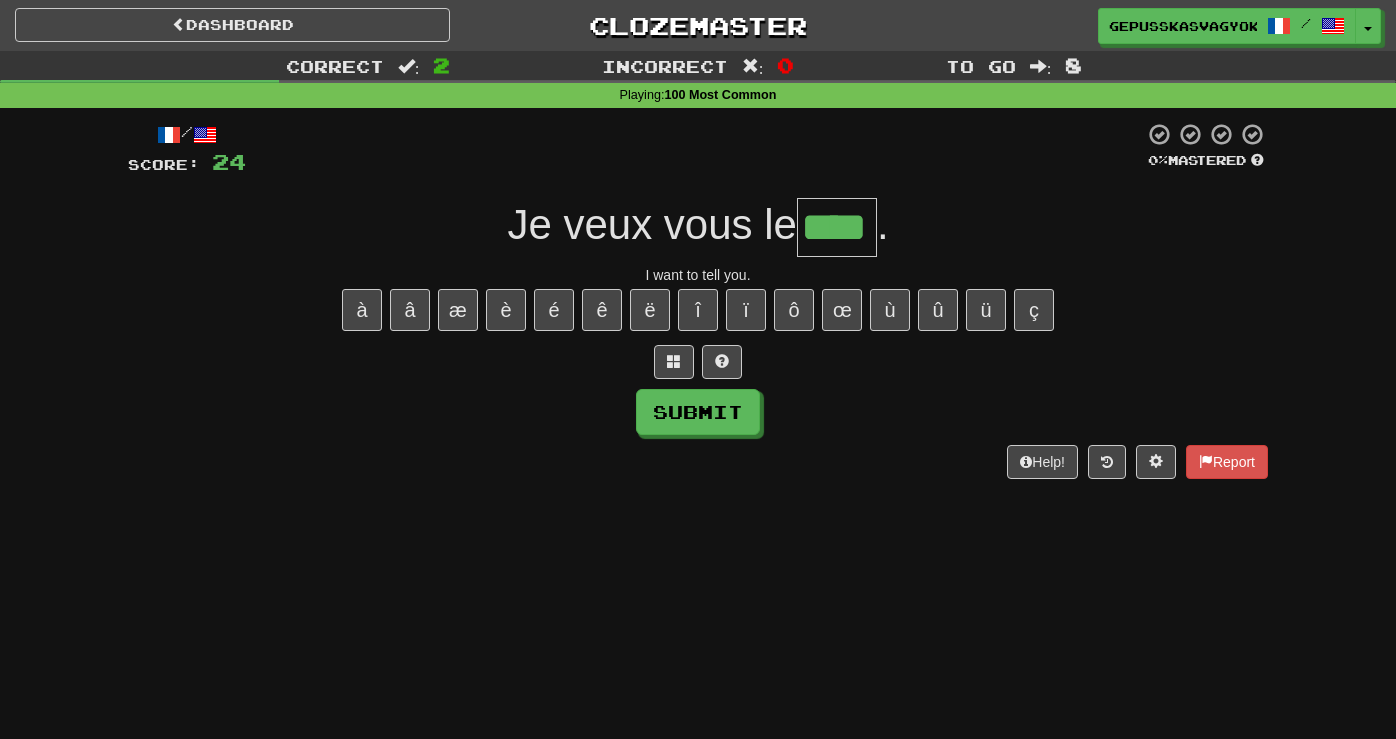 type on "****" 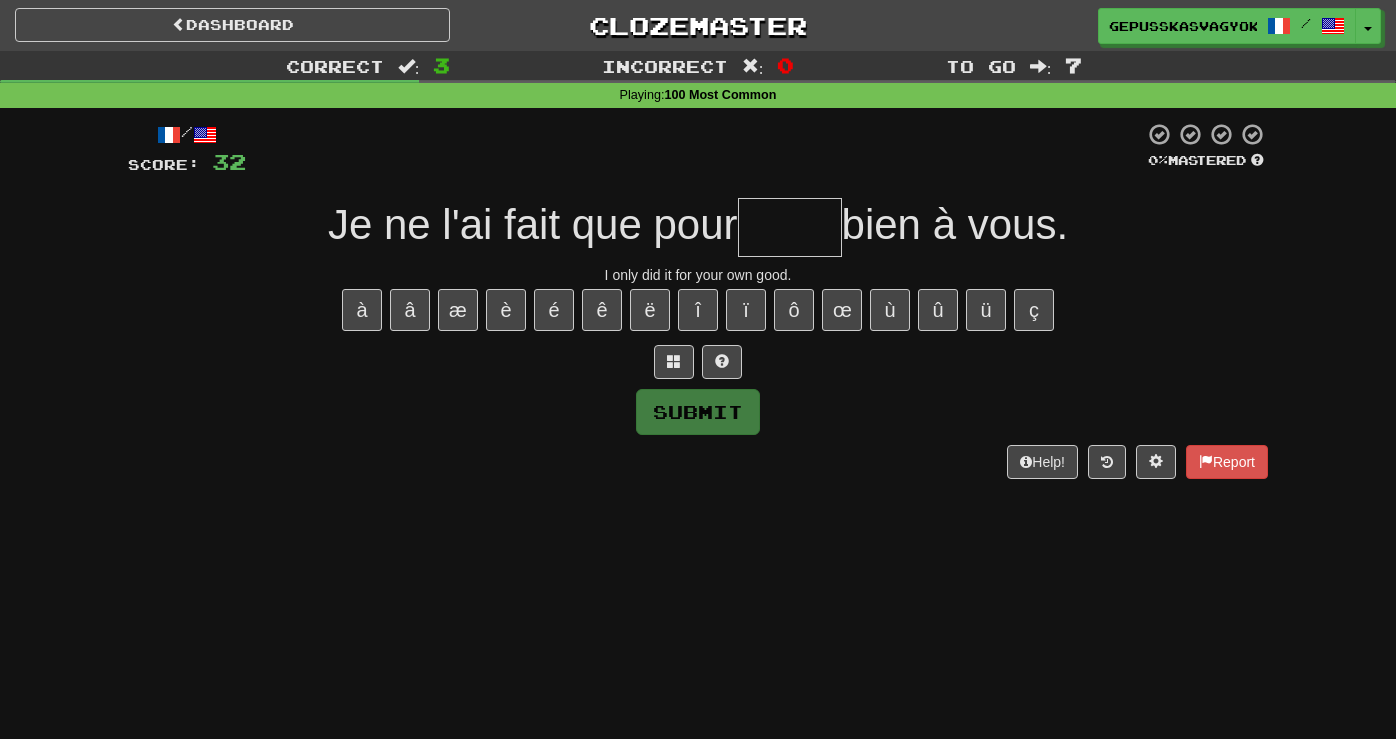 type on "*****" 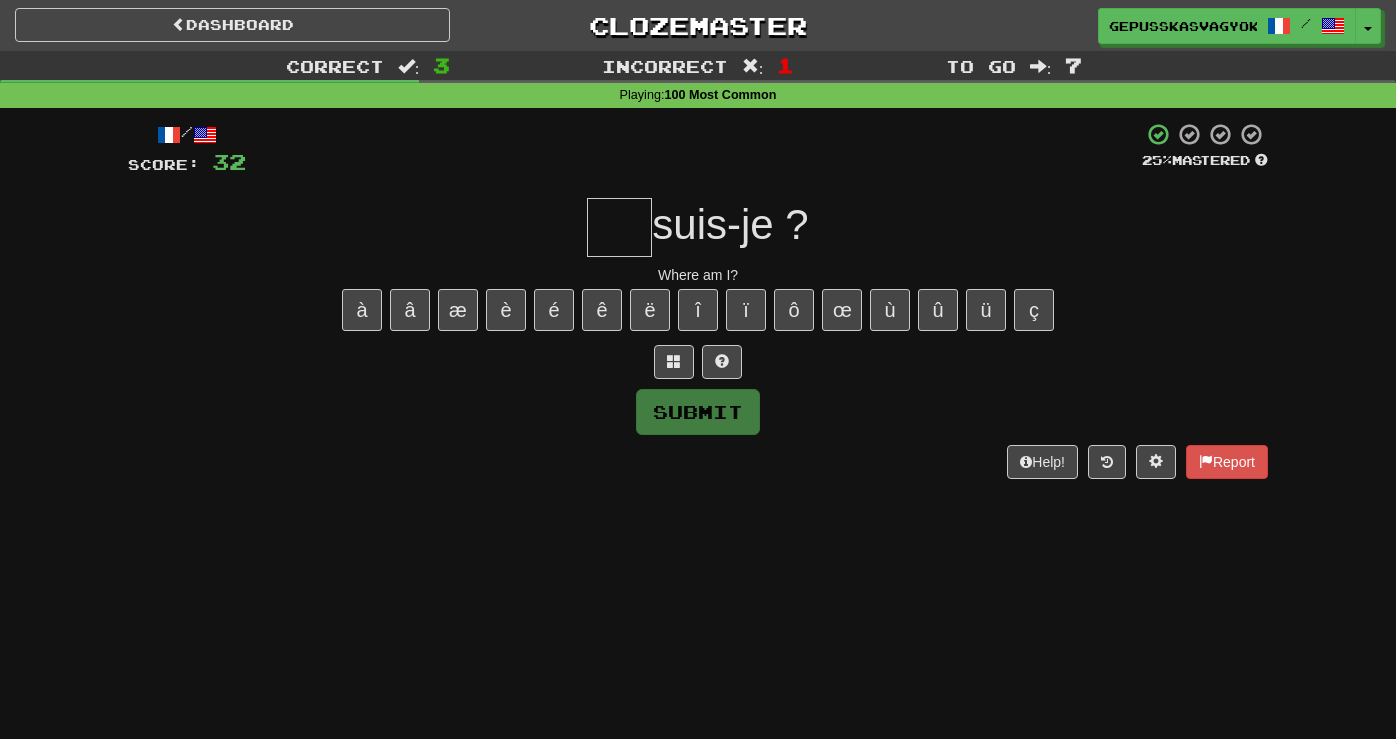 type on "*" 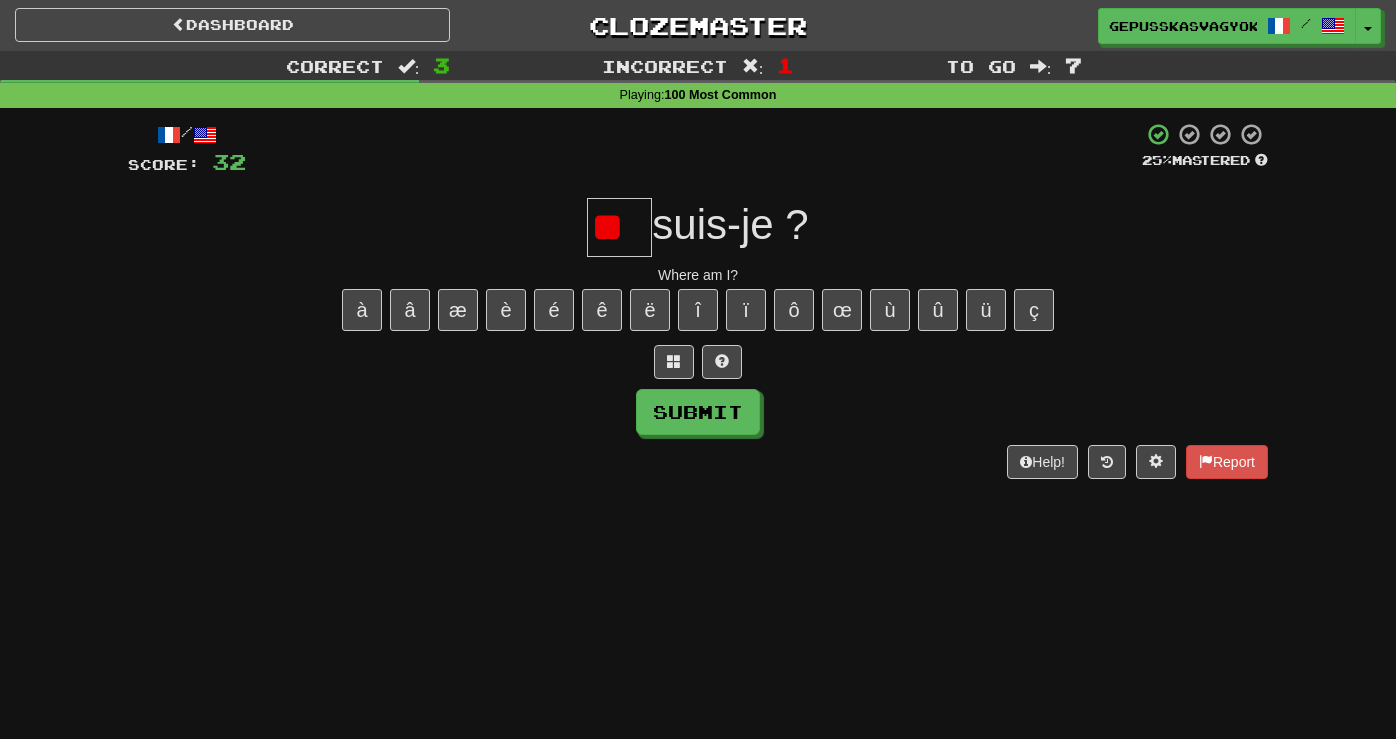 type on "*" 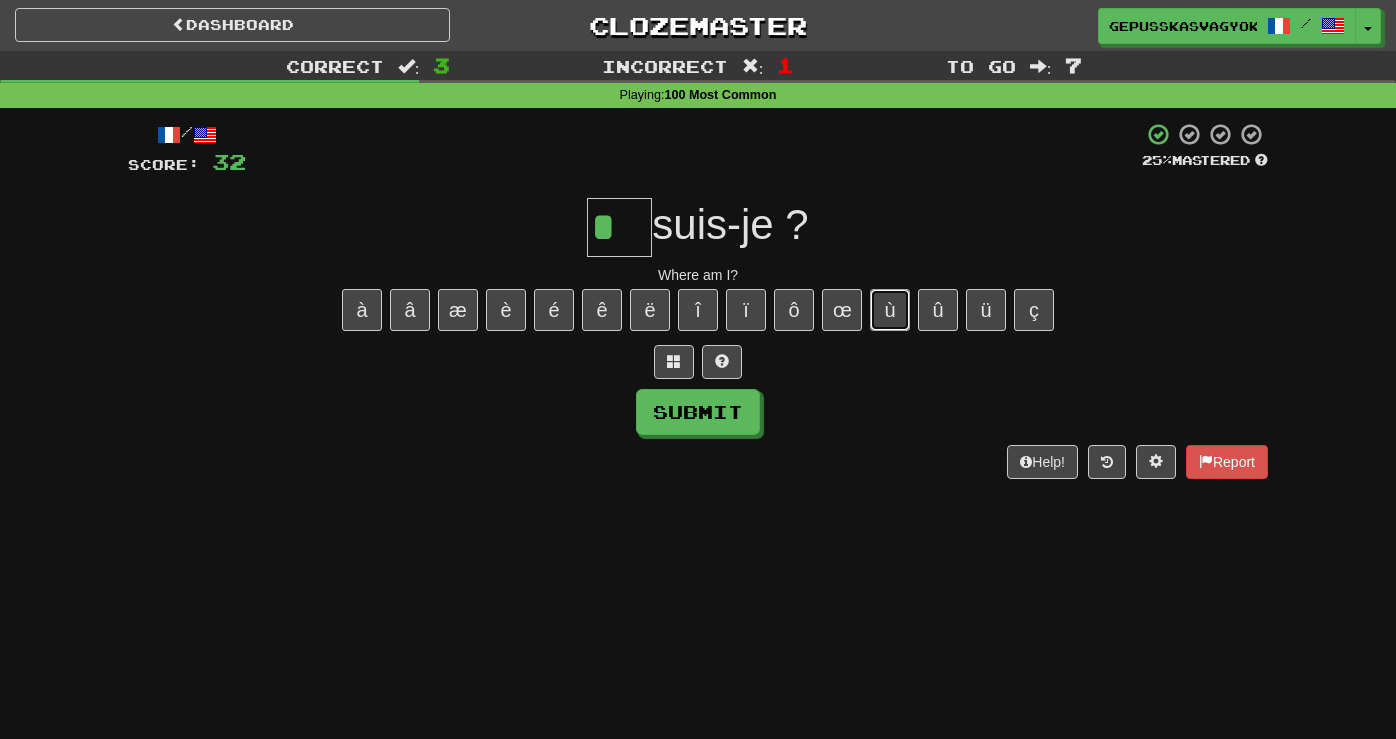 click on "ù" at bounding box center (890, 310) 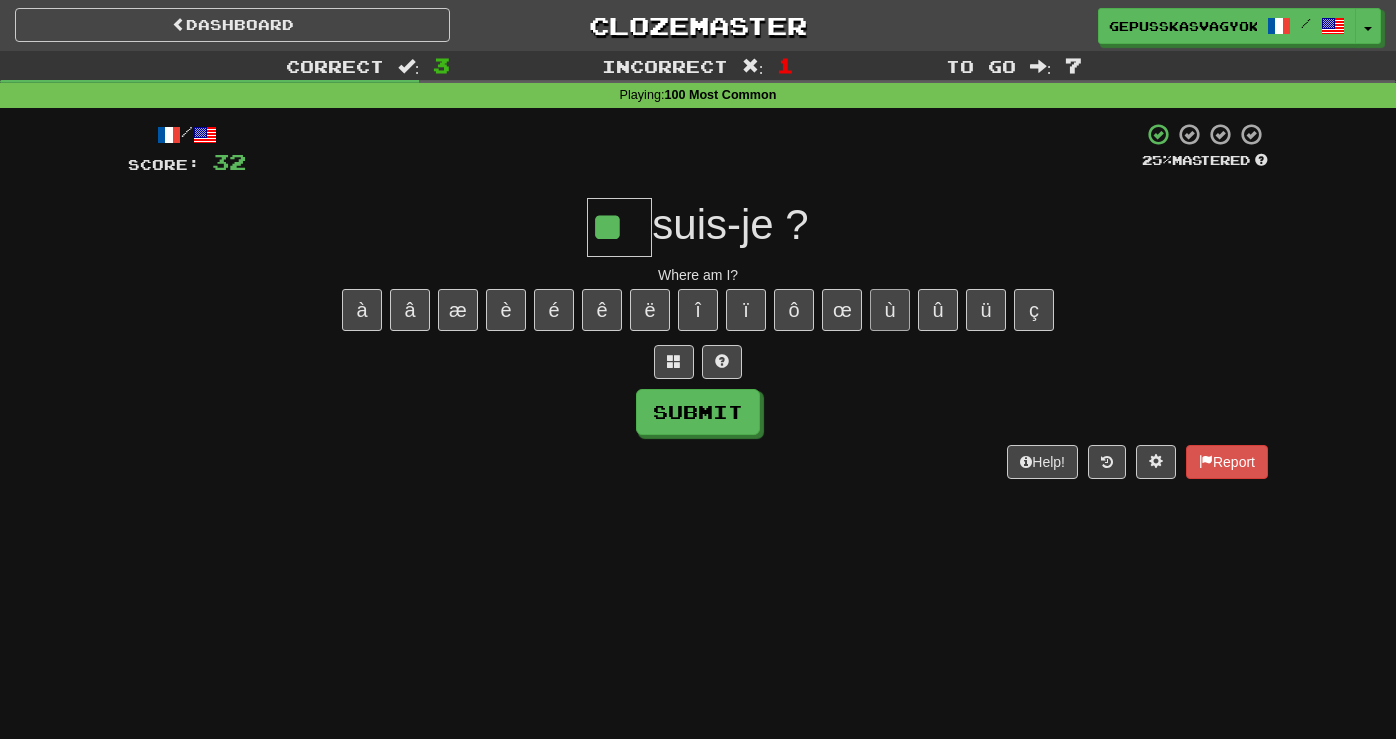 type on "**" 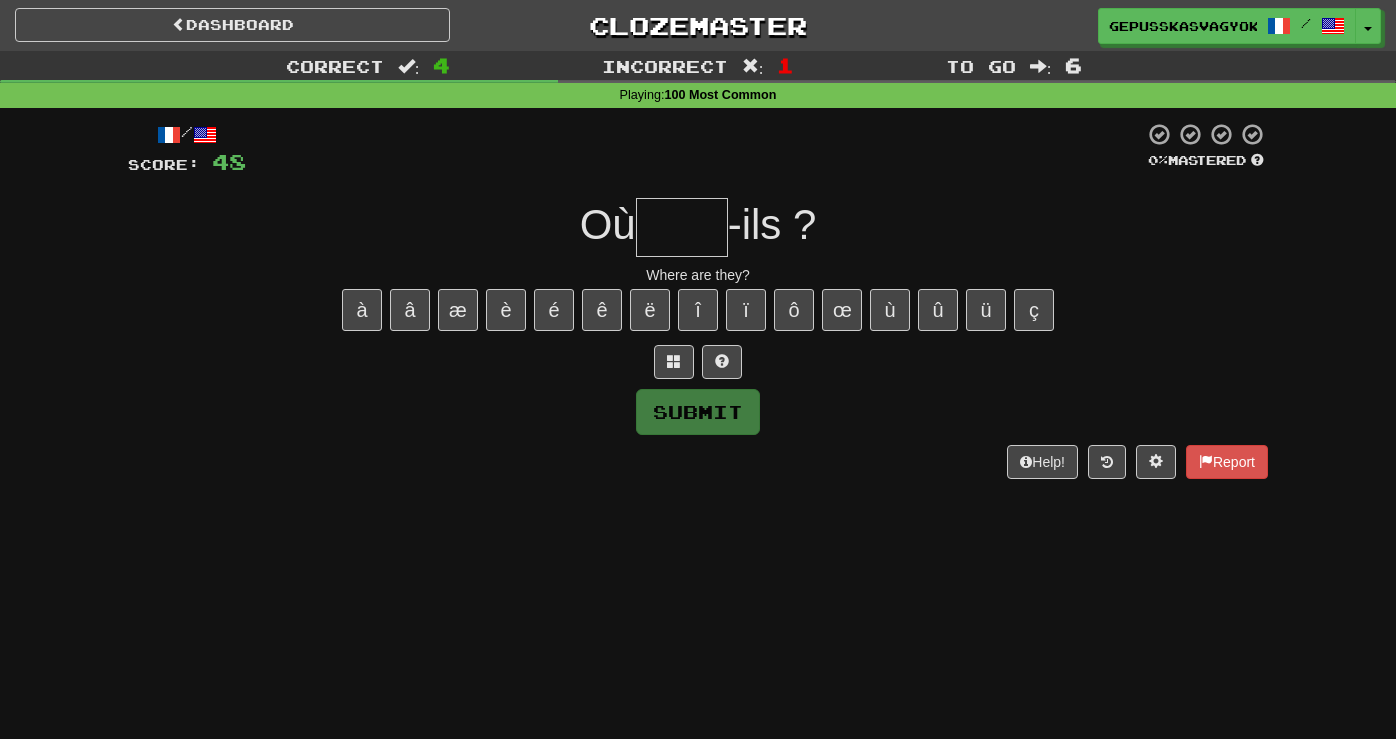 type on "*" 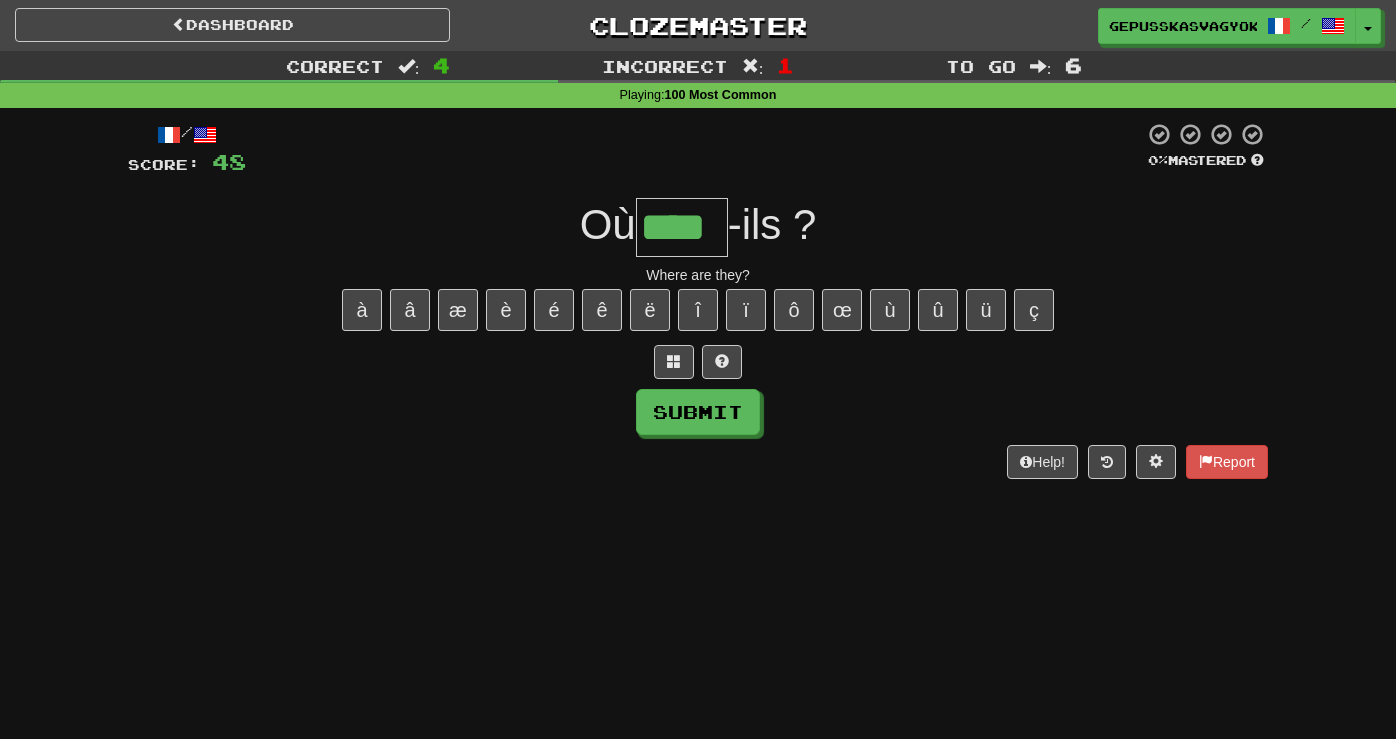 type on "****" 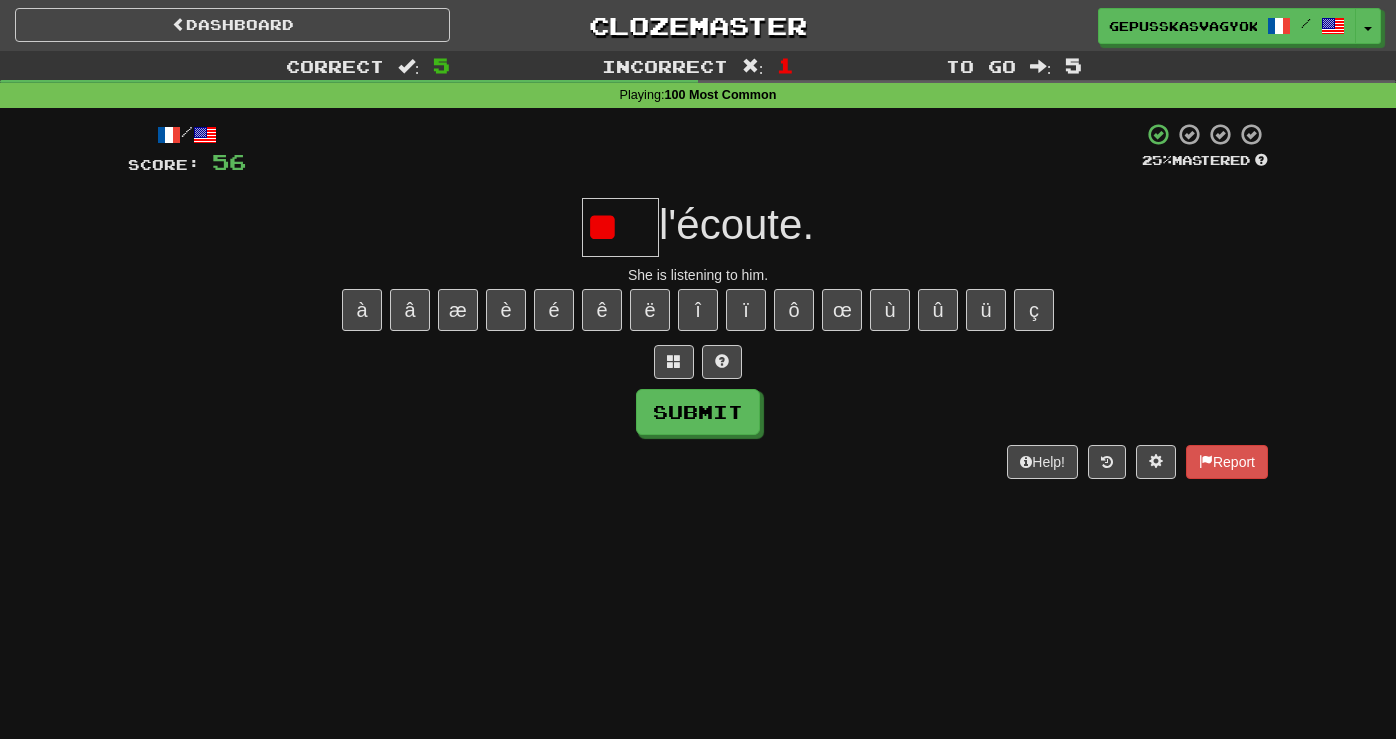 type on "*" 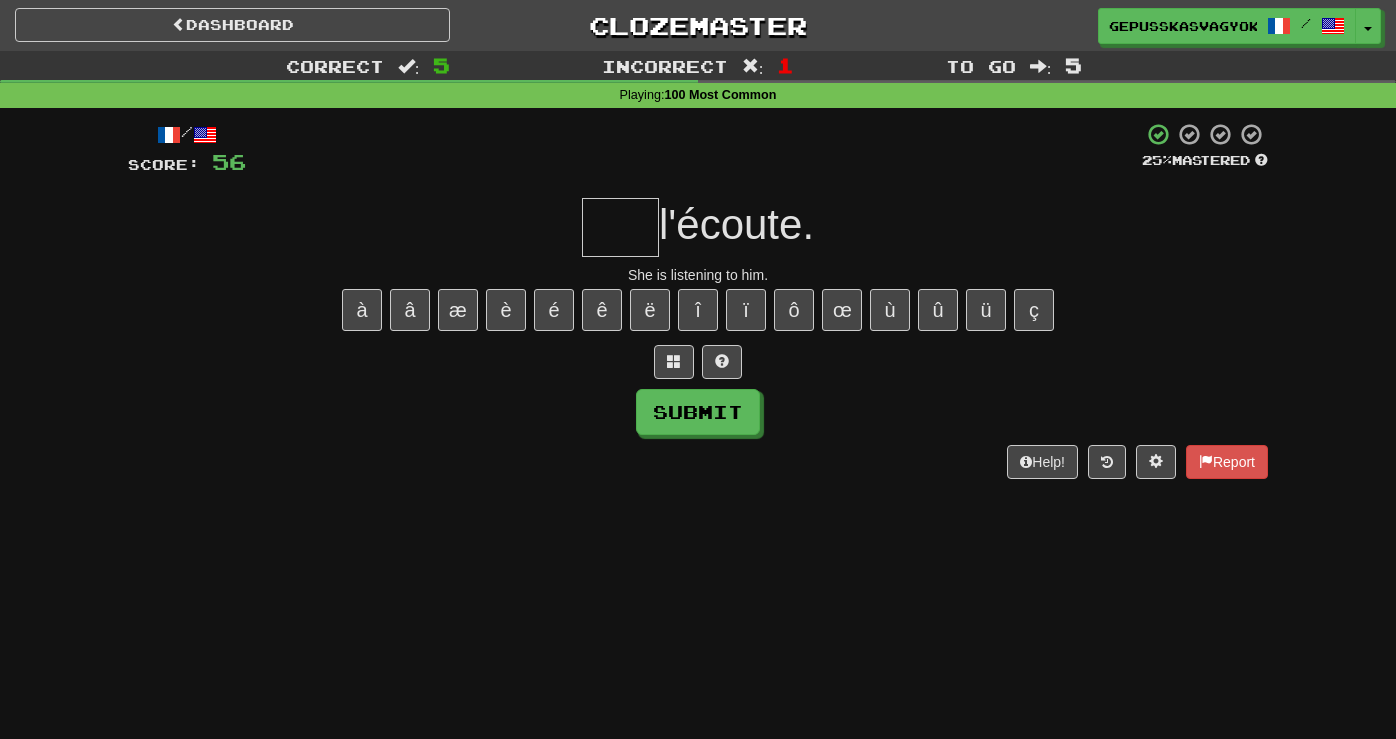 type on "*" 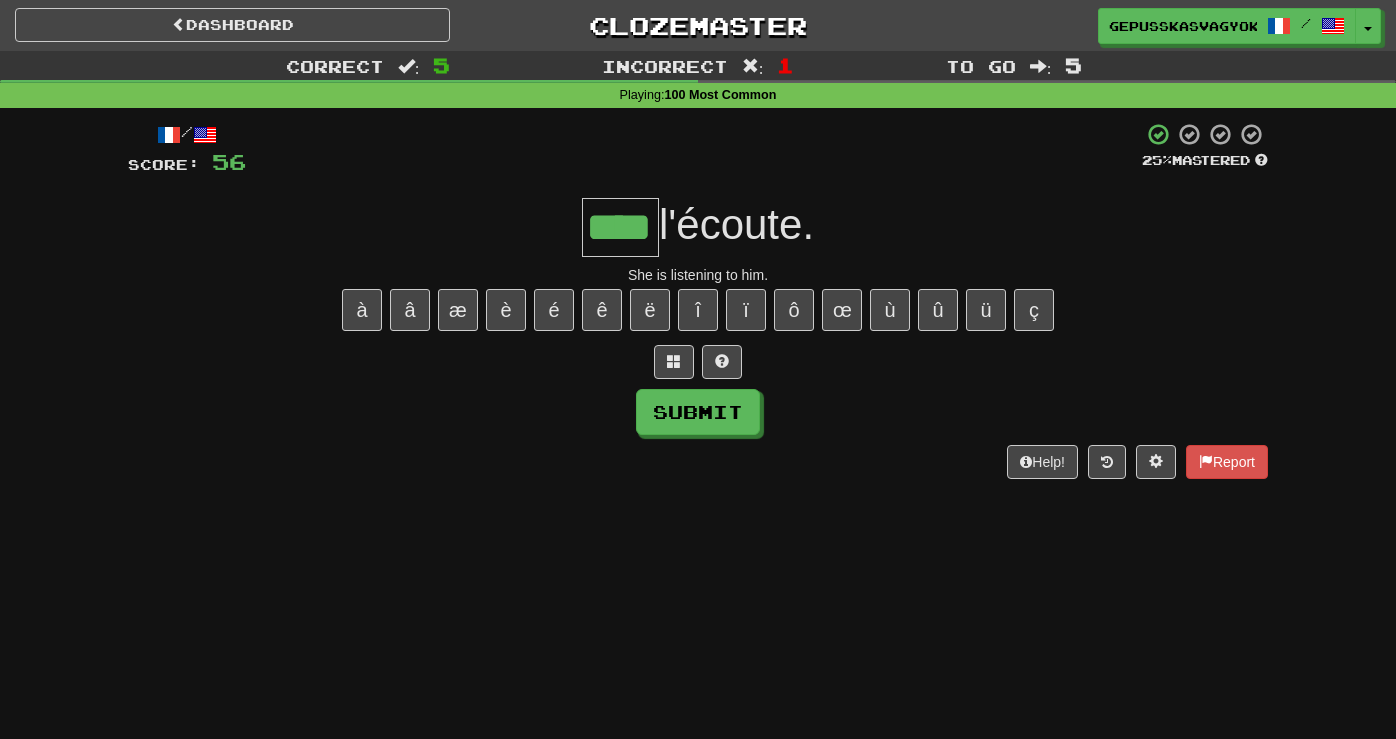 type on "****" 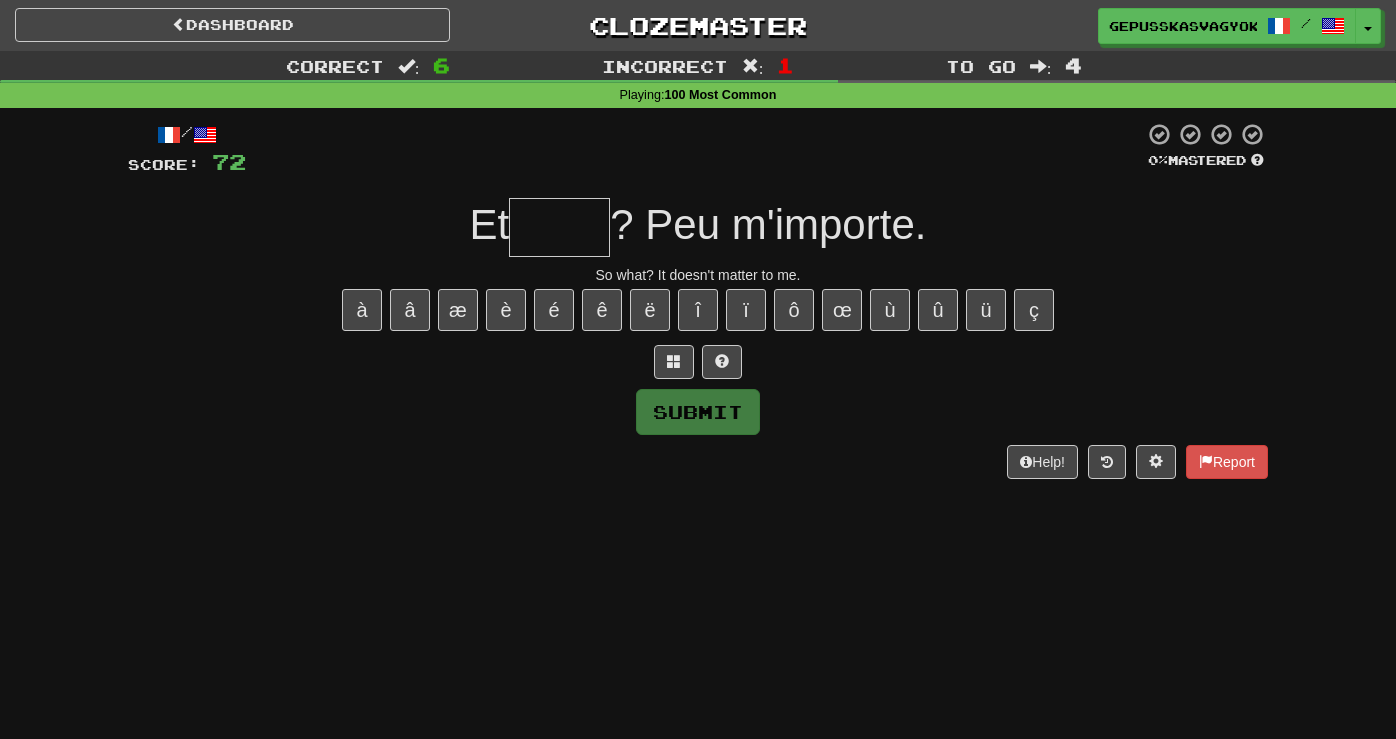 type on "*" 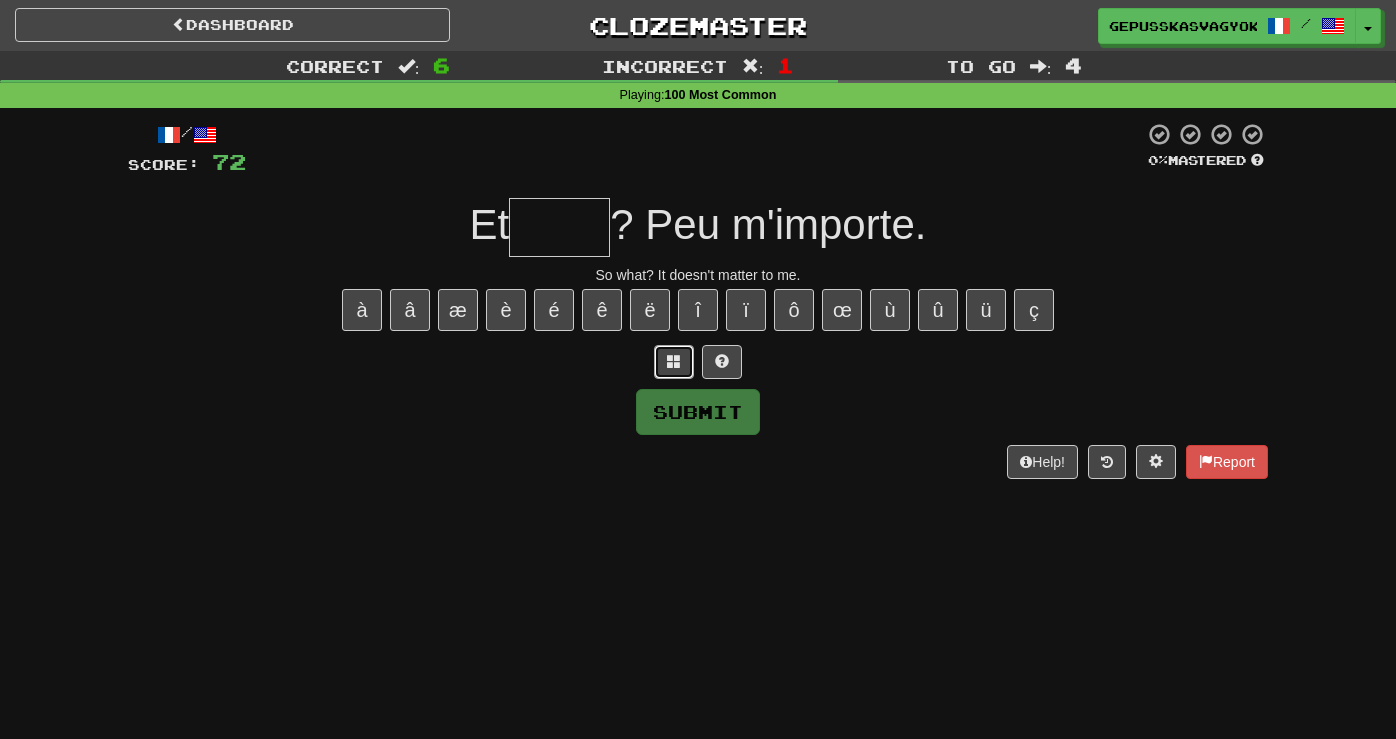 click at bounding box center (674, 362) 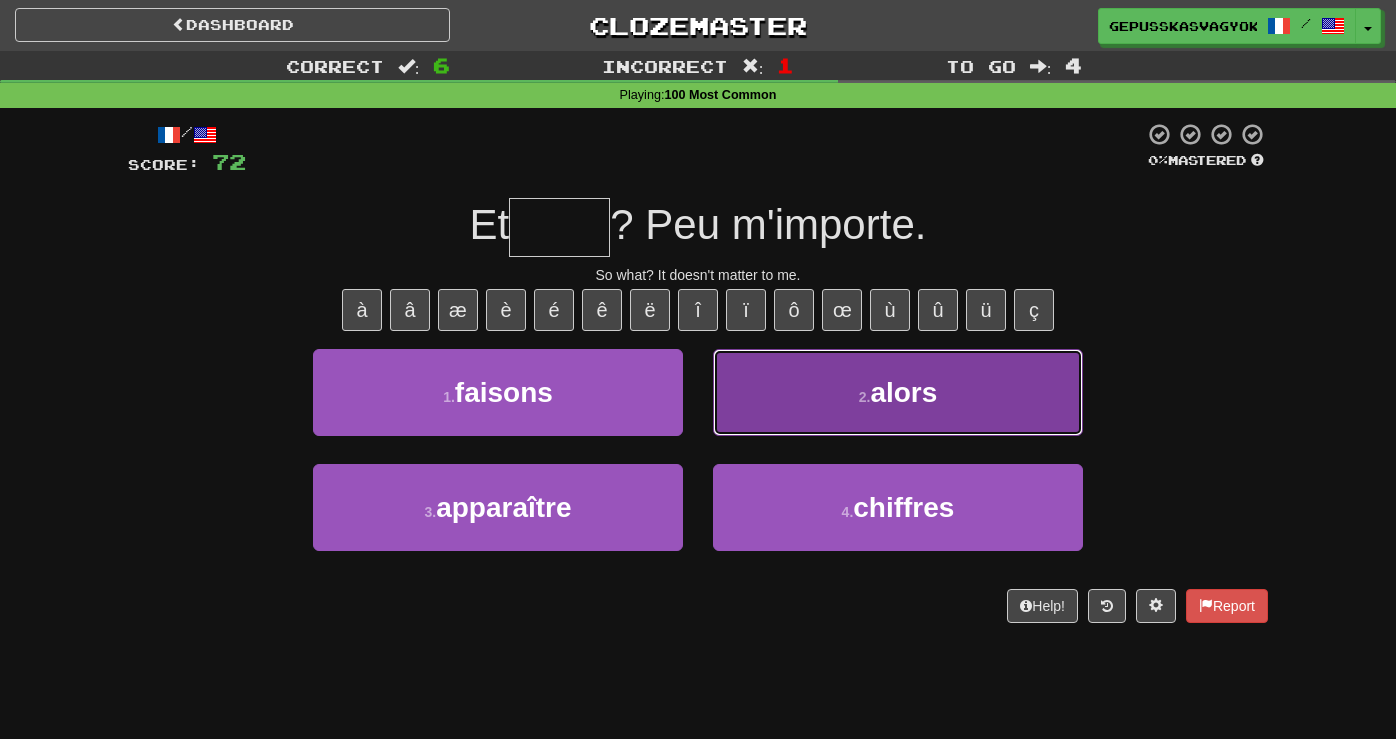 click on "2 .  alors" at bounding box center (898, 392) 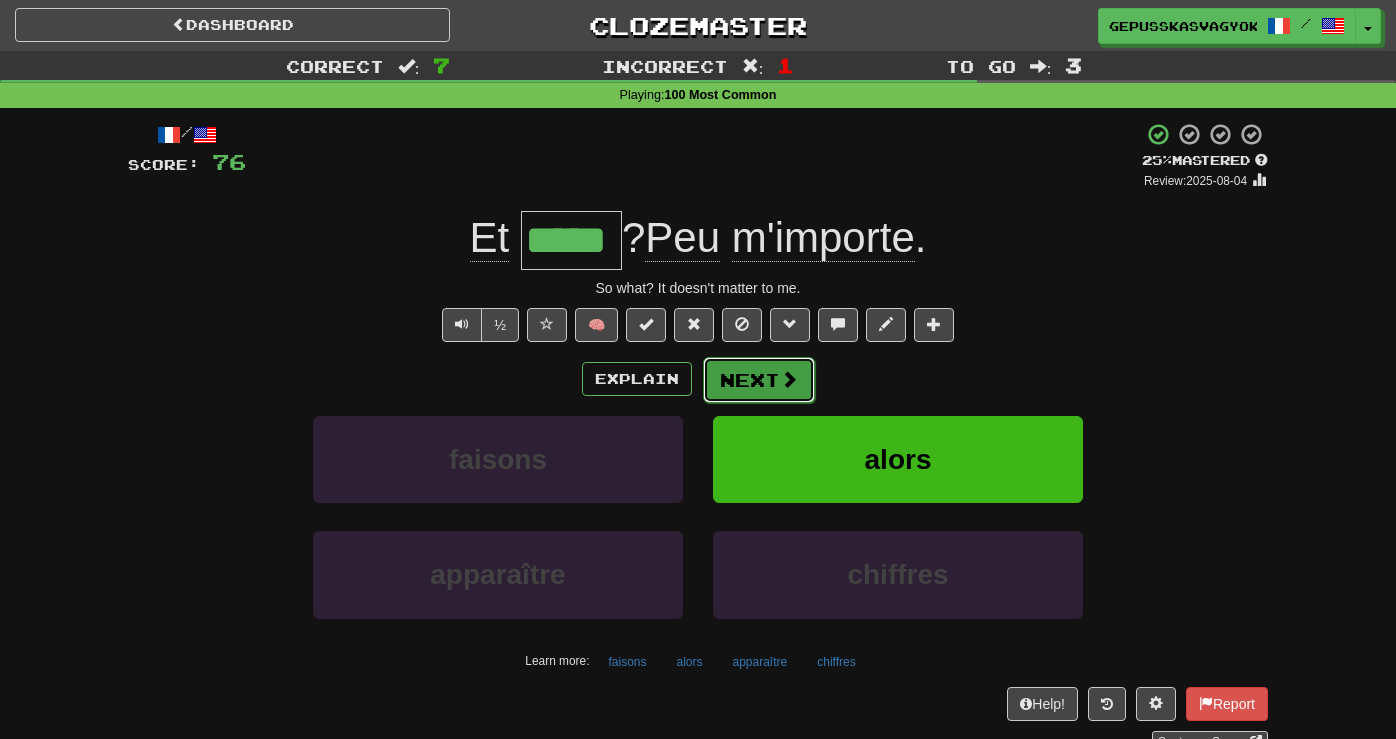 click on "Next" at bounding box center [759, 380] 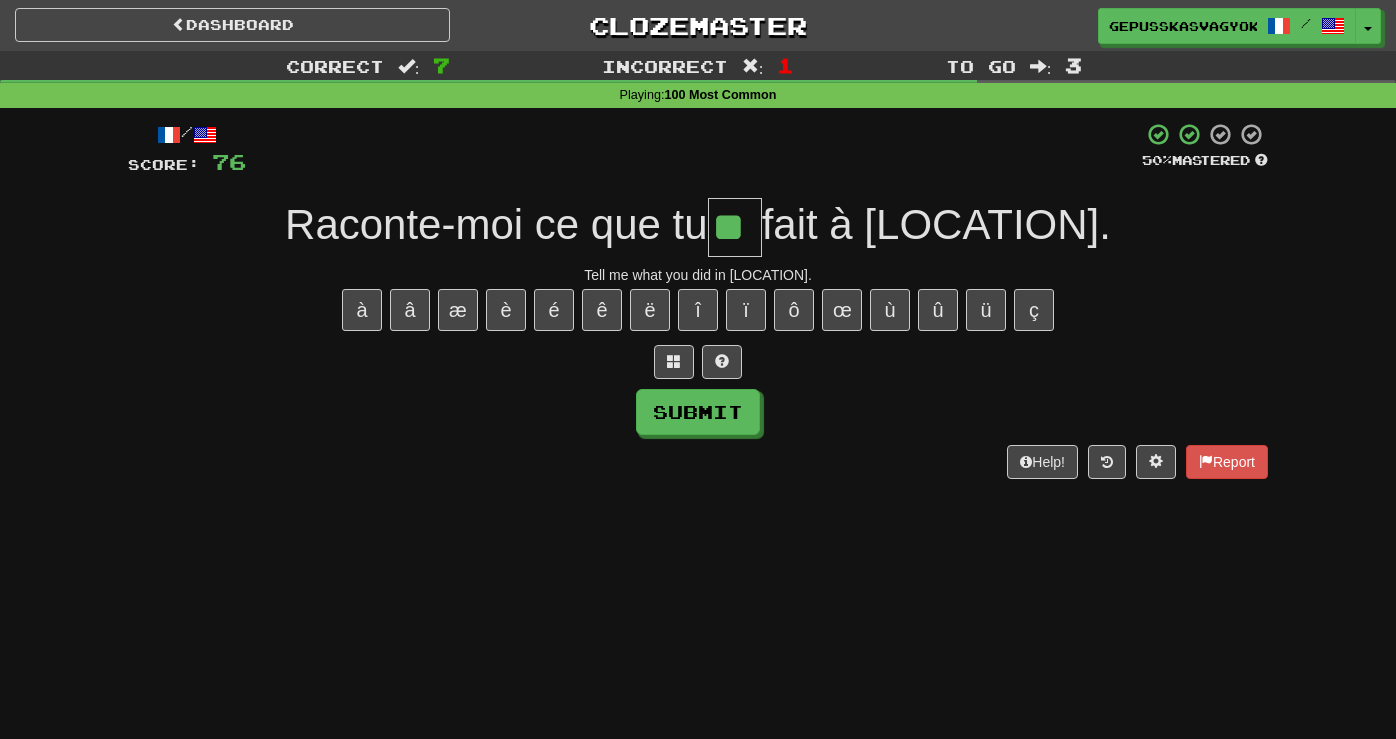 type on "**" 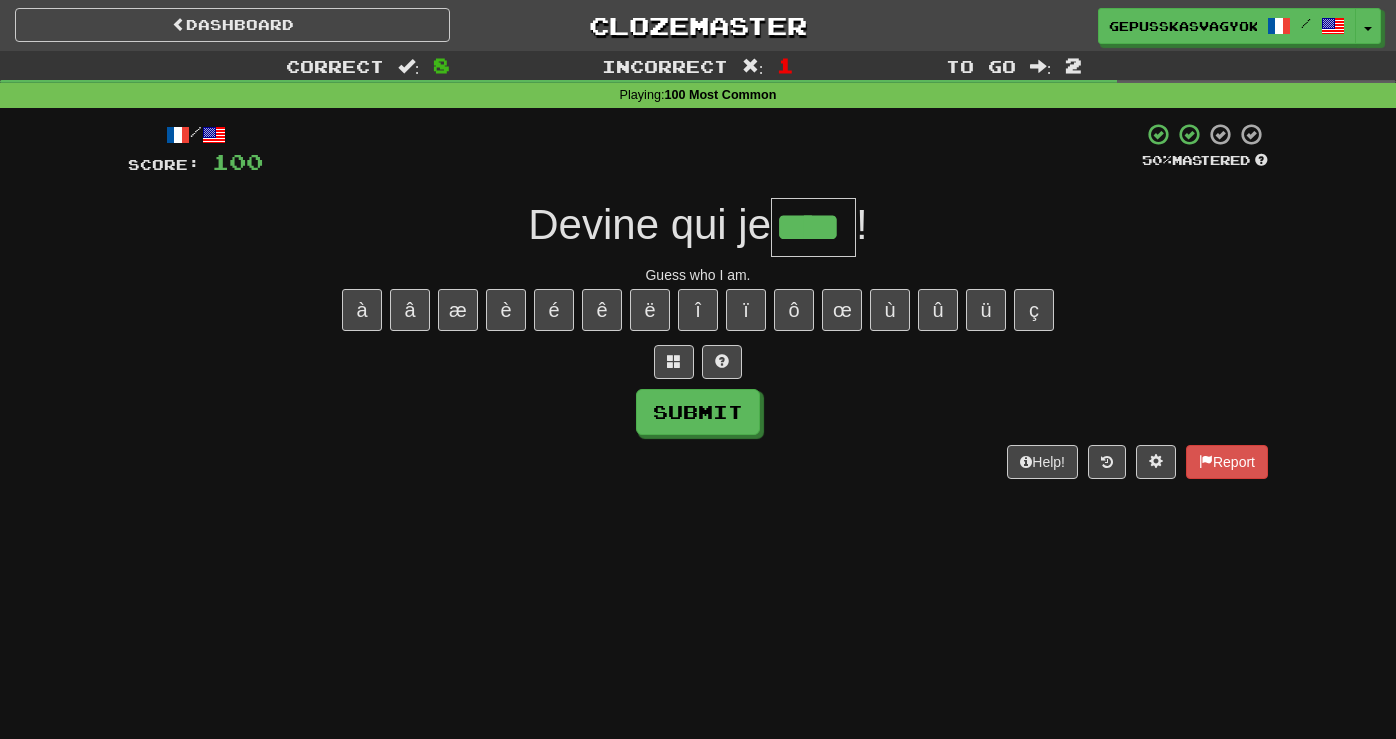 type on "****" 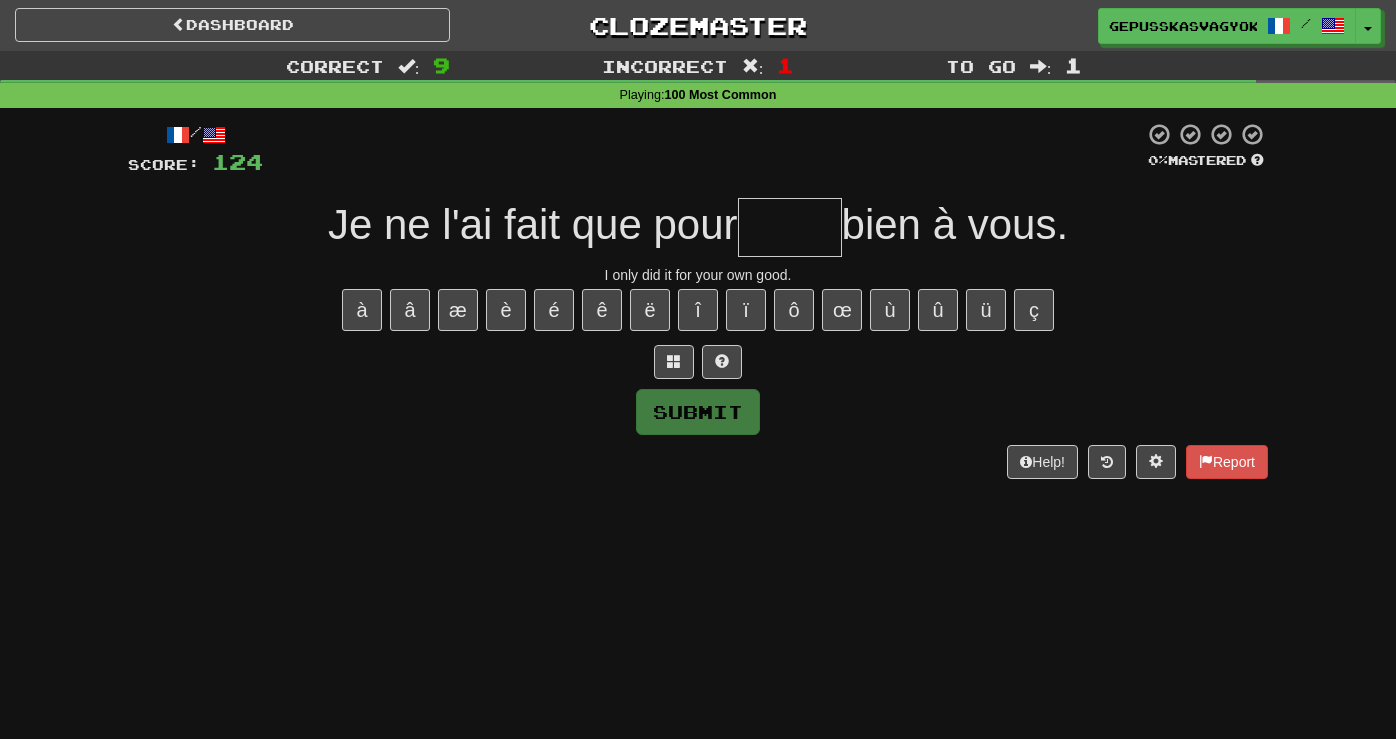 type on "*" 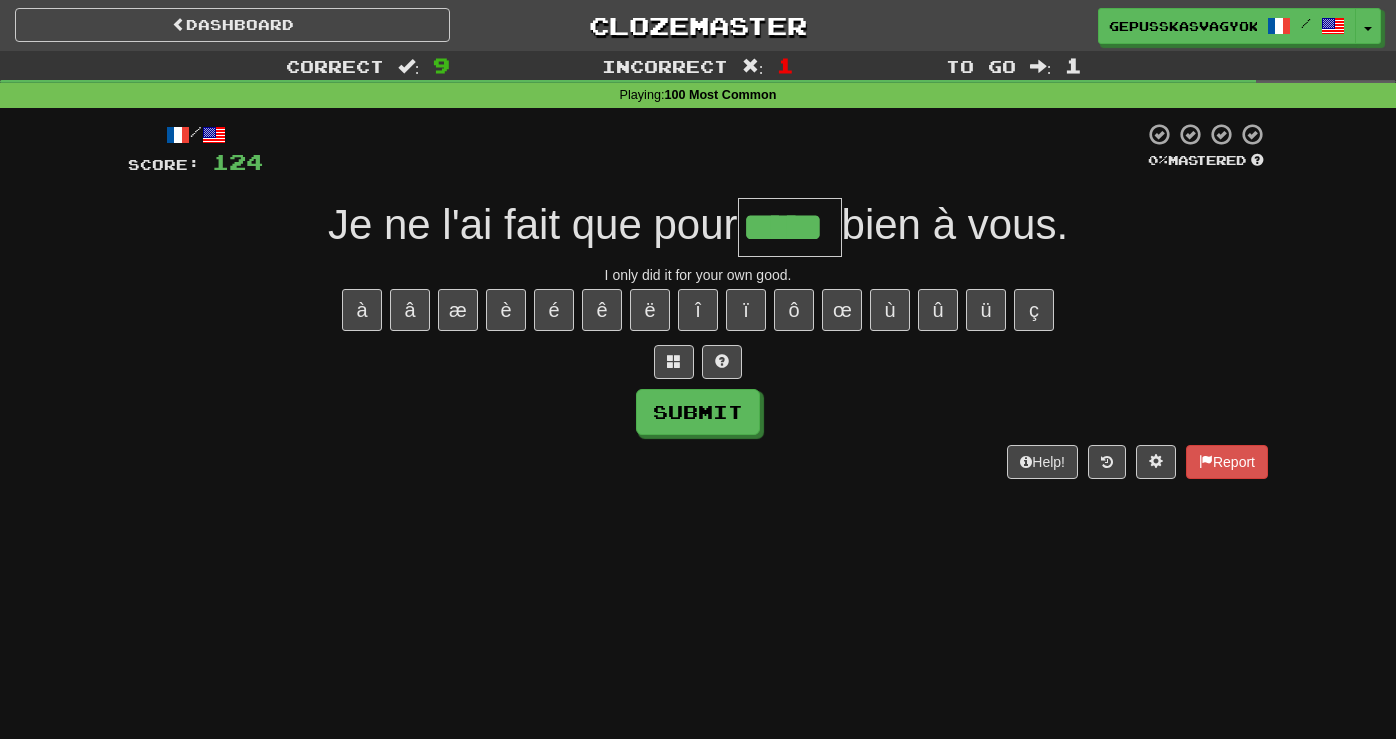 type on "*****" 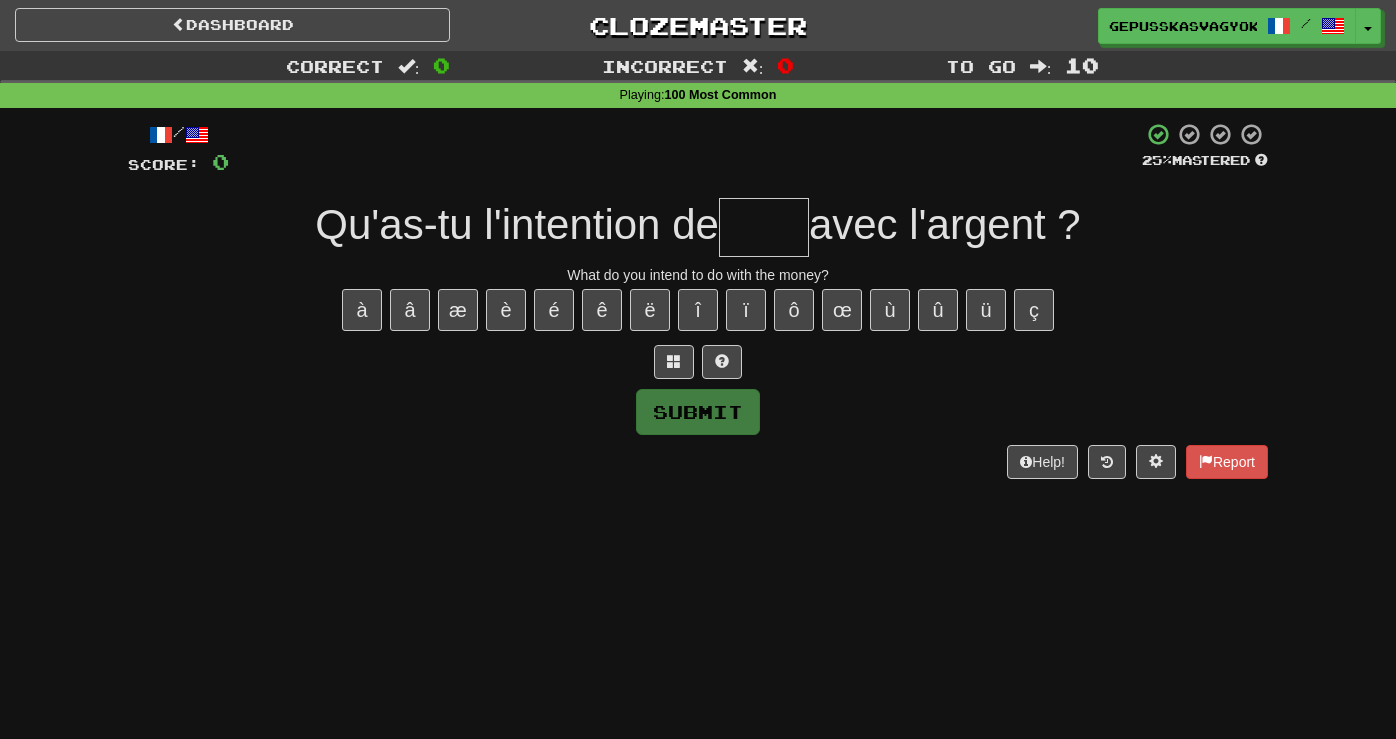 click on "gepusskasvagyok
/
Toggle Dropdown
Dashboard
Leaderboard
Activity Feed
Notifications
Profile
Discussions
Čeština
/
English
Streak:
0
Review:
0
Points Today: 0
Dansk
/
English
Streak:
0
Review:
40
Points Today: 0
Deutsch
/
English
Streak:
7
Review:
389
Points Today: 196
Français
/
English
Streak:
6
Review:
60
Points Today: 0
Italiano
/
English
Streak:
0
Review:
40
Points Today: 0
Magyar
/
English
Streak:
0
Review:
10
Points Today: 0
Nederlands
/
English
Streak:
4
Review:
20
Points Today: 0
Polski
/
English
Streak:
0
Review:
60" at bounding box center [1163, 26] 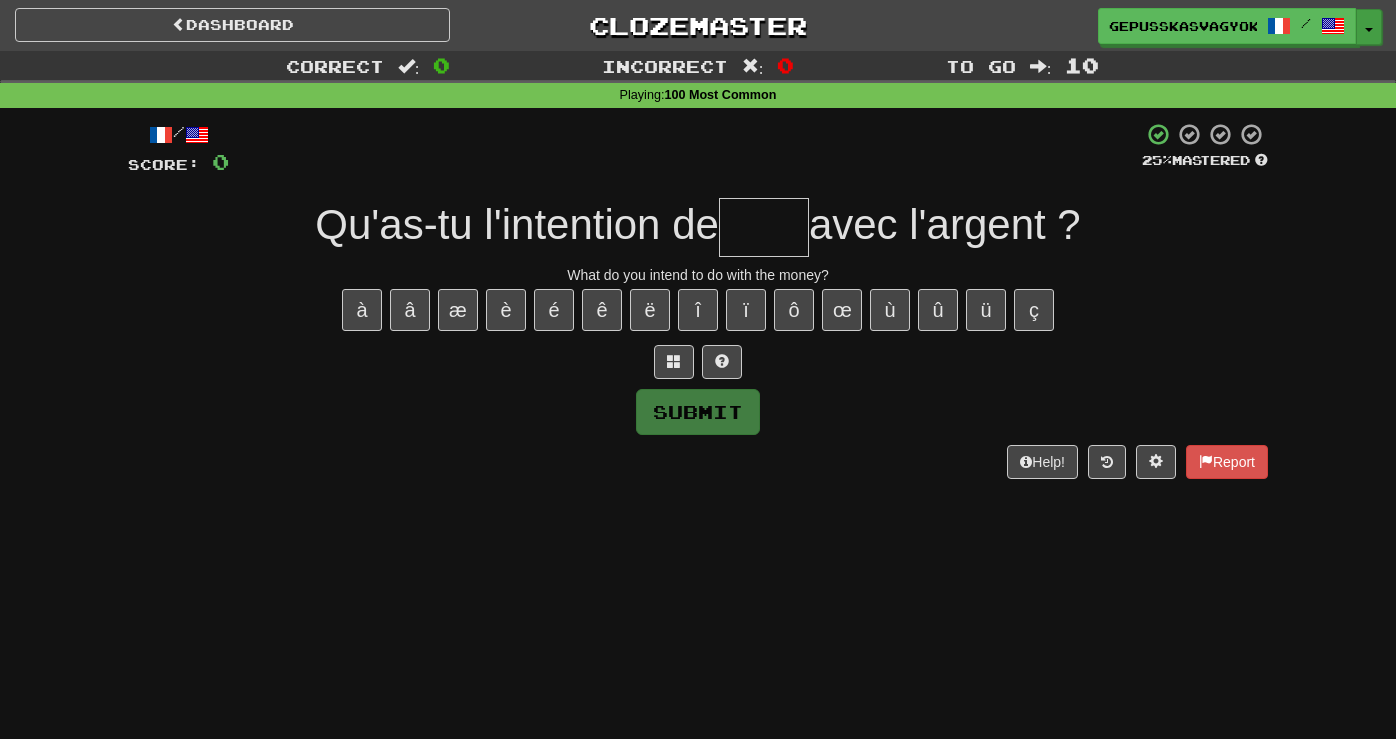 click at bounding box center [1369, 30] 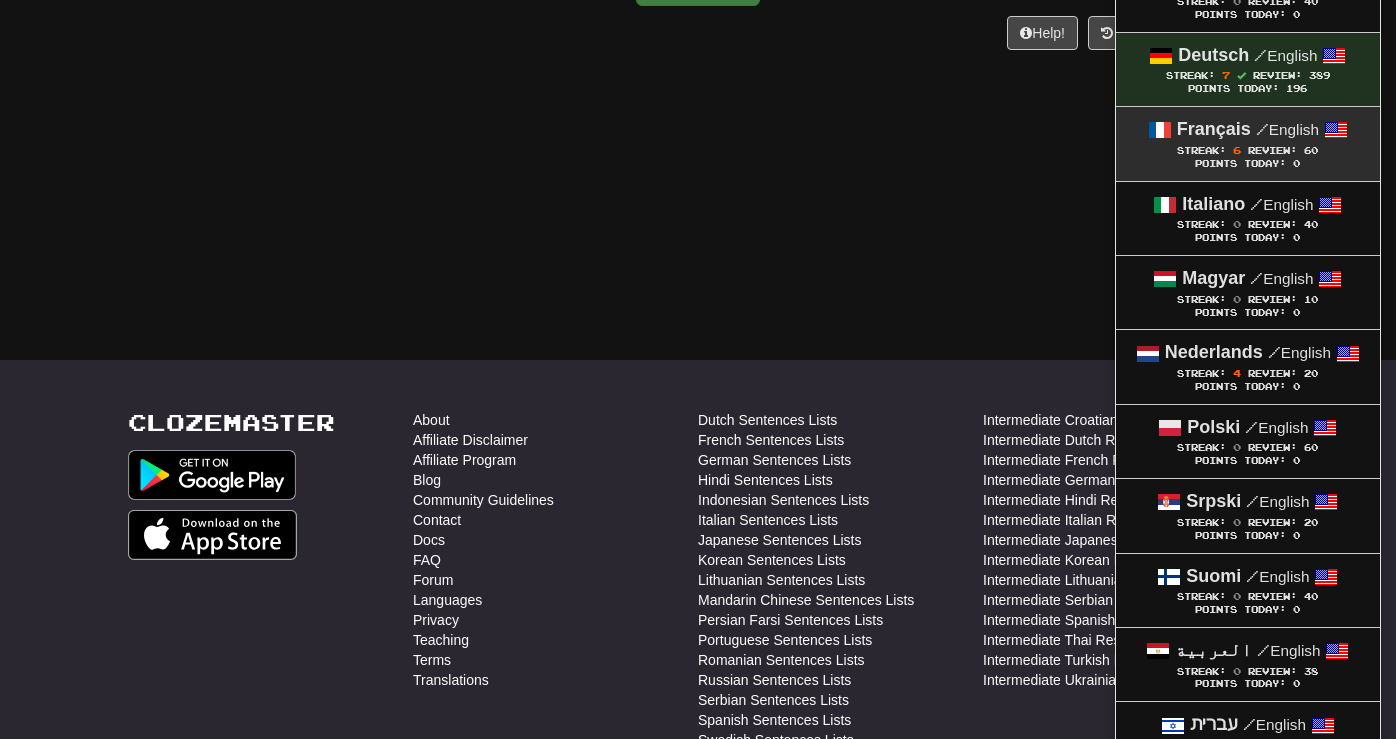 scroll, scrollTop: 433, scrollLeft: 0, axis: vertical 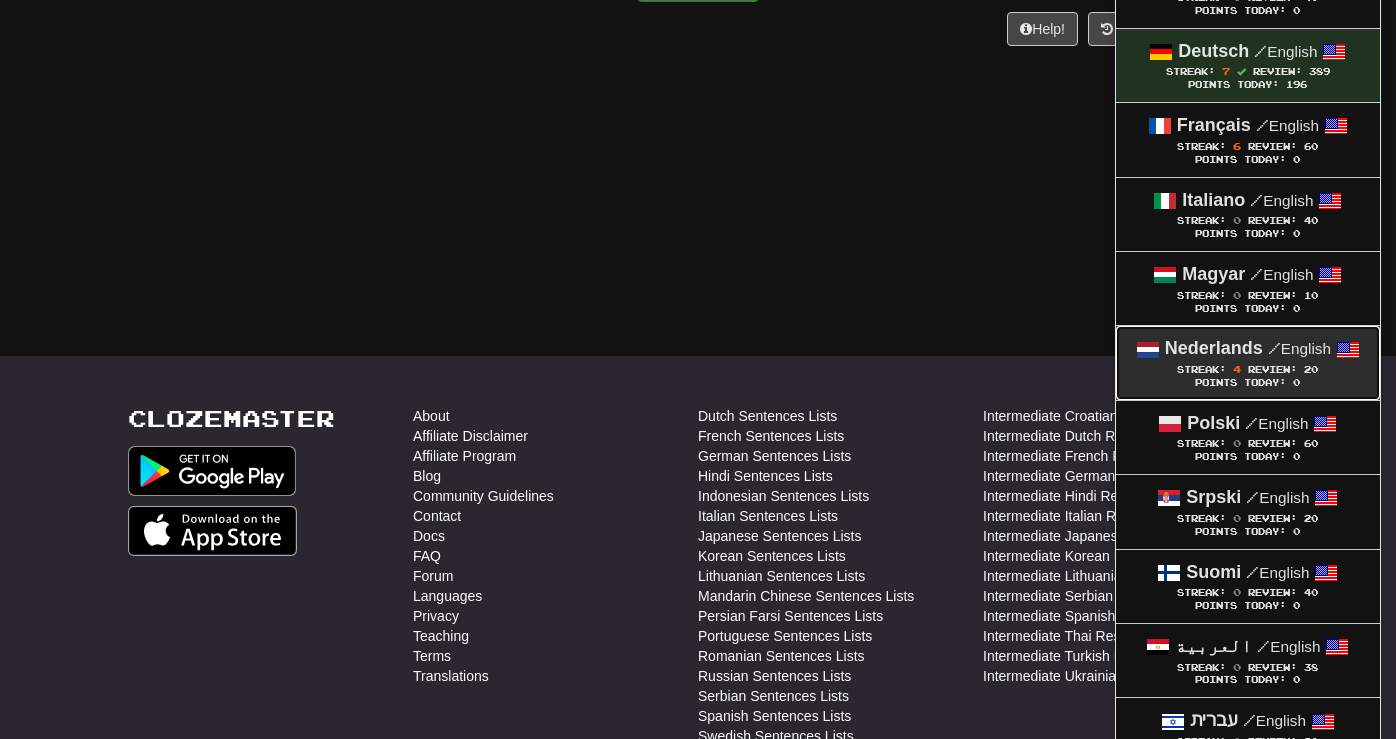 click on "/
English" at bounding box center (1299, 348) 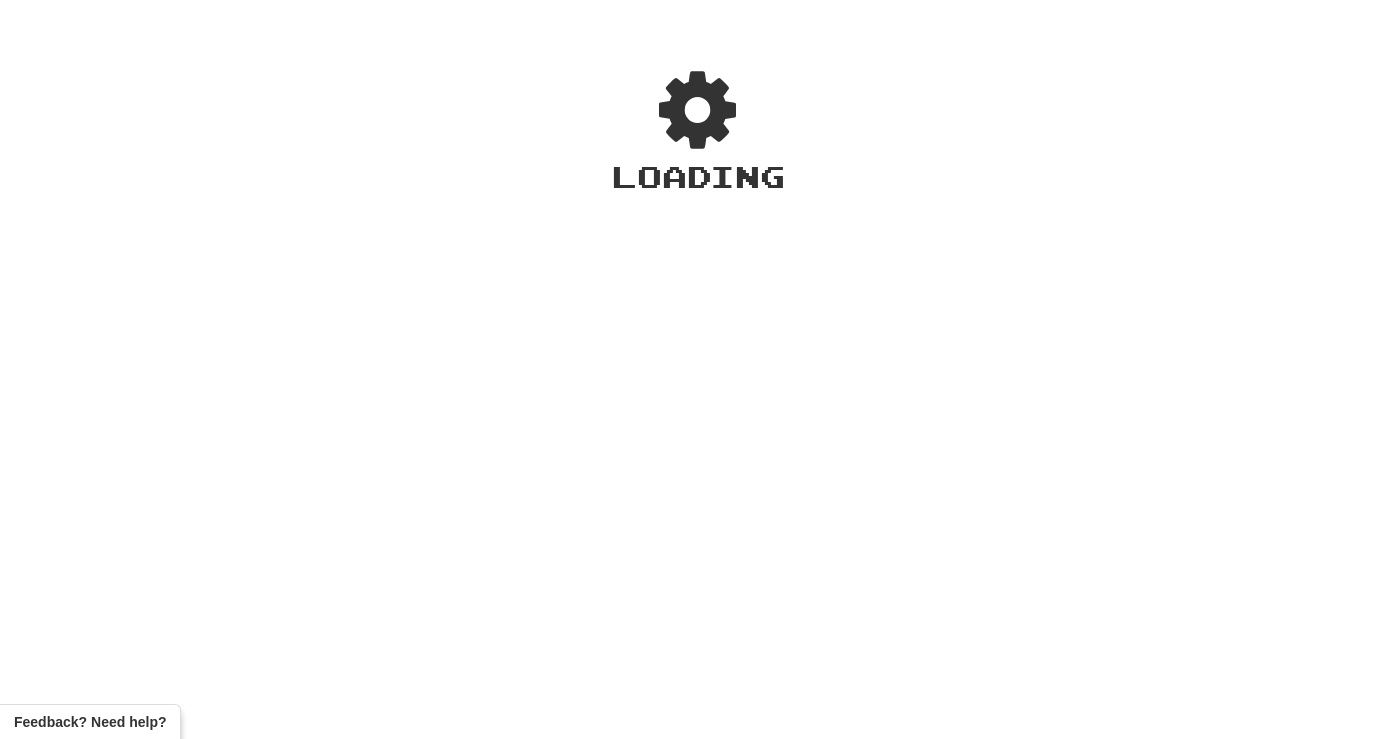 scroll, scrollTop: 0, scrollLeft: 0, axis: both 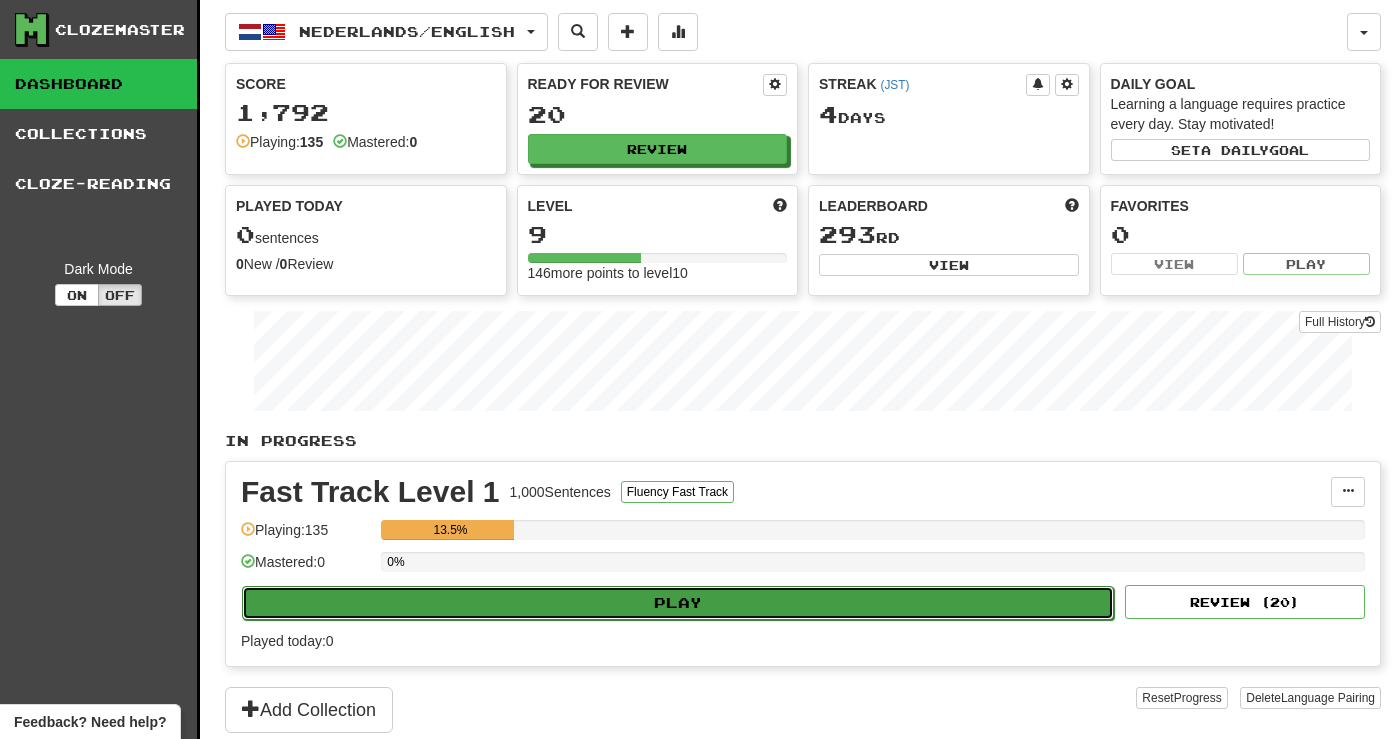 click on "Play" at bounding box center (678, 603) 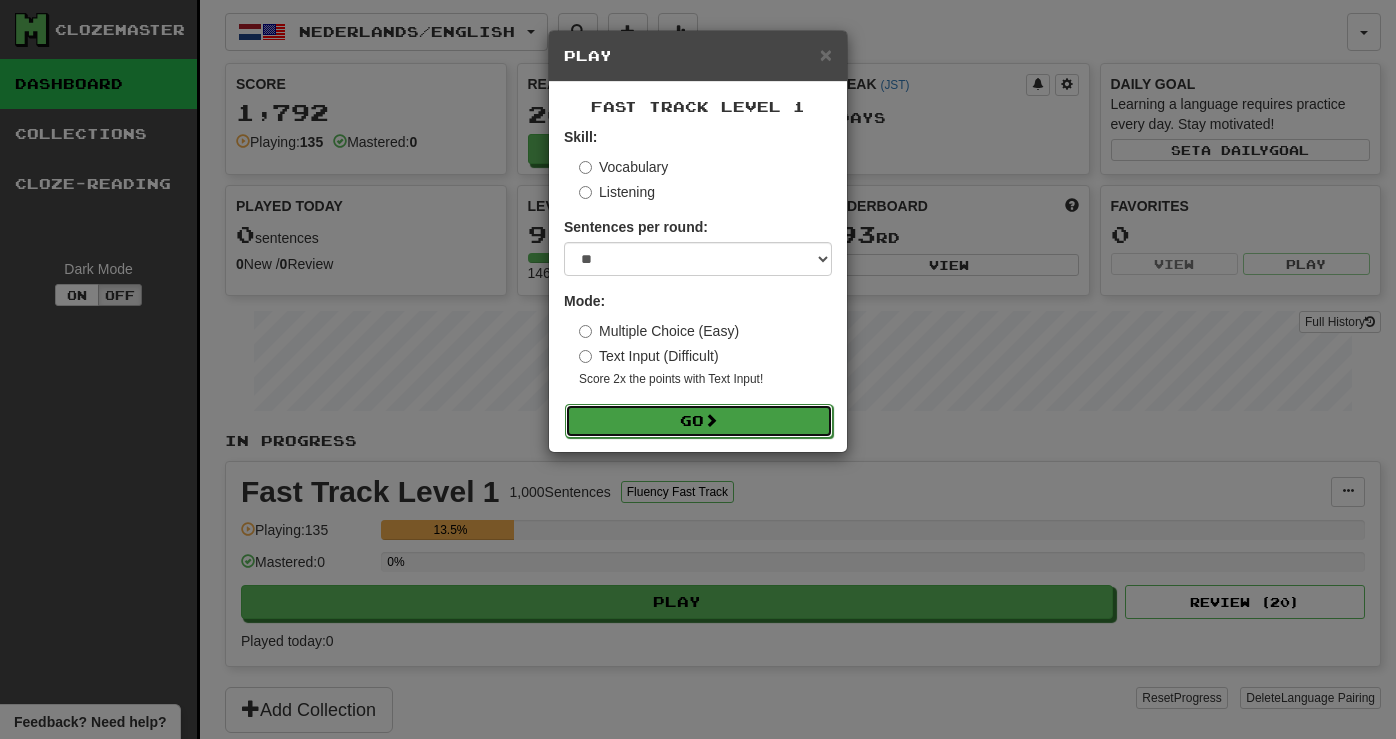 click on "Go" at bounding box center [699, 421] 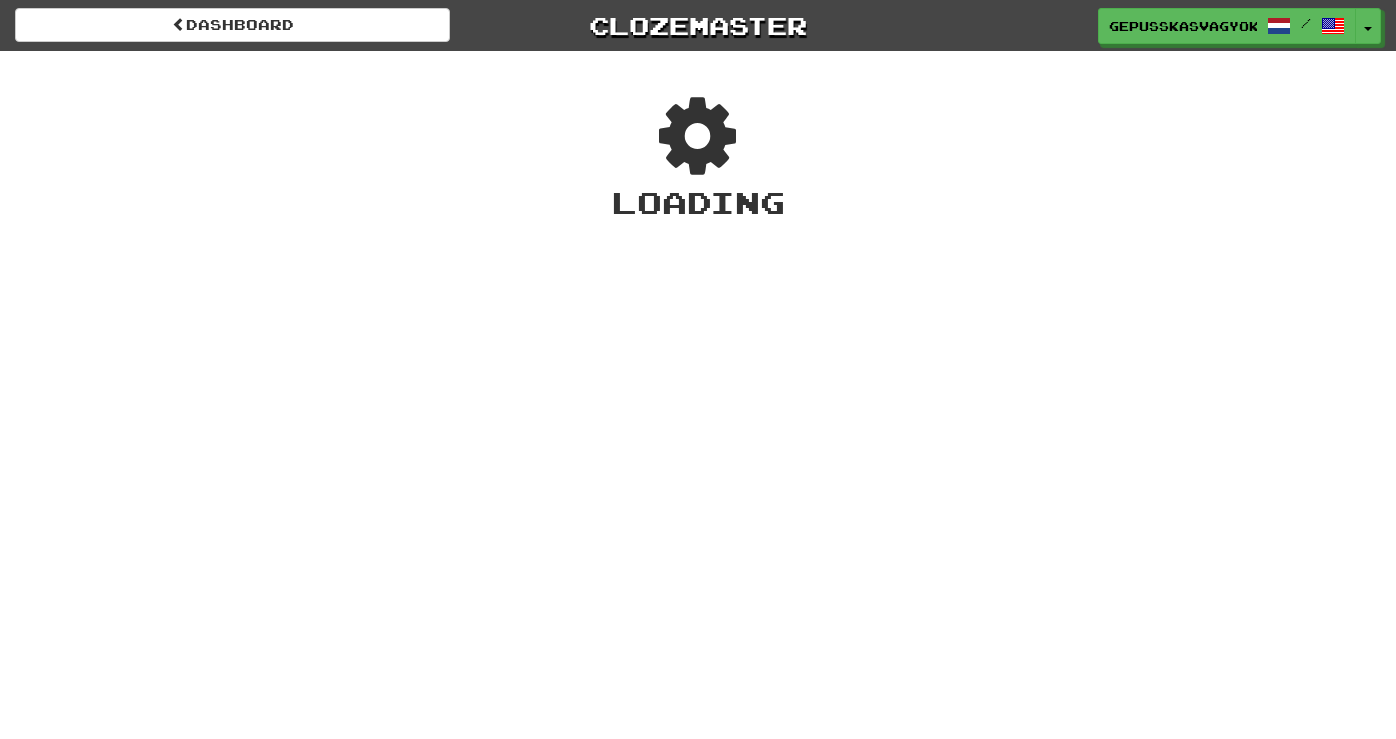 scroll, scrollTop: 0, scrollLeft: 0, axis: both 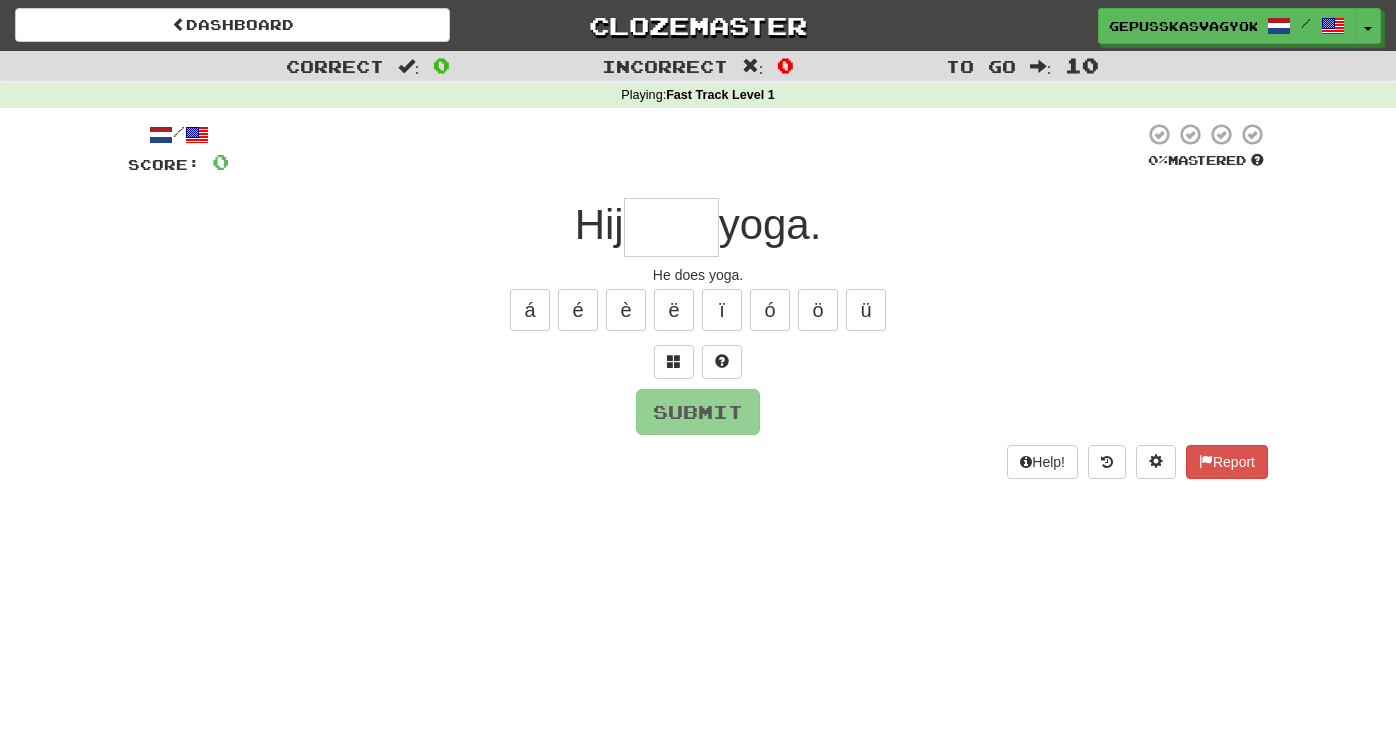 click at bounding box center [671, 227] 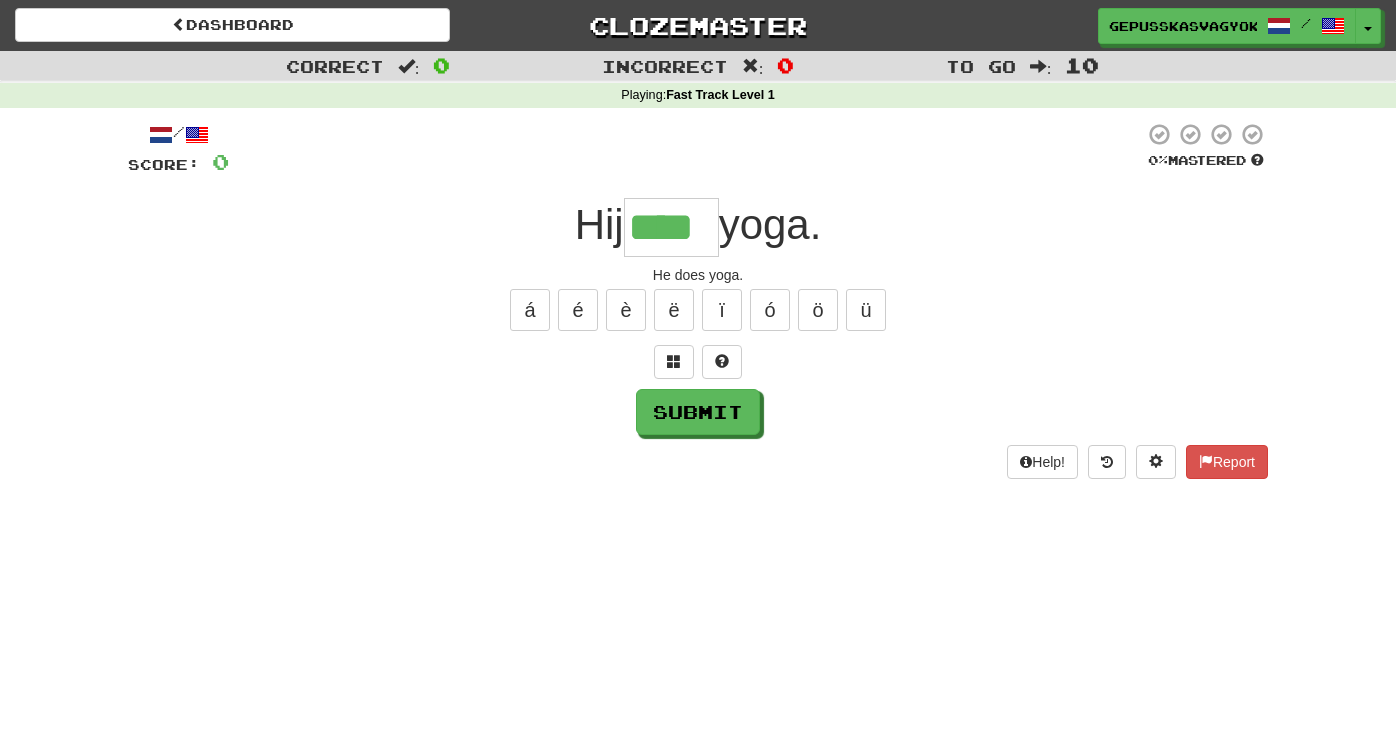 scroll, scrollTop: 0, scrollLeft: 5, axis: horizontal 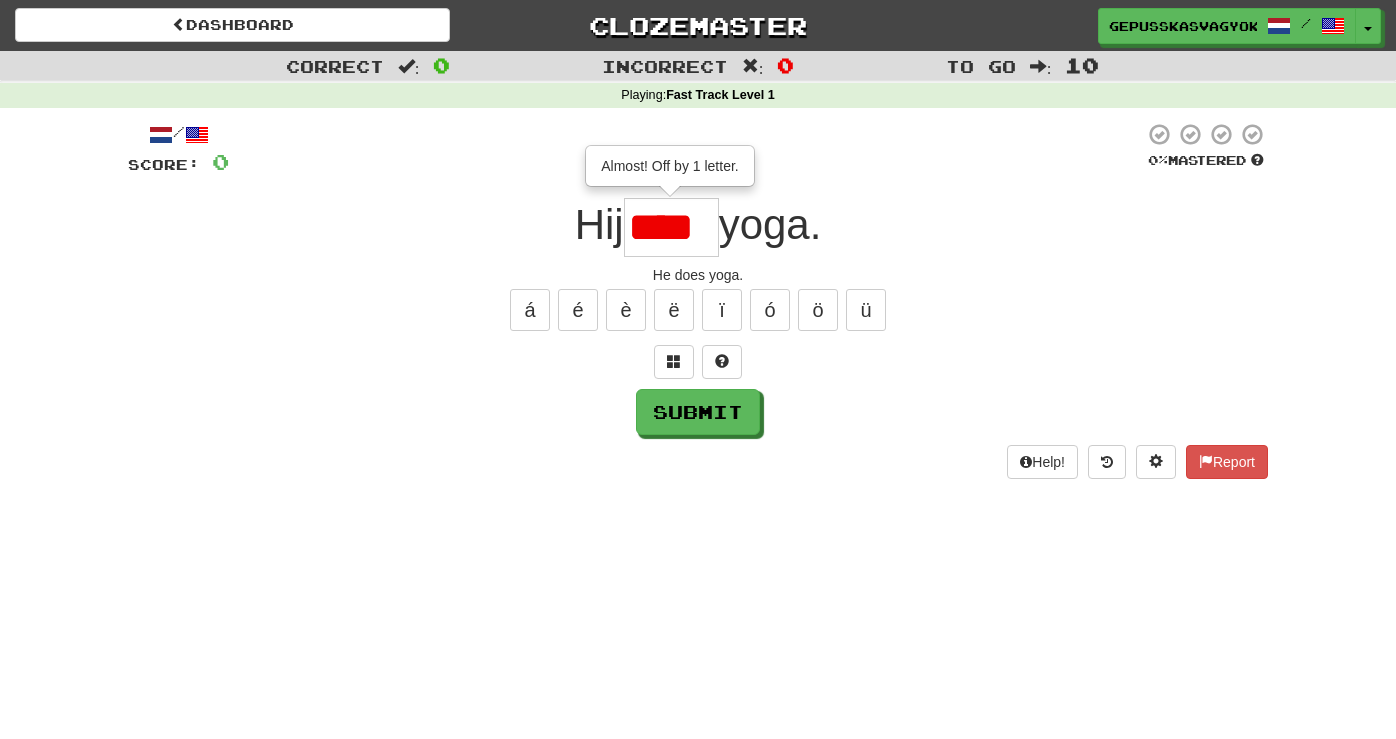 type on "****" 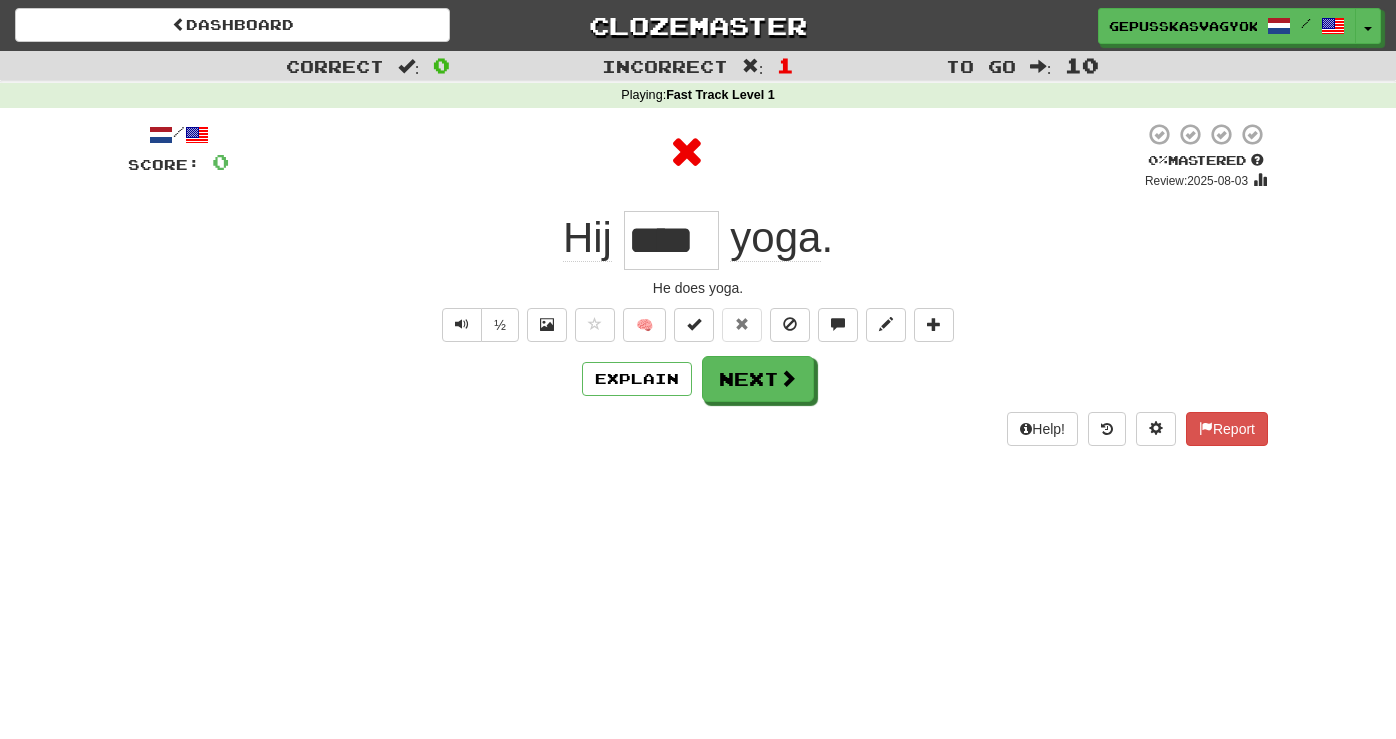 scroll, scrollTop: 0, scrollLeft: 0, axis: both 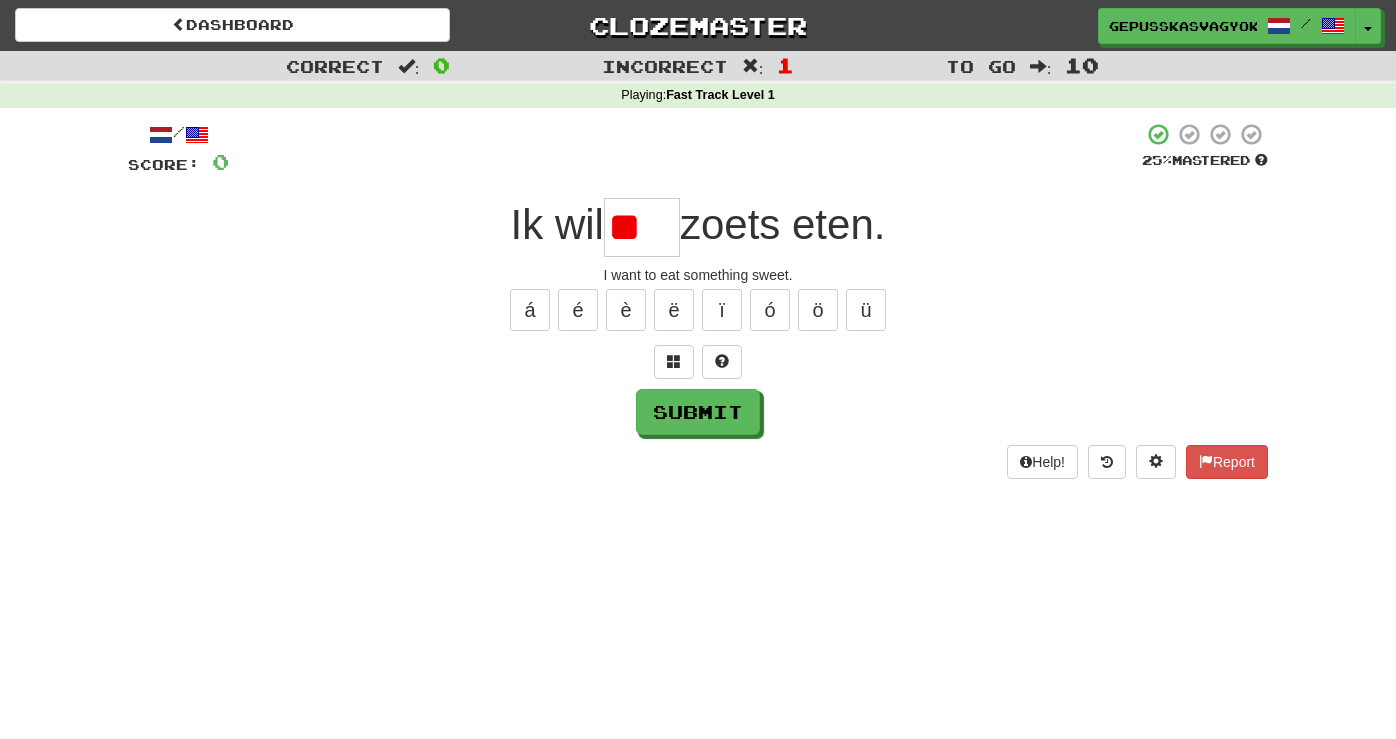 type on "*" 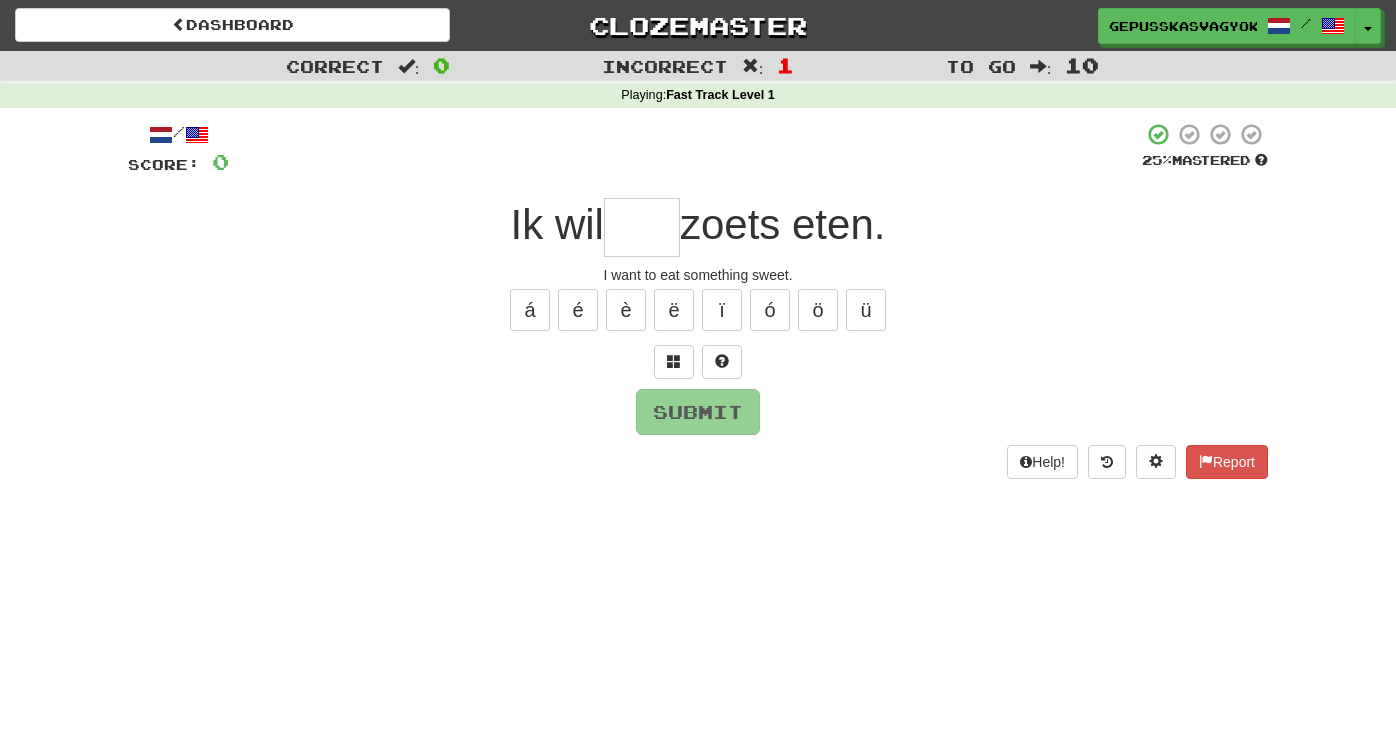 click on "/  Score:   0 25 %  Mastered Ik wil   zoets eten. I want to eat something sweet. á é è ë ï ó ö ü Submit  Help!  Report" at bounding box center [698, 300] 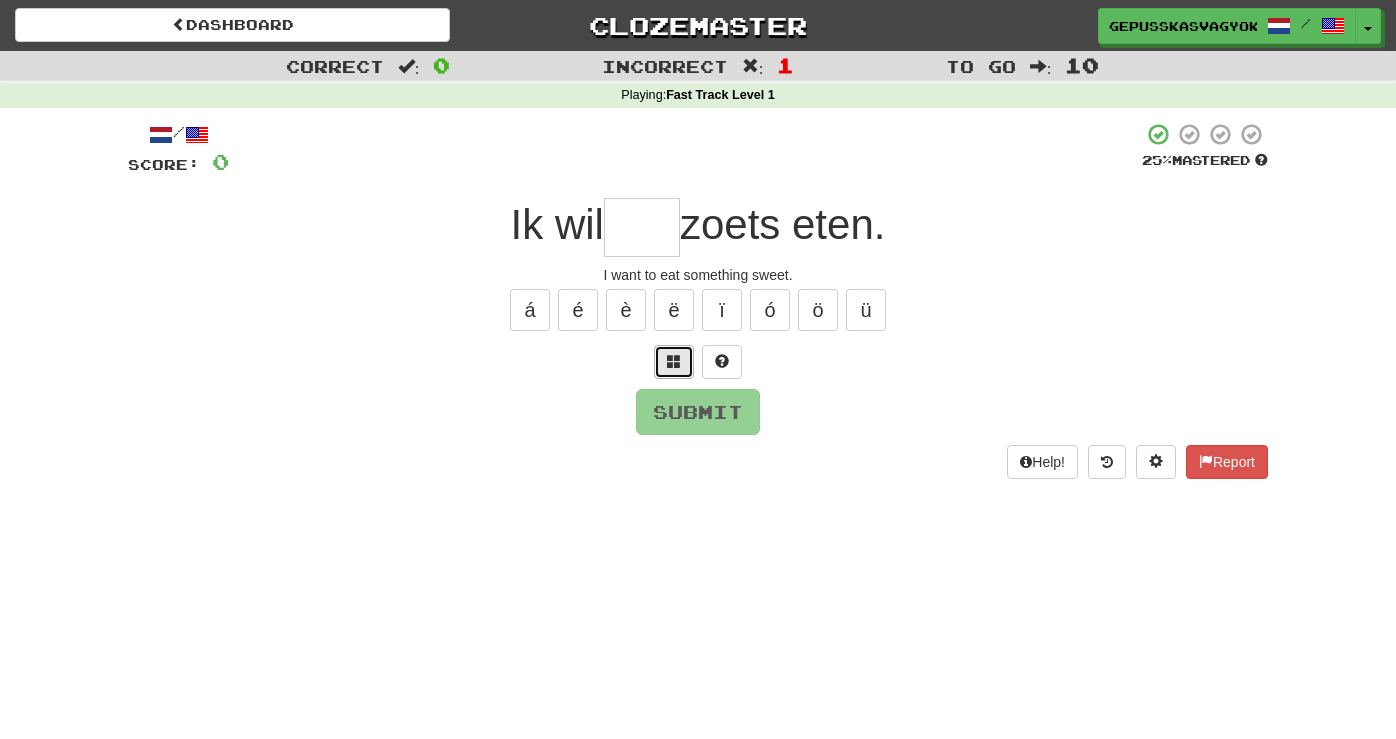 click at bounding box center [674, 362] 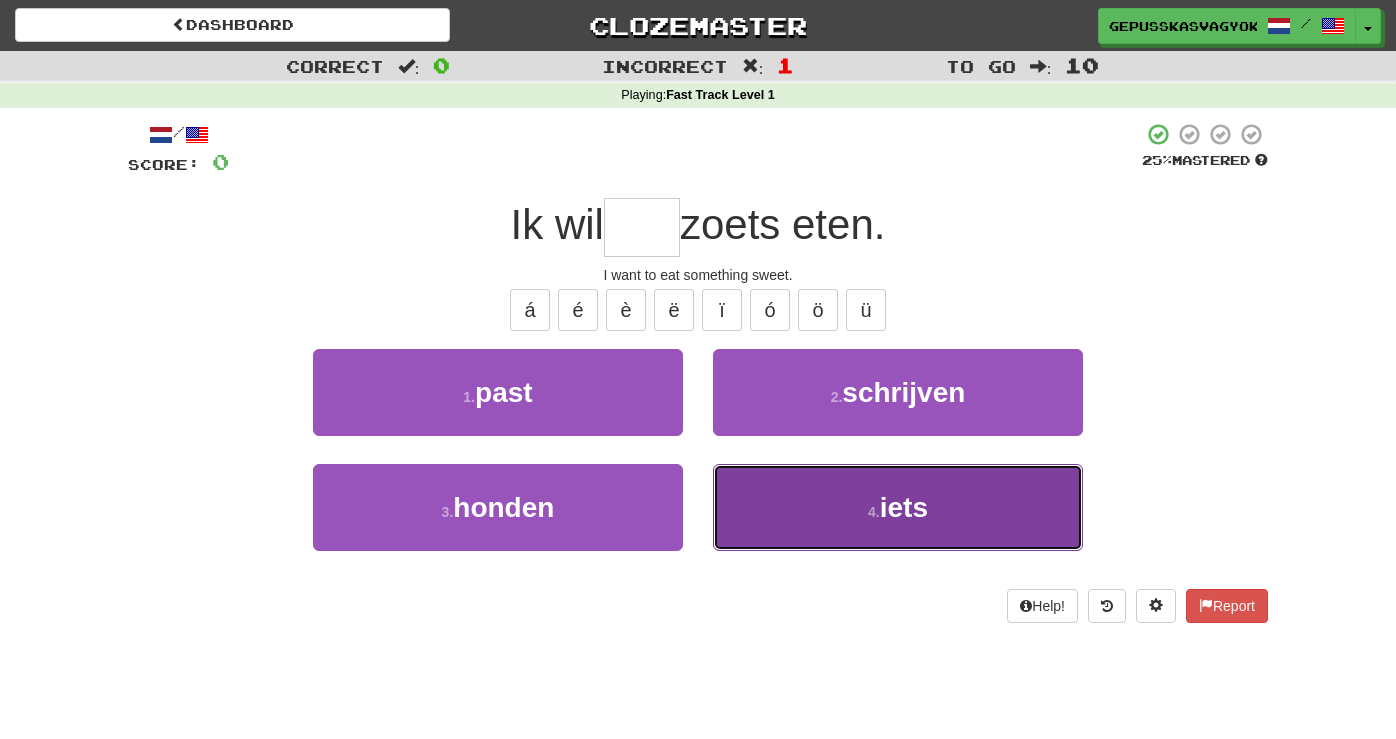 click on "4 .  iets" at bounding box center [898, 507] 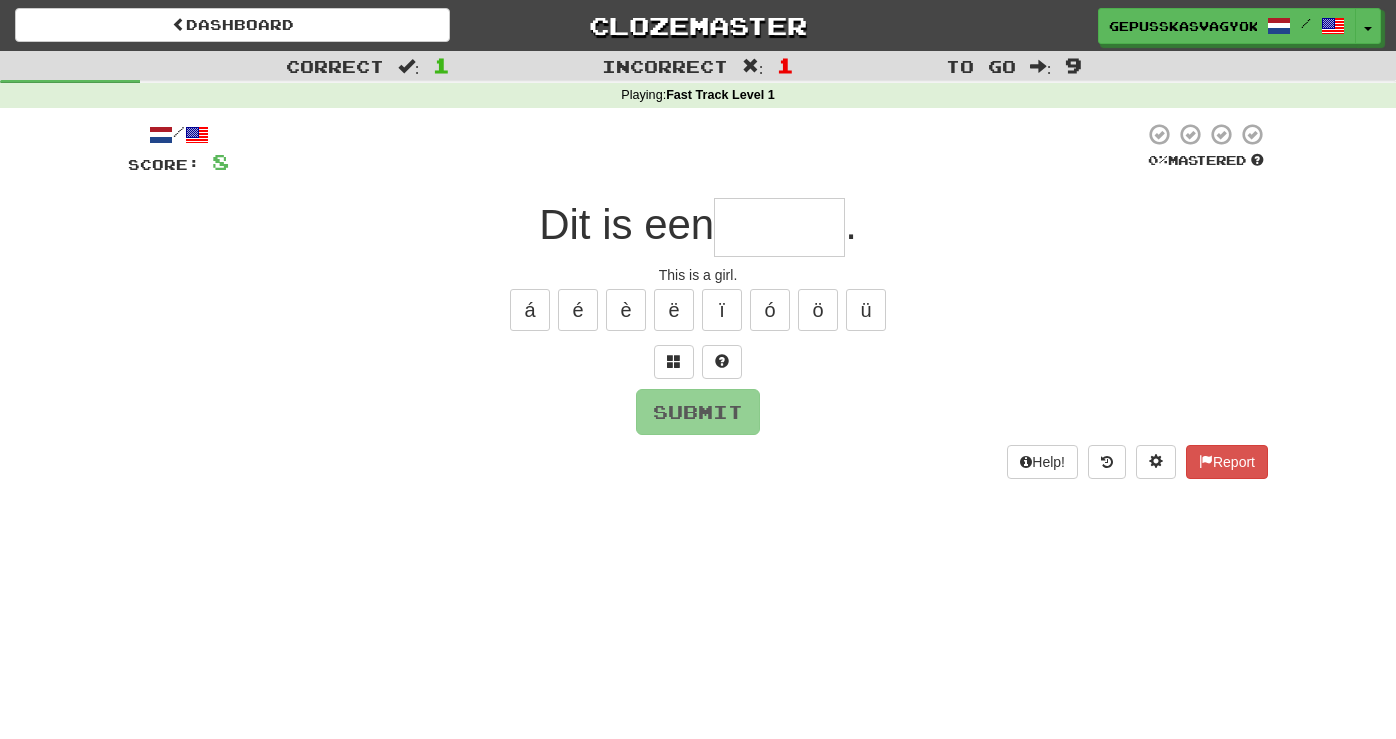 type on "*" 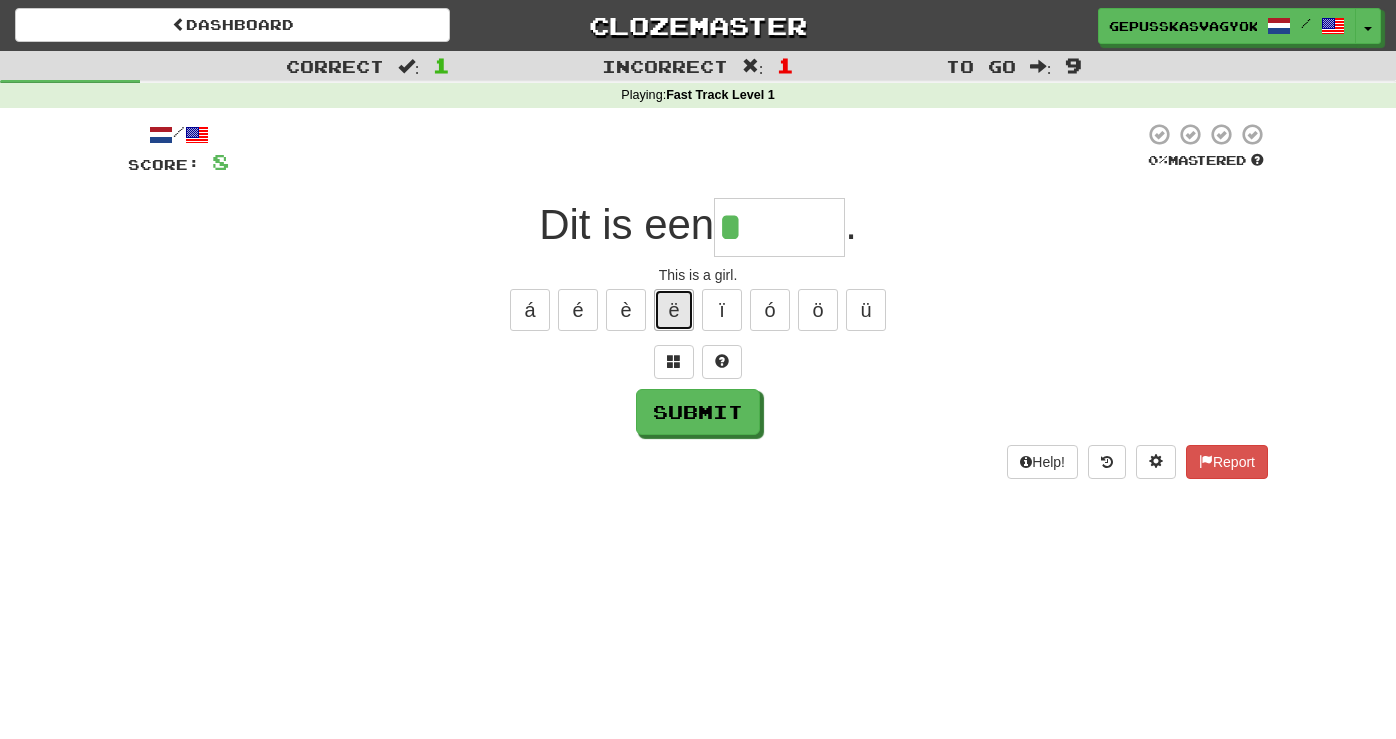 click on "ë" at bounding box center [674, 310] 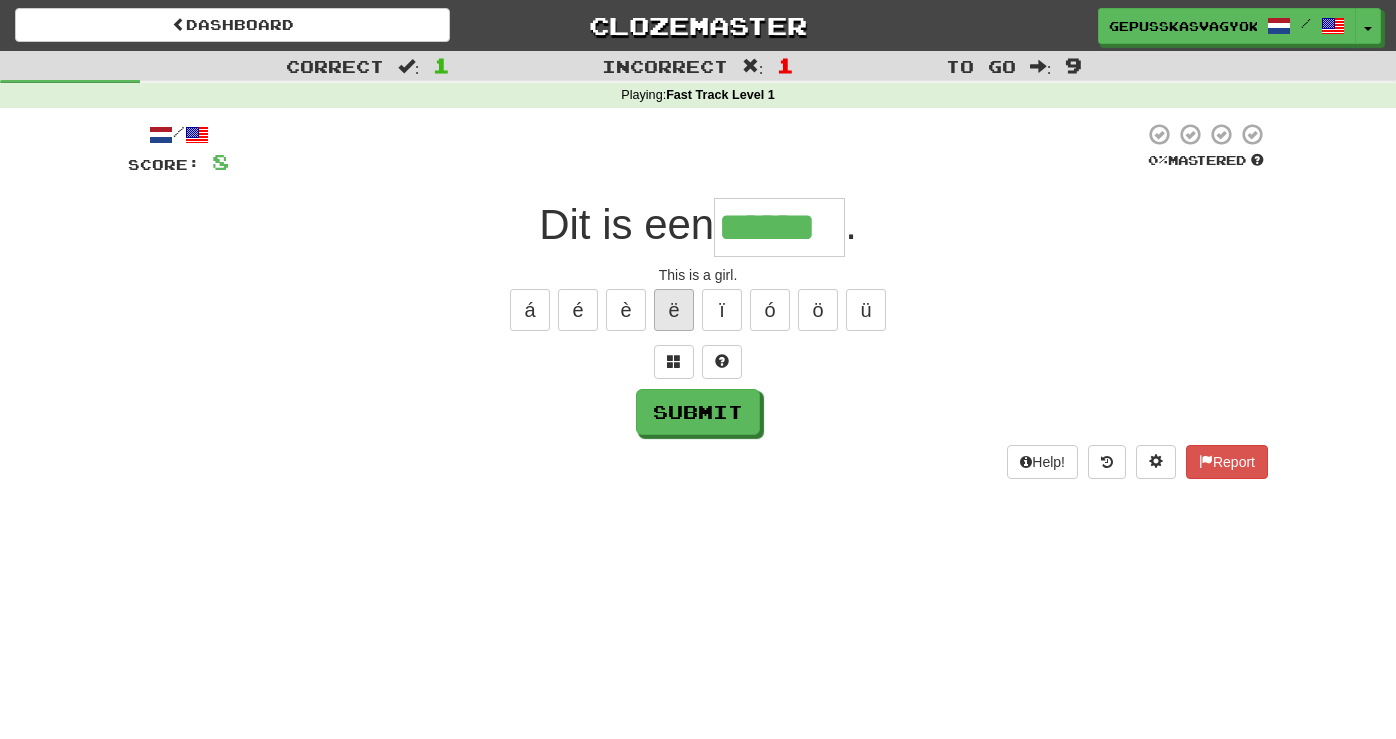 type on "******" 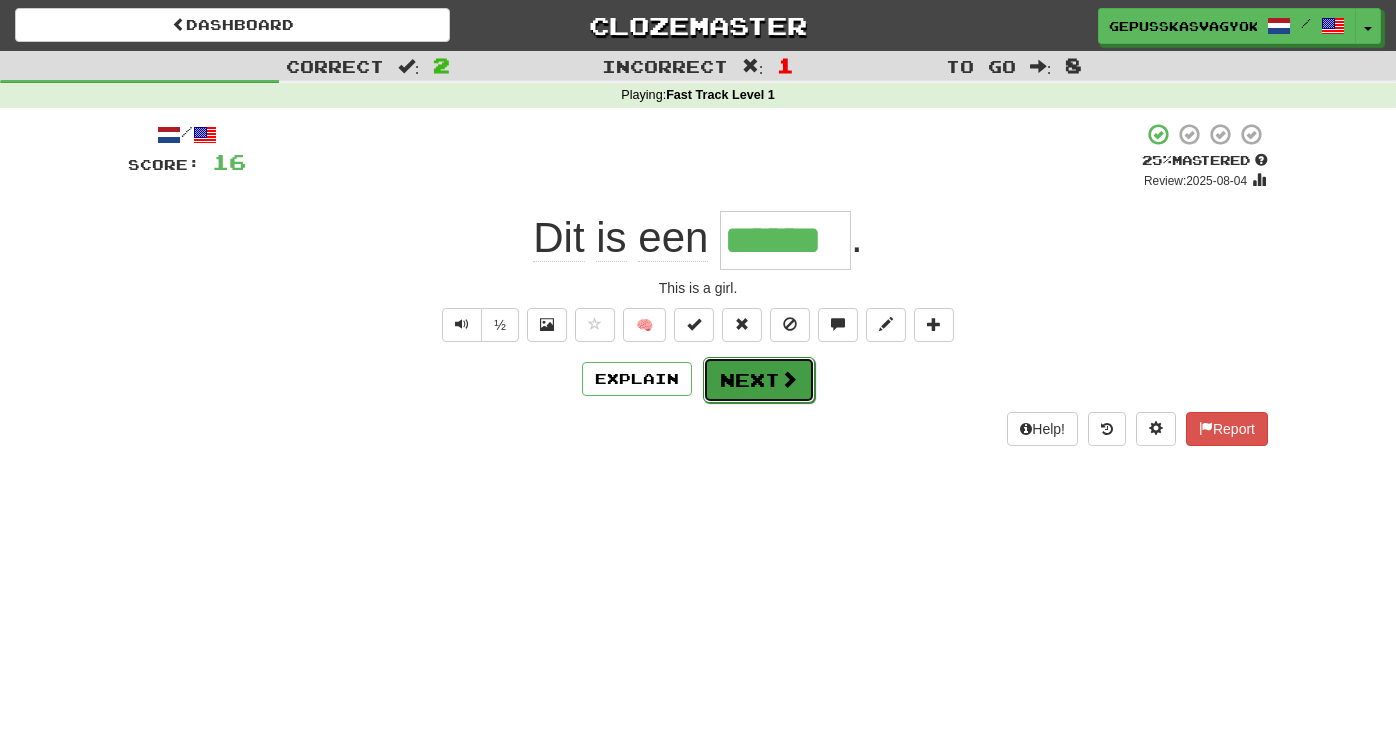 click on "Next" at bounding box center (759, 380) 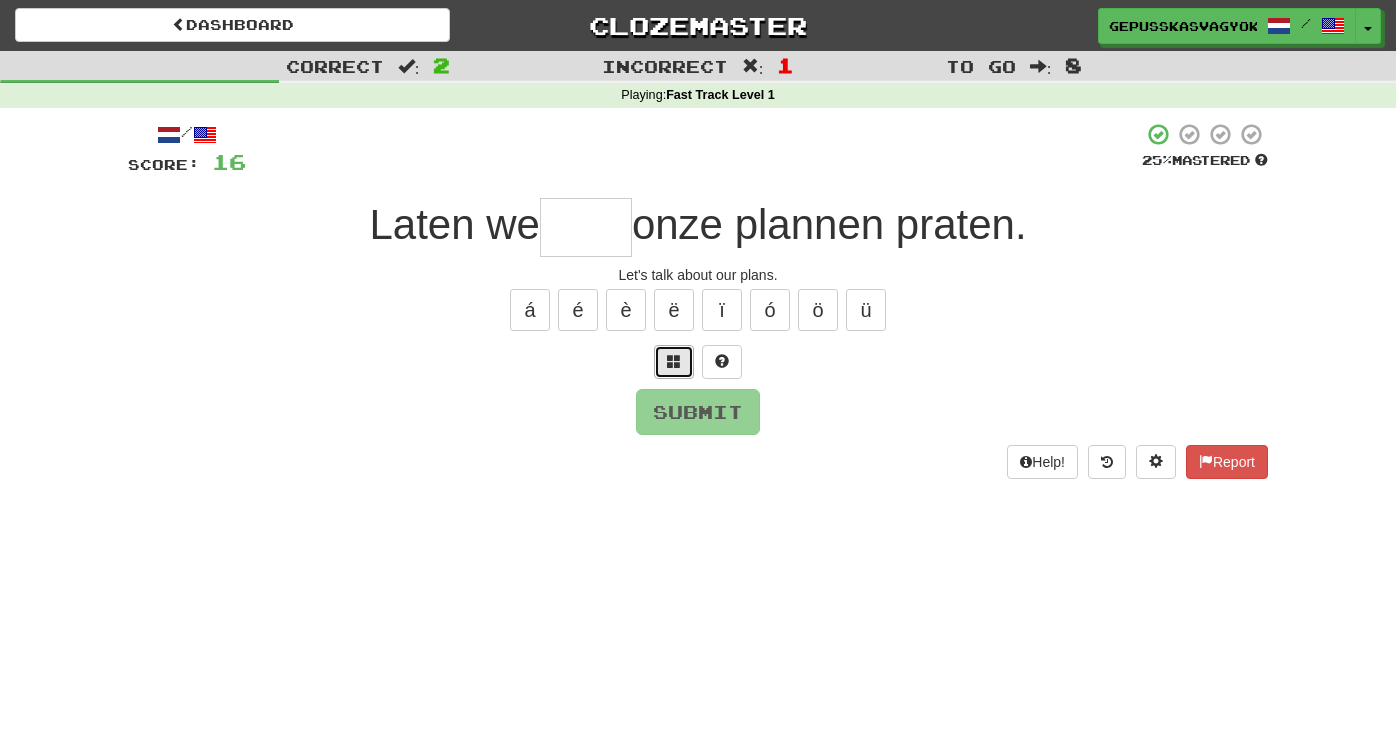 click at bounding box center [674, 362] 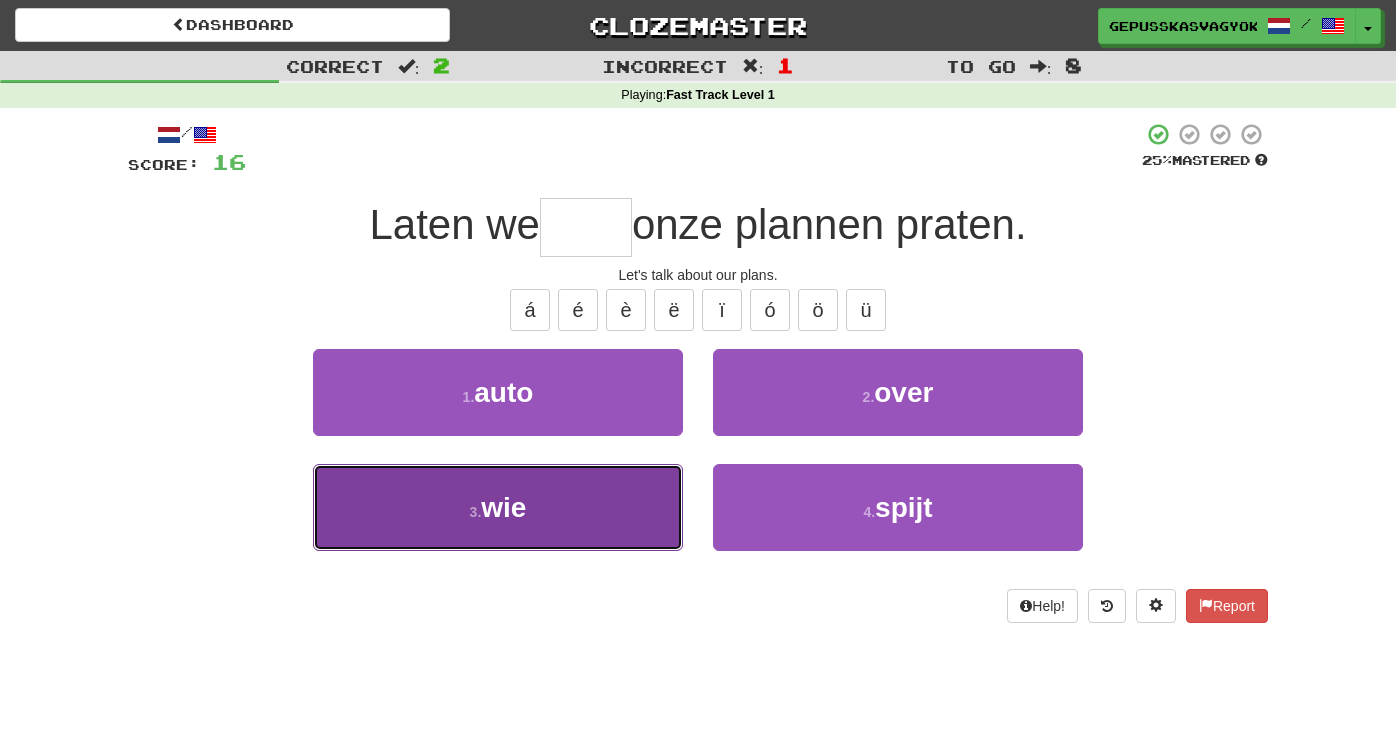 click on "3 .  wie" at bounding box center [498, 507] 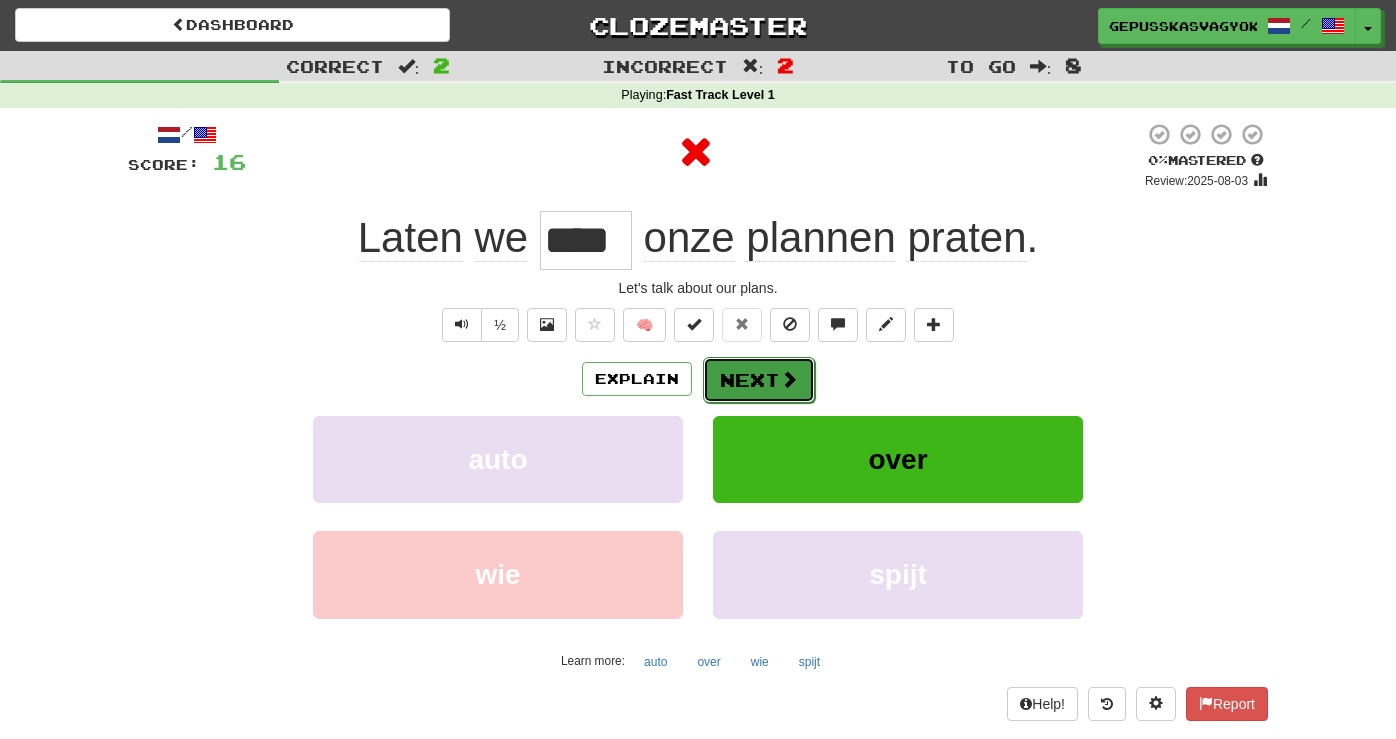 click on "Next" at bounding box center [759, 380] 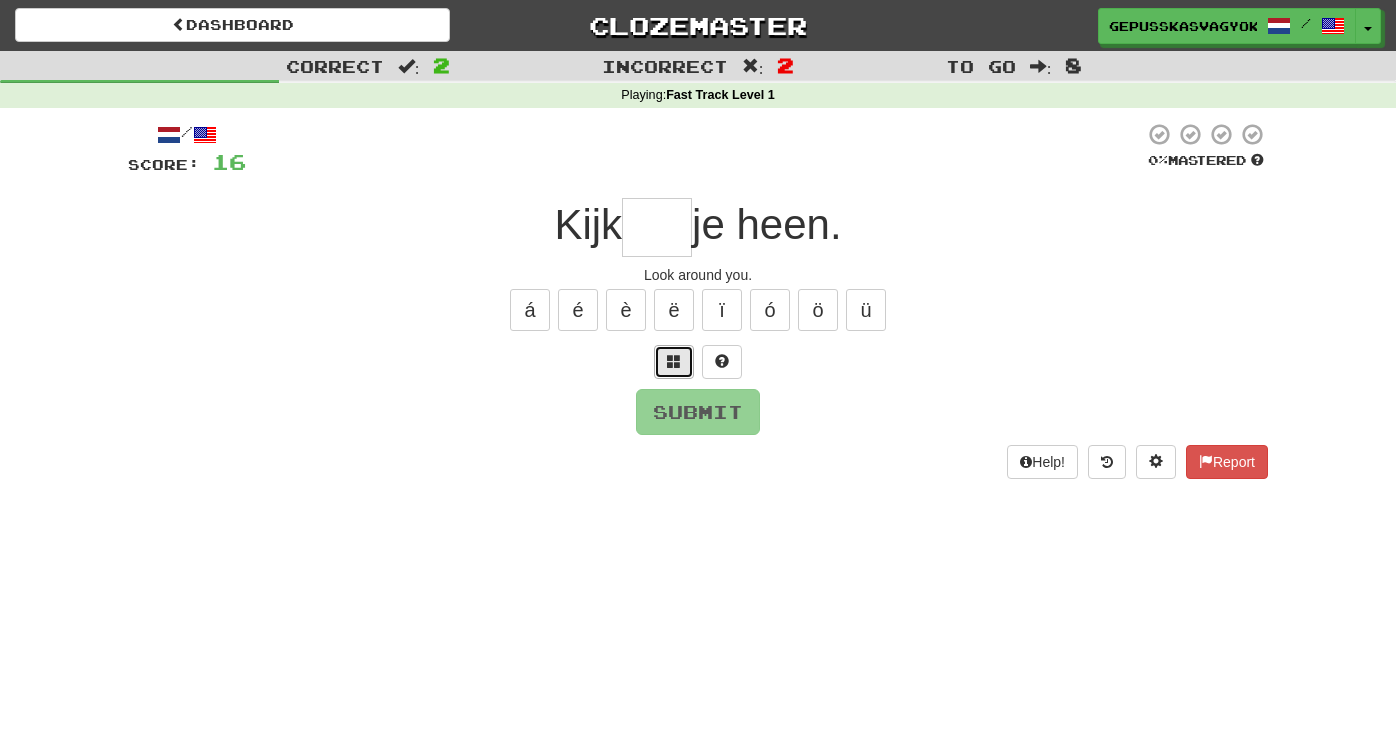 click at bounding box center (674, 361) 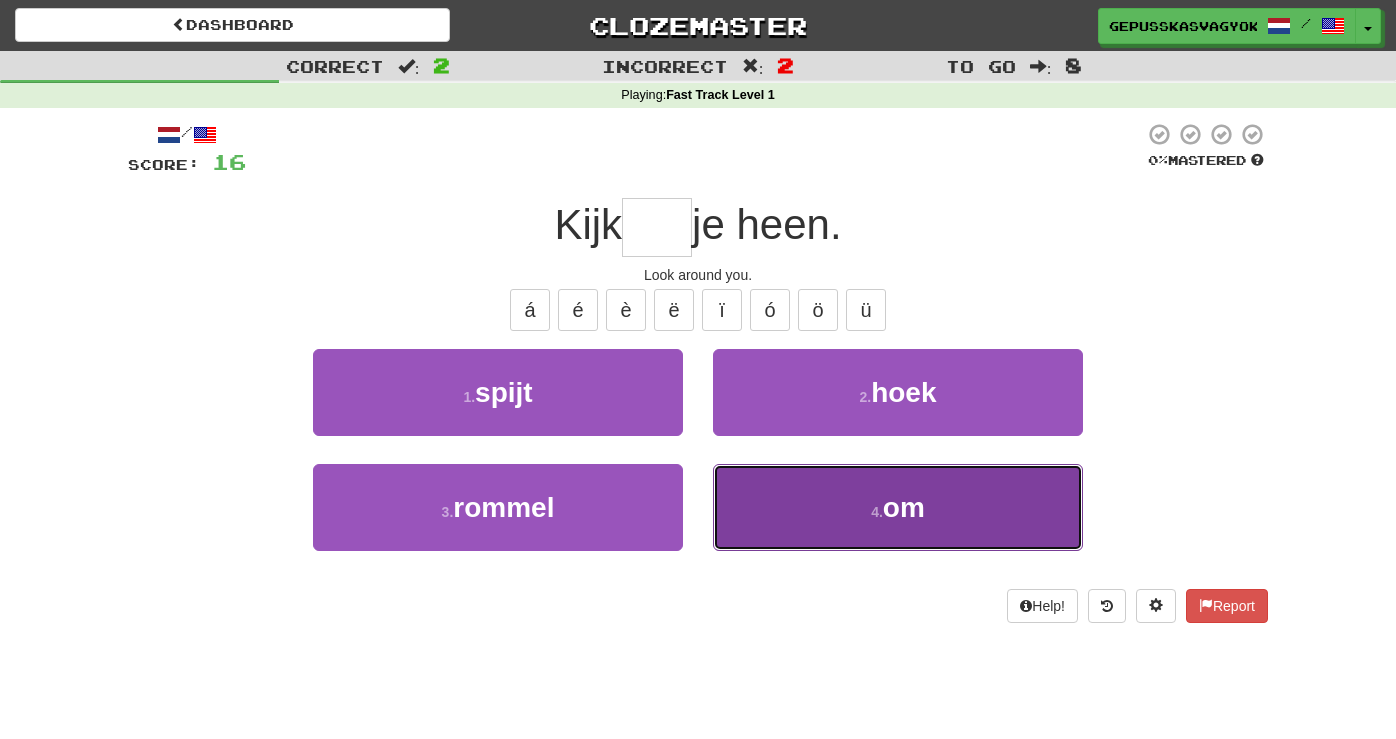 click on "4 .  om" at bounding box center [898, 507] 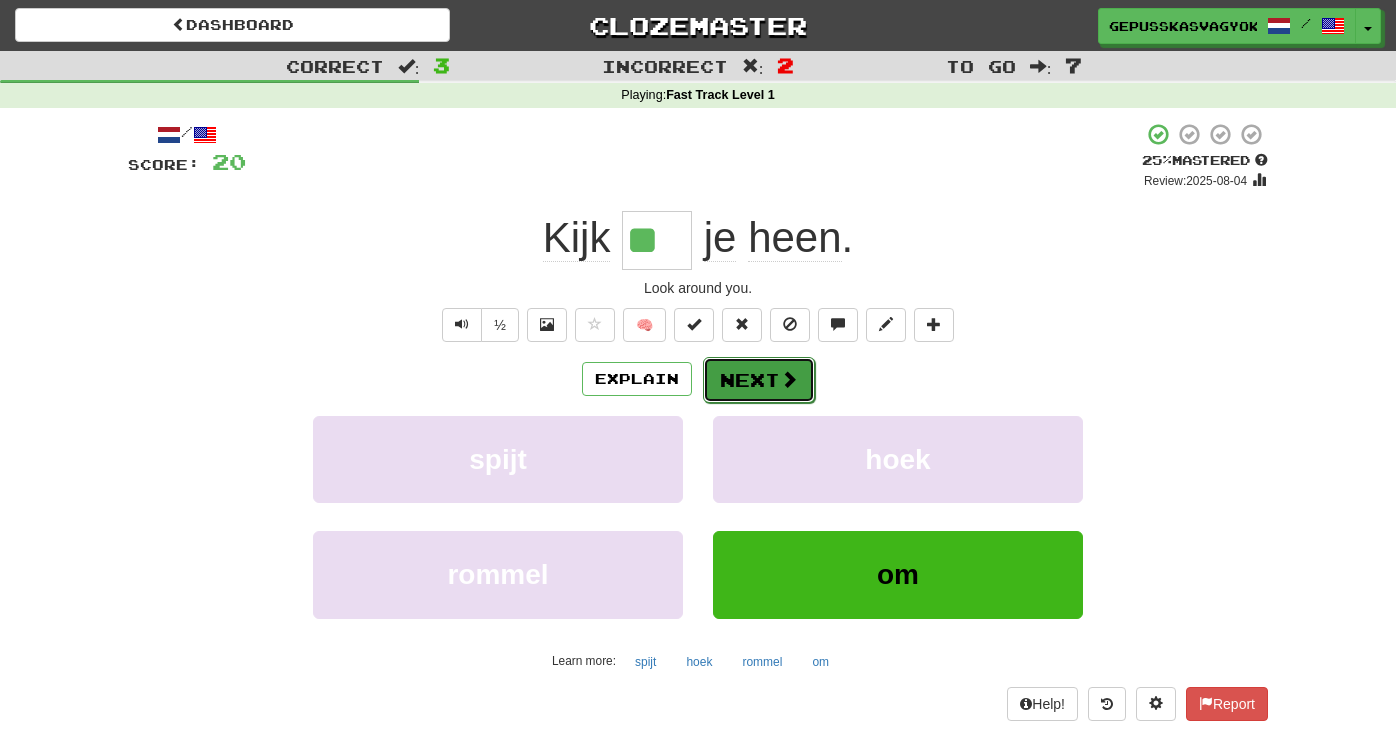 click on "Next" at bounding box center (759, 380) 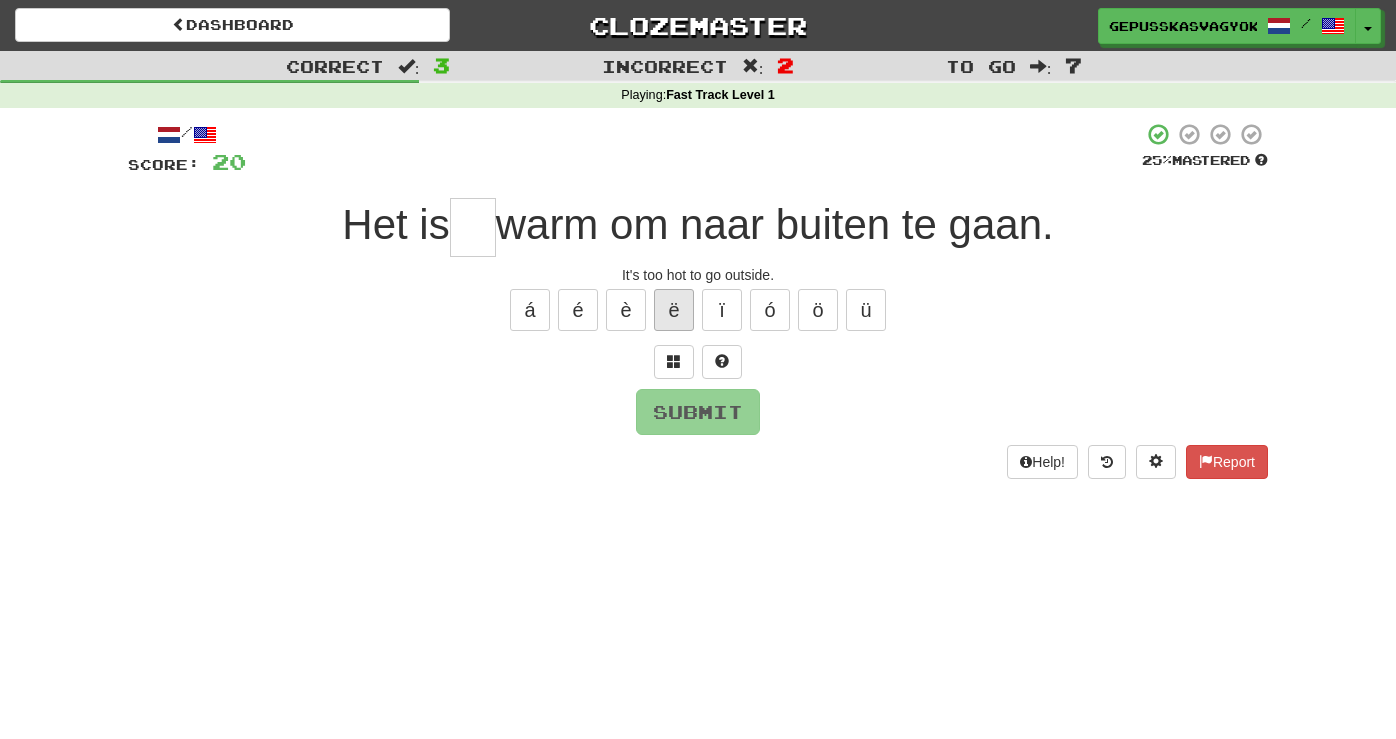 type on "*" 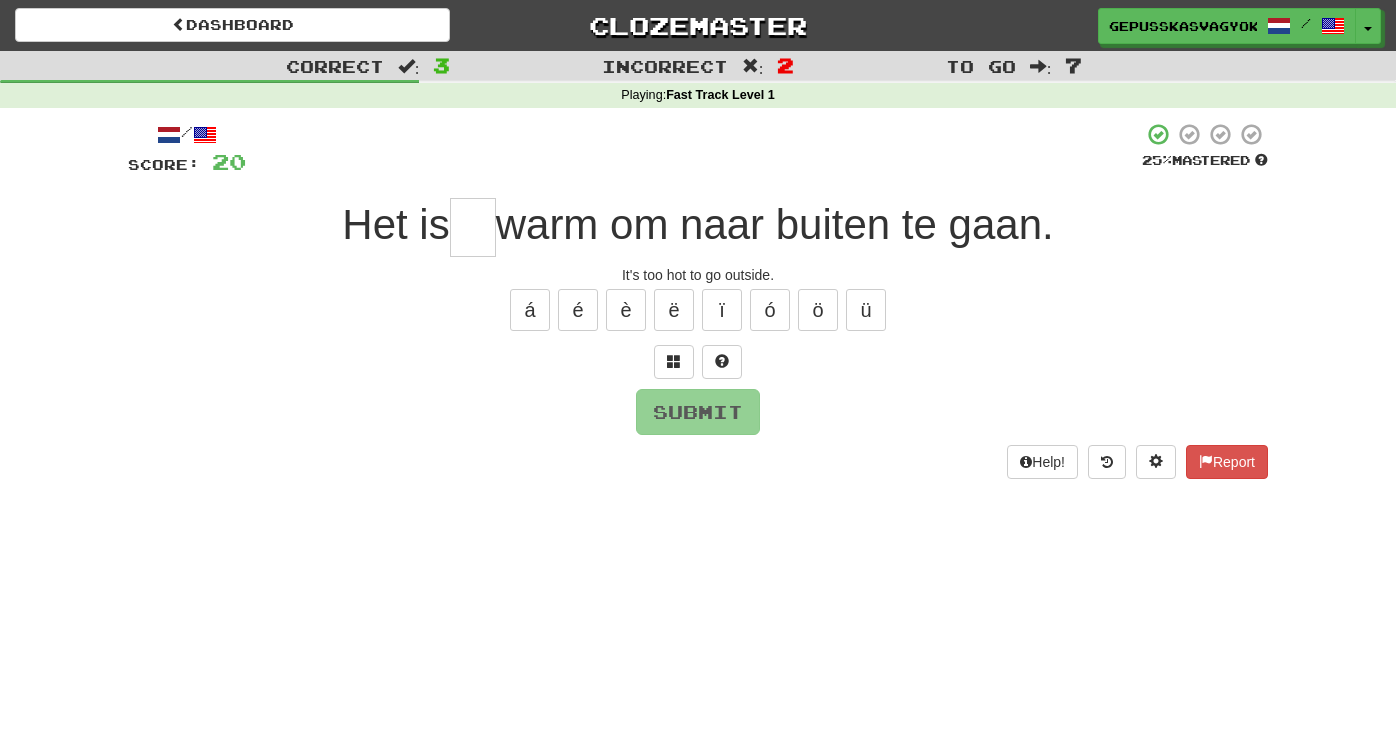 type on "*" 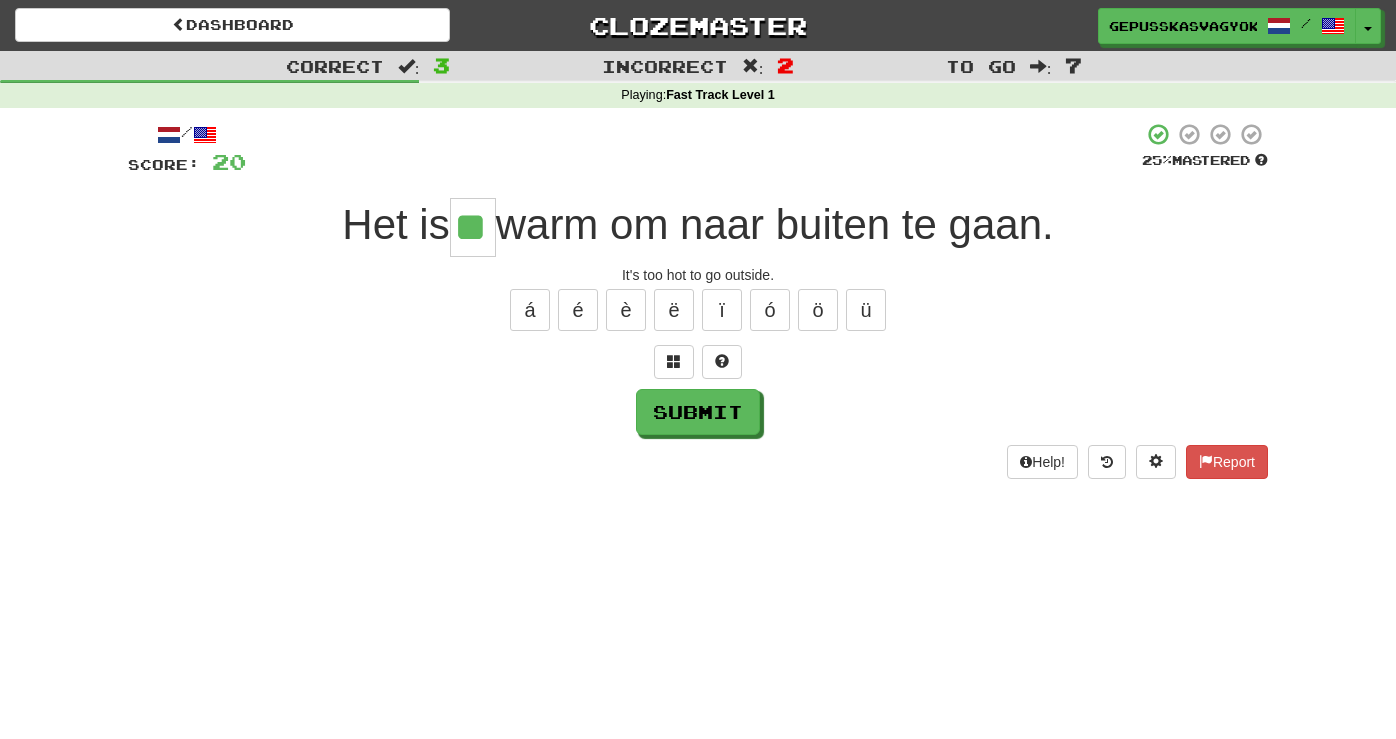 type on "**" 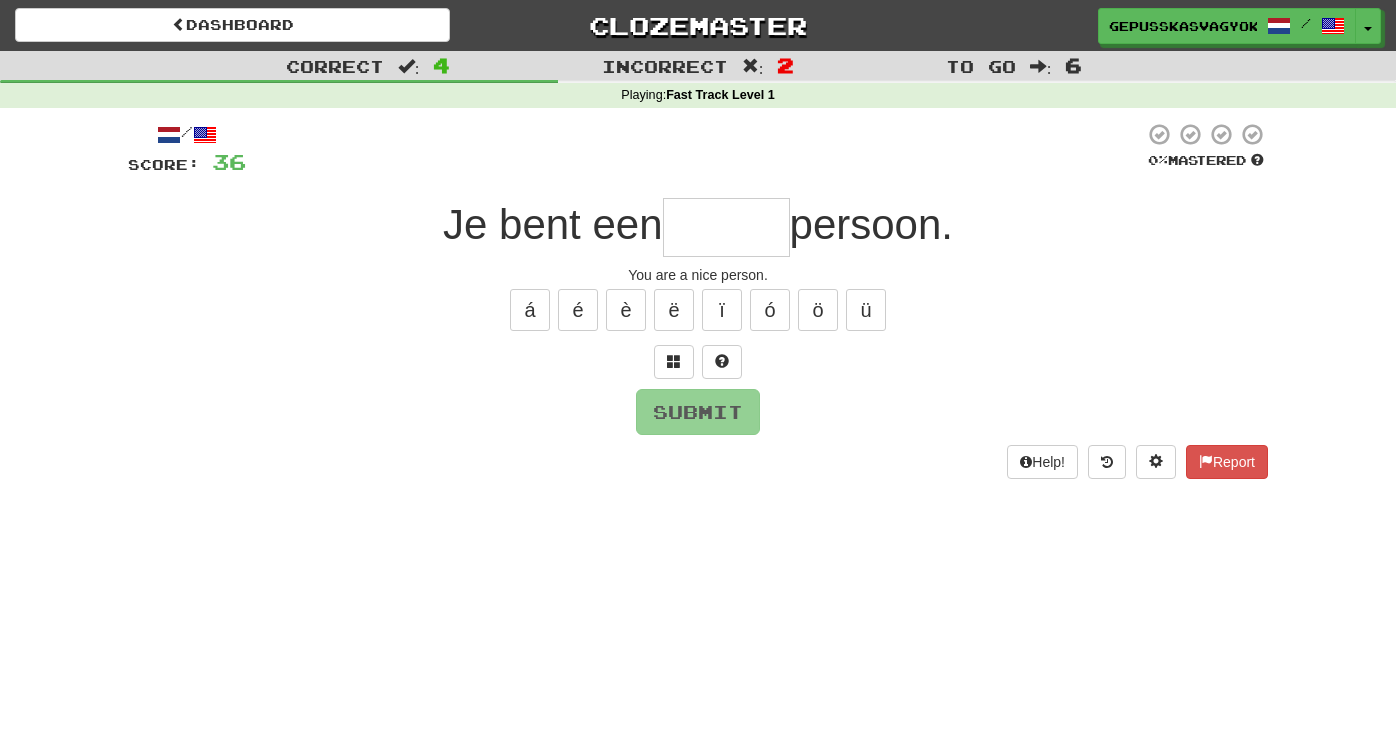 type on "*" 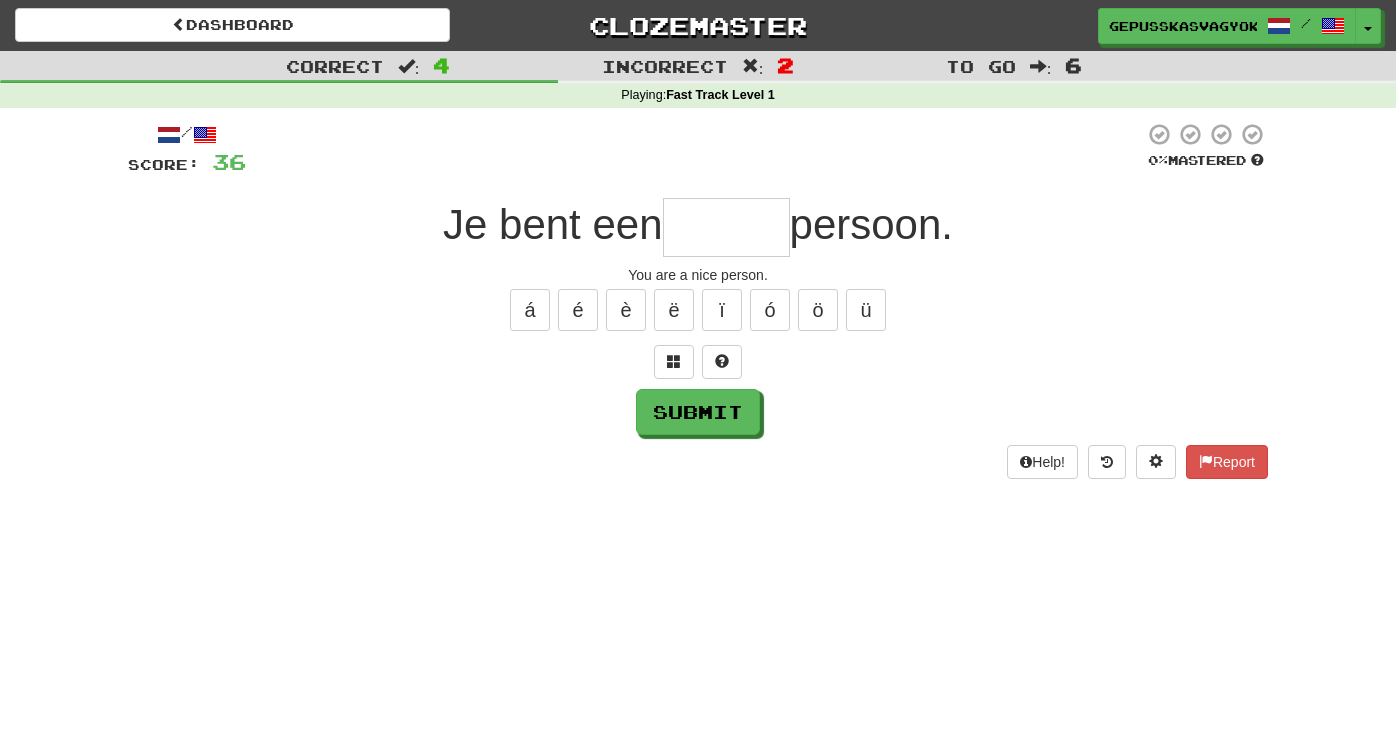 type on "*" 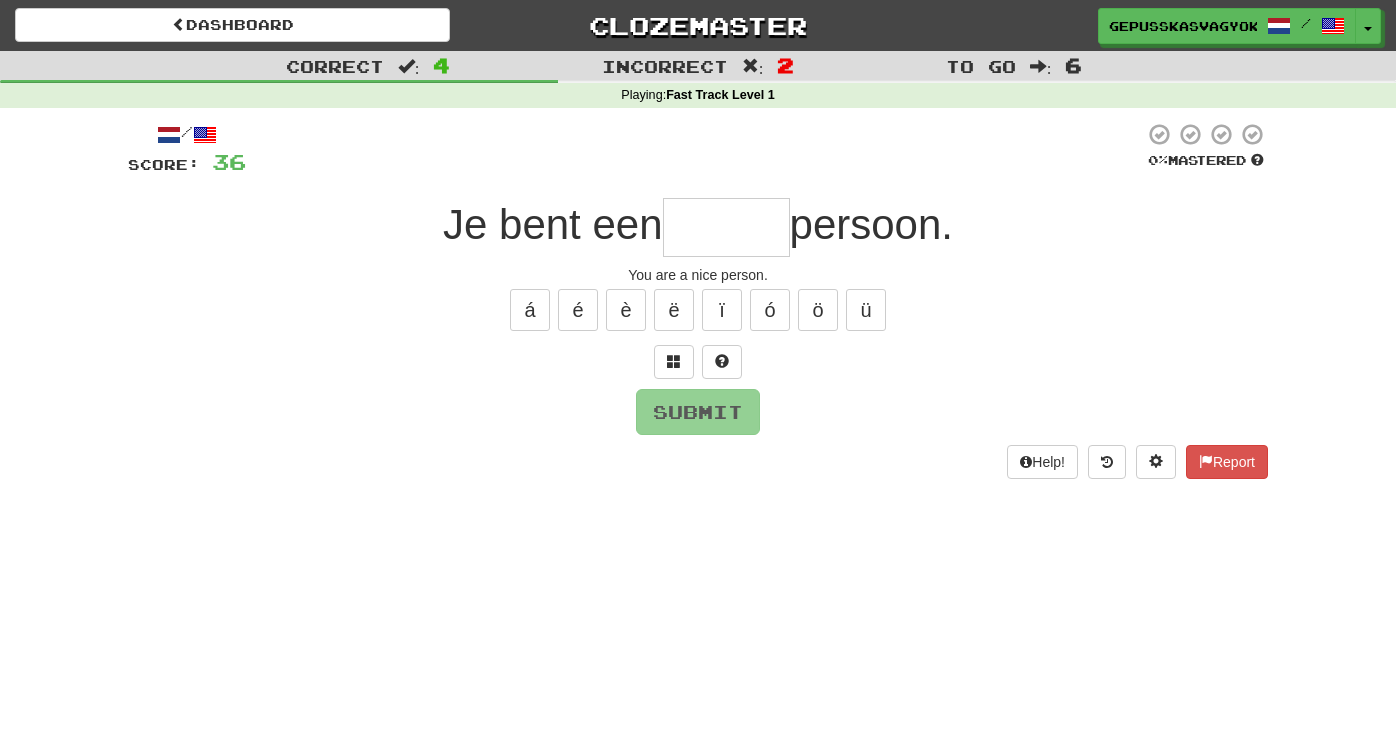 click on "/  Score:   36 0 %  Mastered Je bent een   persoon. You are a nice person. á é è ë ï ó ö ü Submit  Help!  Report" at bounding box center [698, 300] 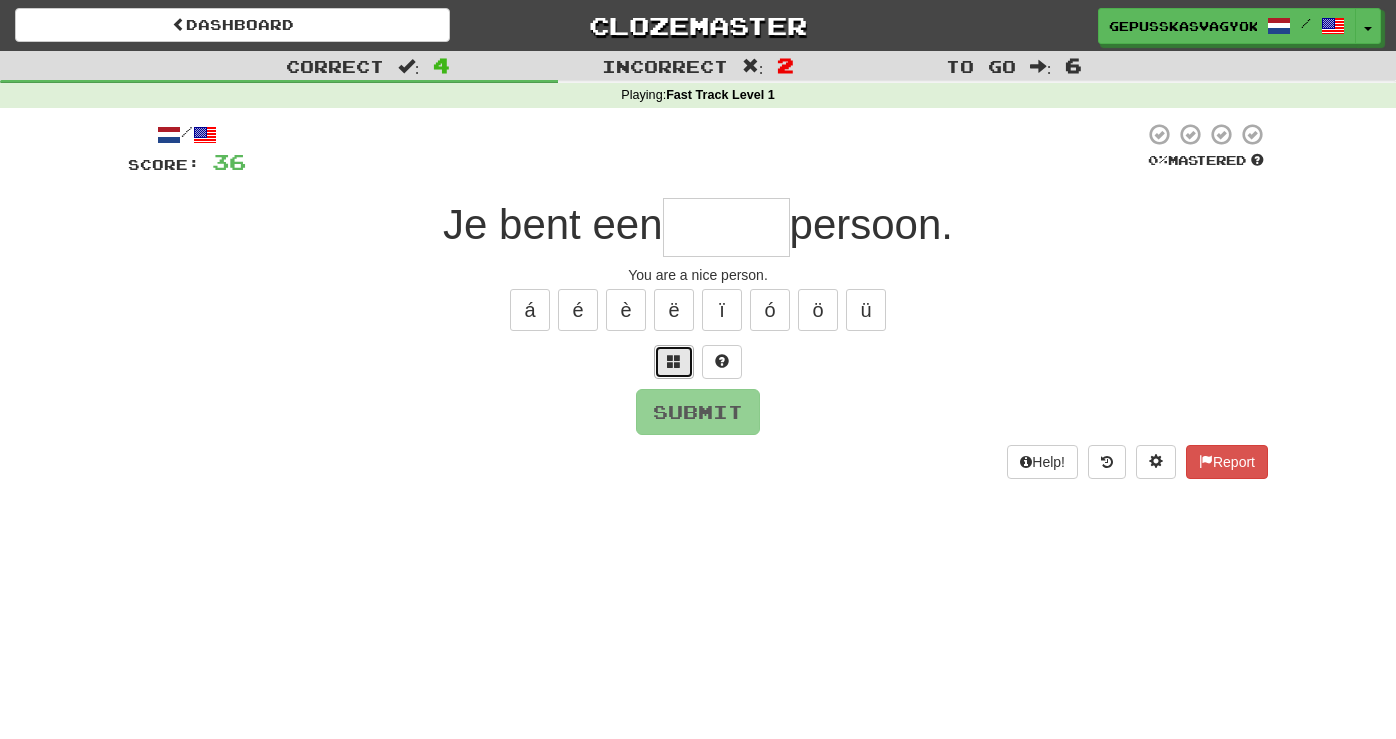 click at bounding box center (674, 362) 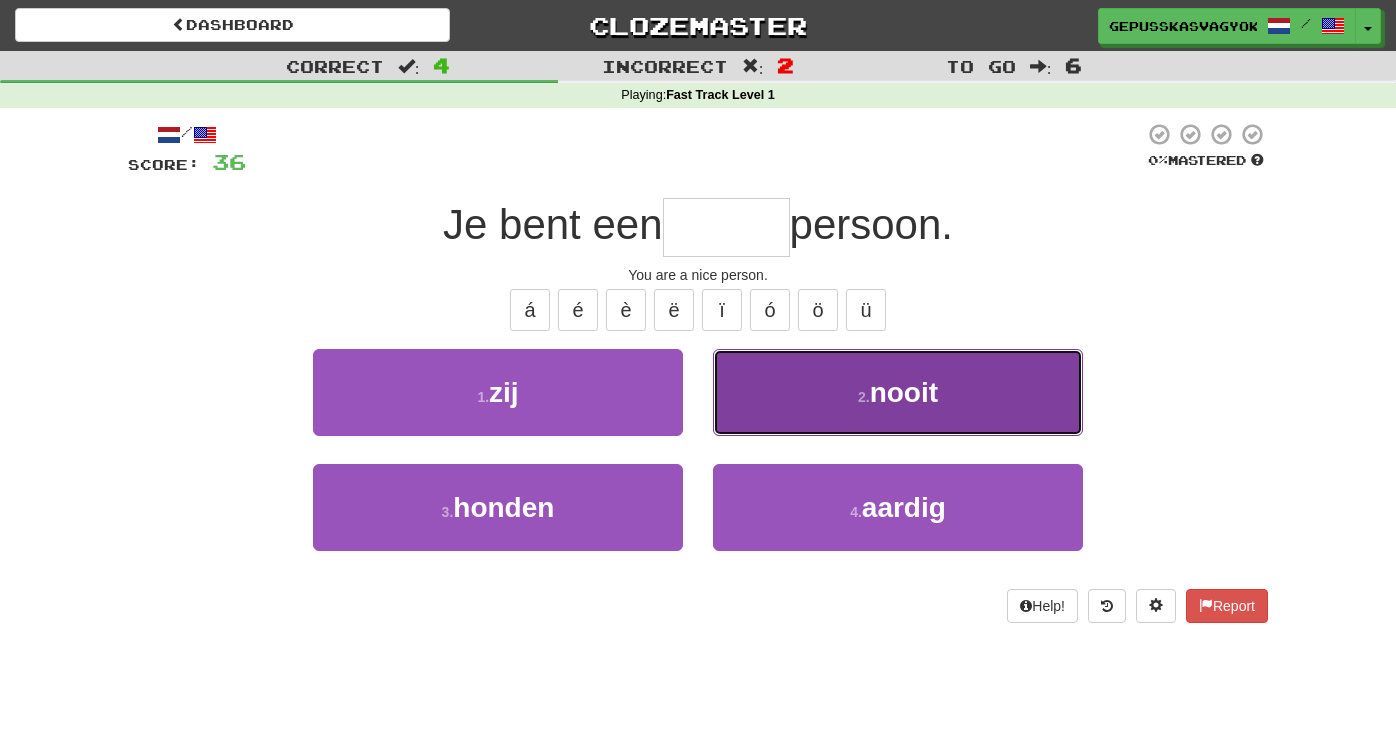 click on "2 .  nooit" at bounding box center (898, 392) 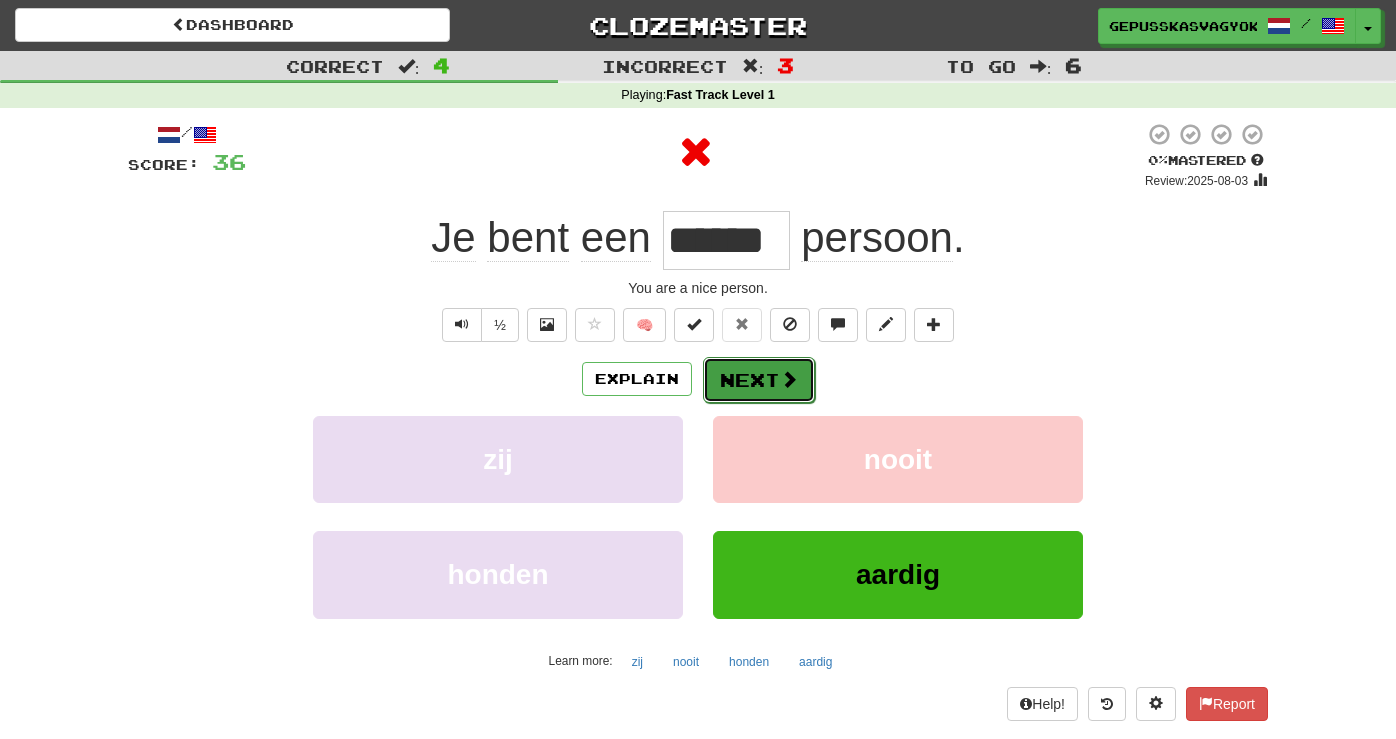 click on "Next" at bounding box center (759, 380) 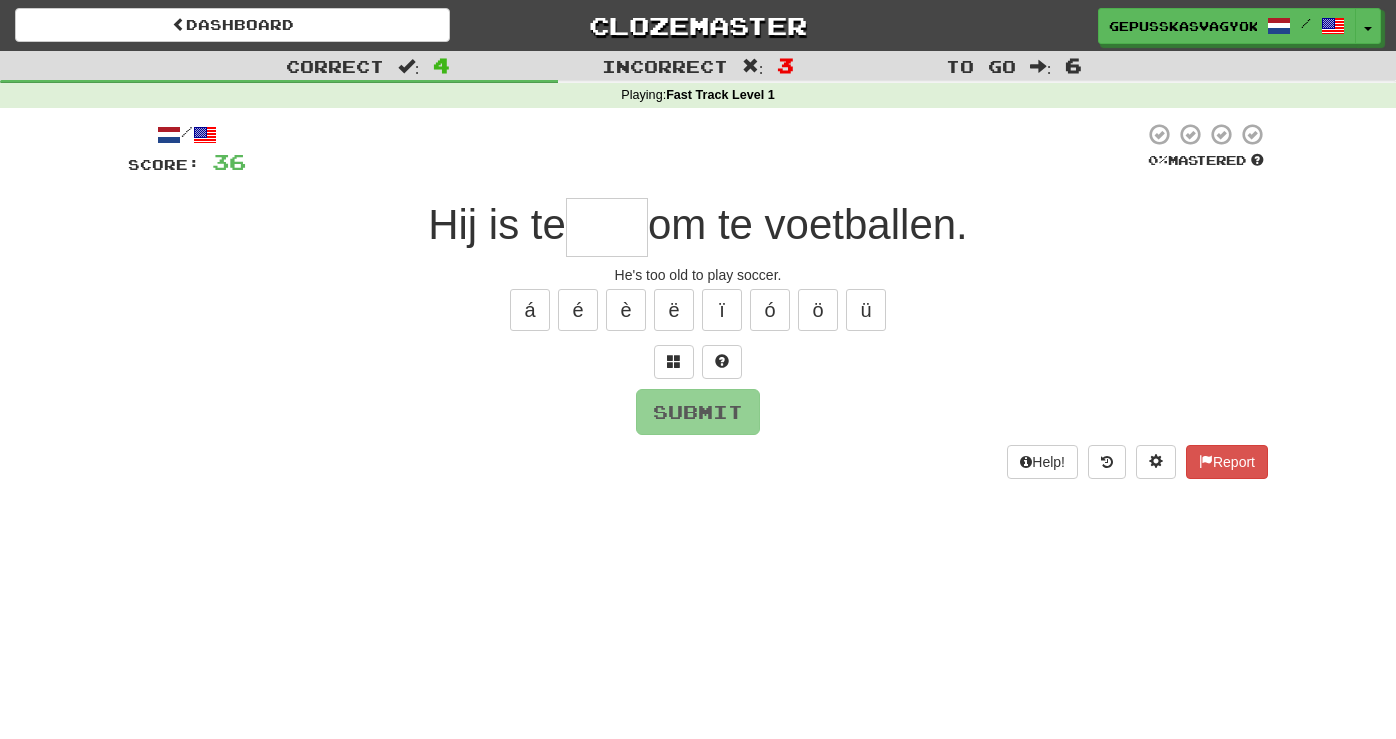 click at bounding box center (607, 227) 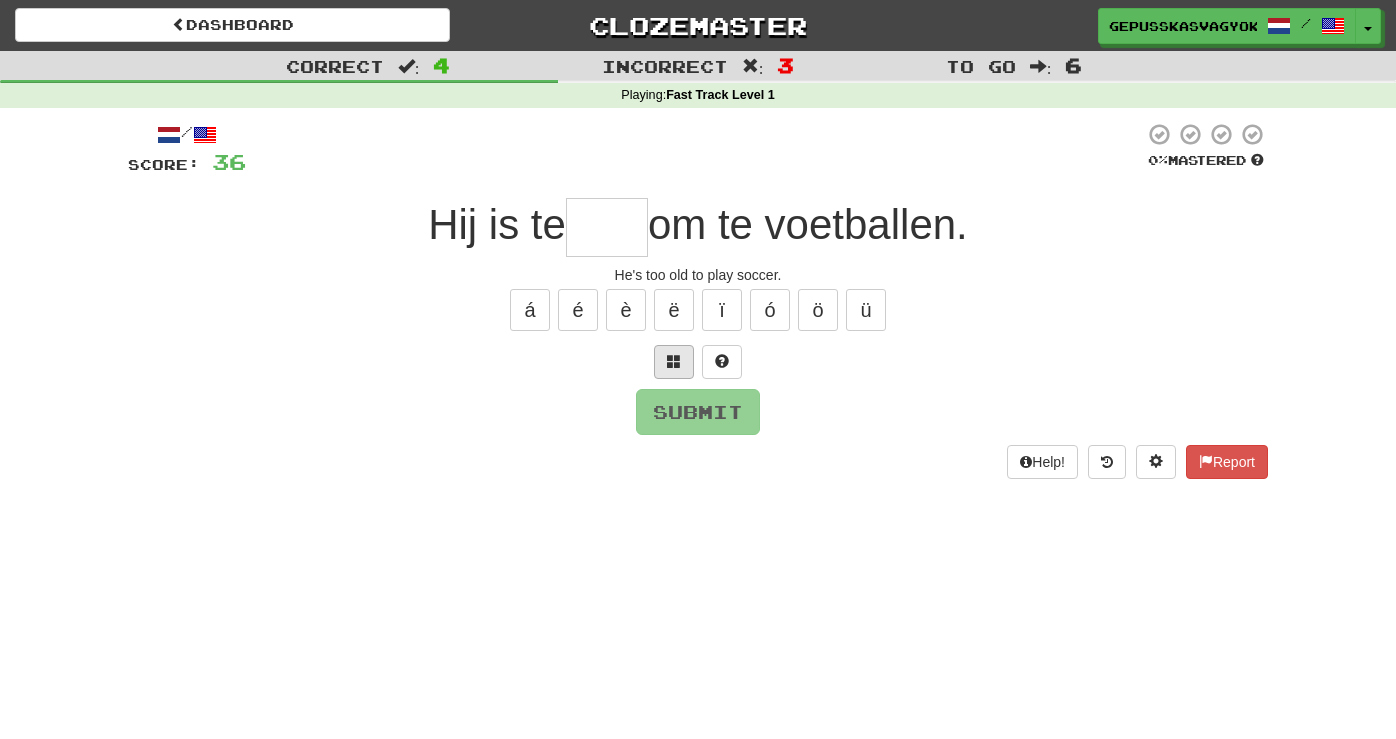type on "*" 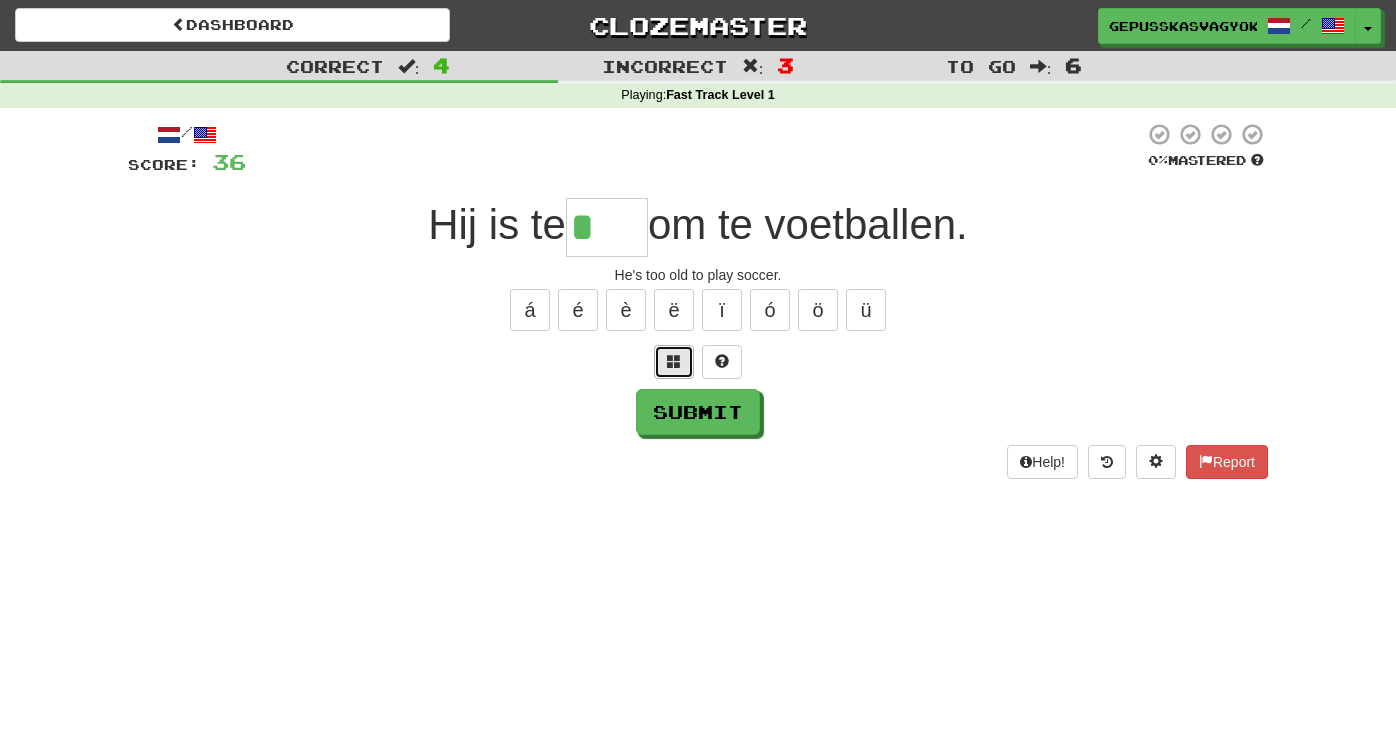 click at bounding box center [674, 361] 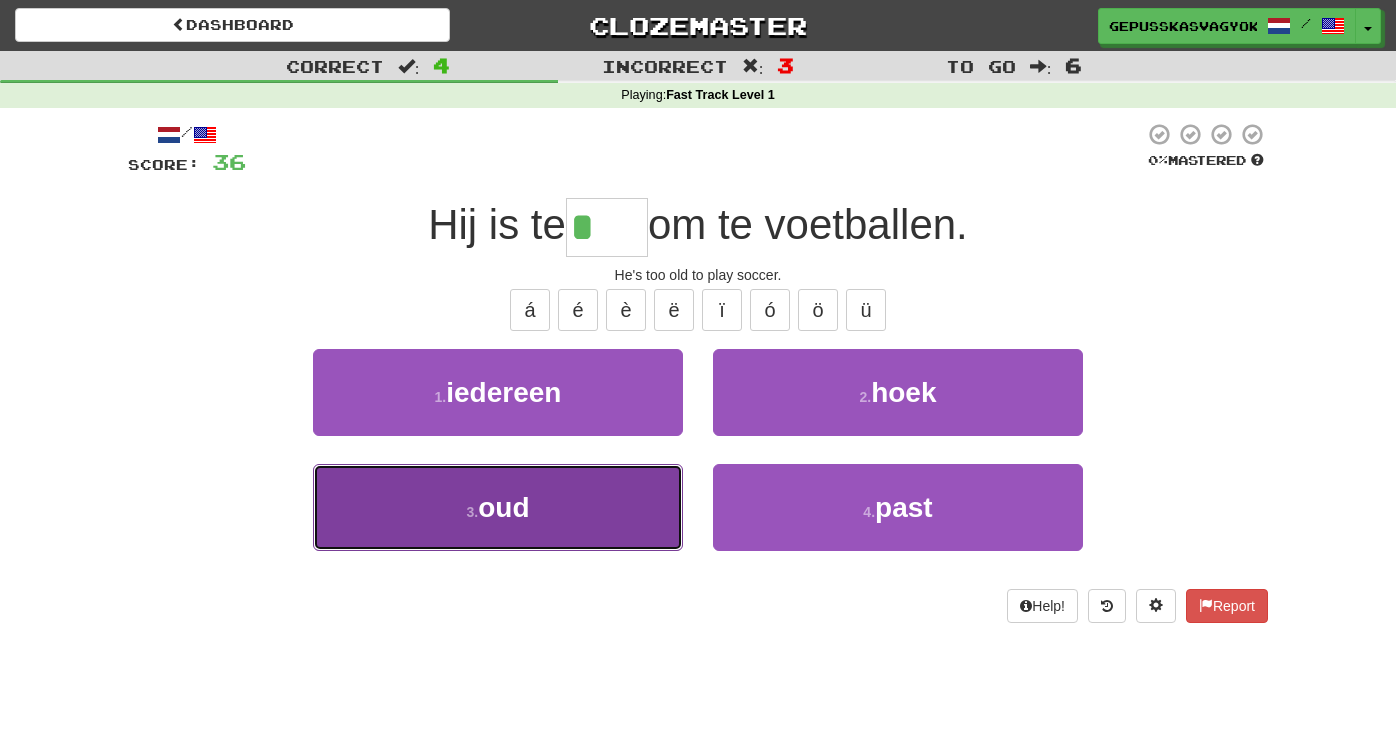 click on "3 .  oud" at bounding box center (498, 507) 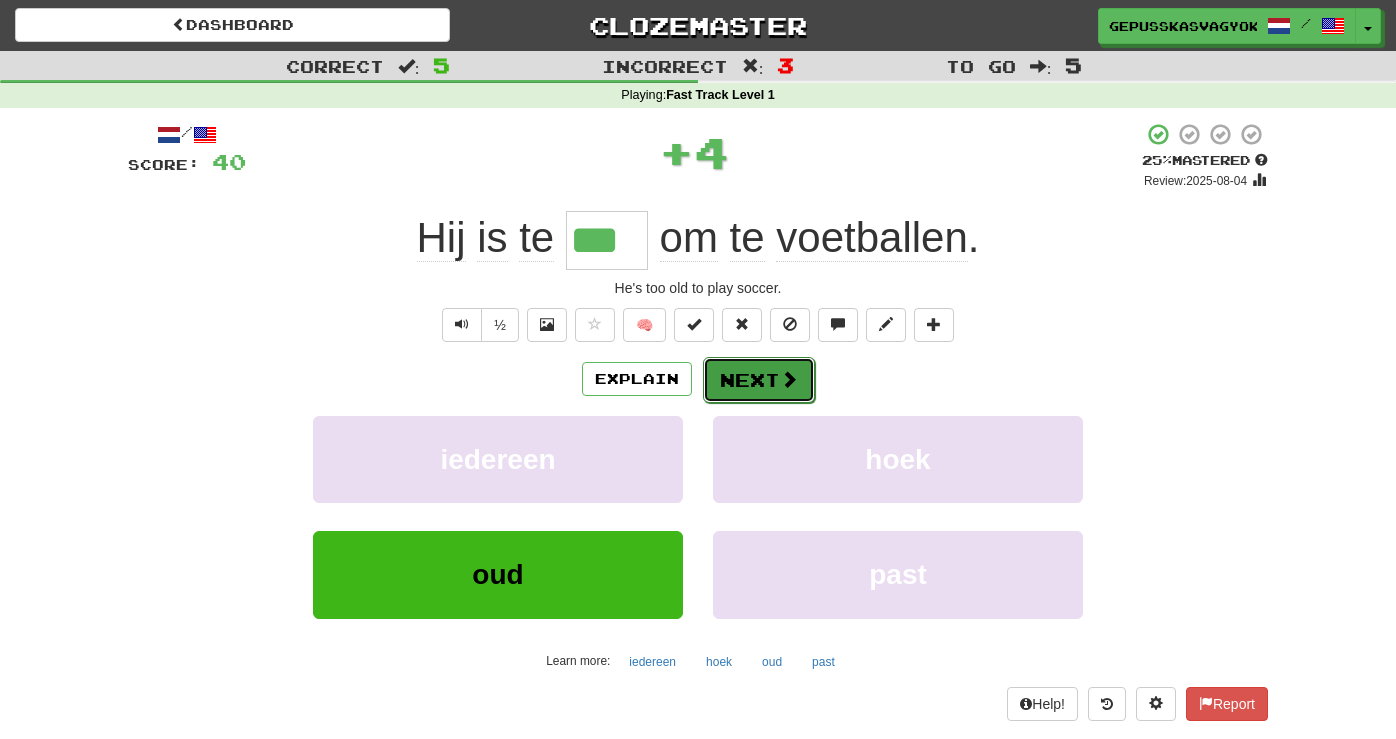 click on "Next" at bounding box center [759, 380] 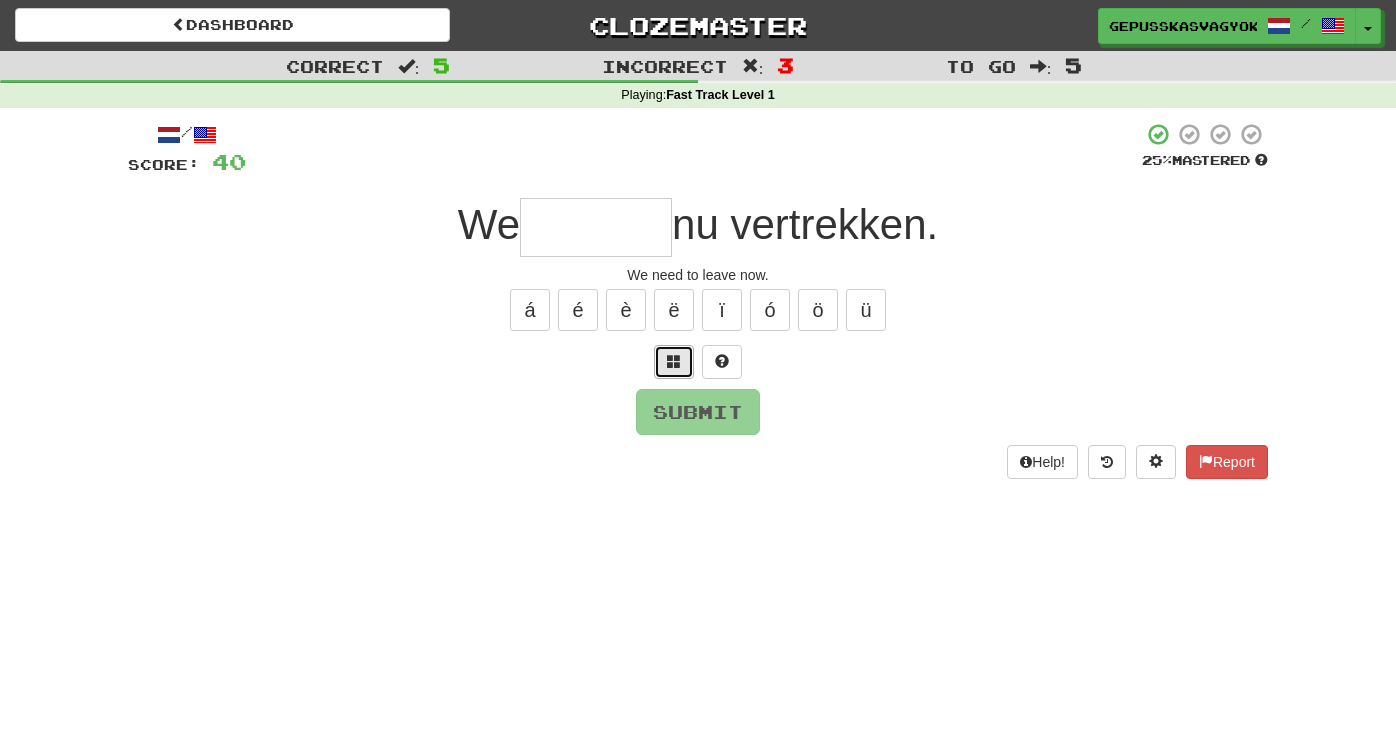 click at bounding box center (674, 361) 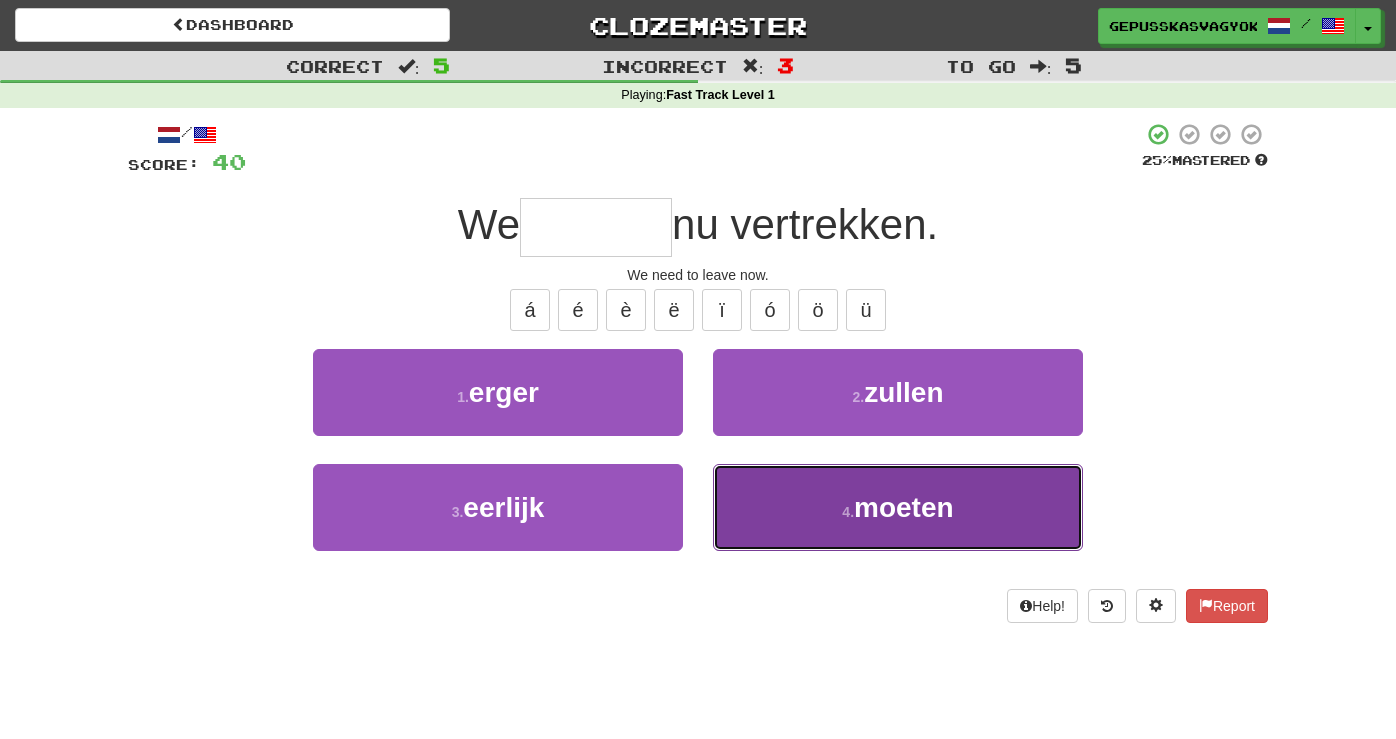 click on "4 .  moeten" at bounding box center [898, 507] 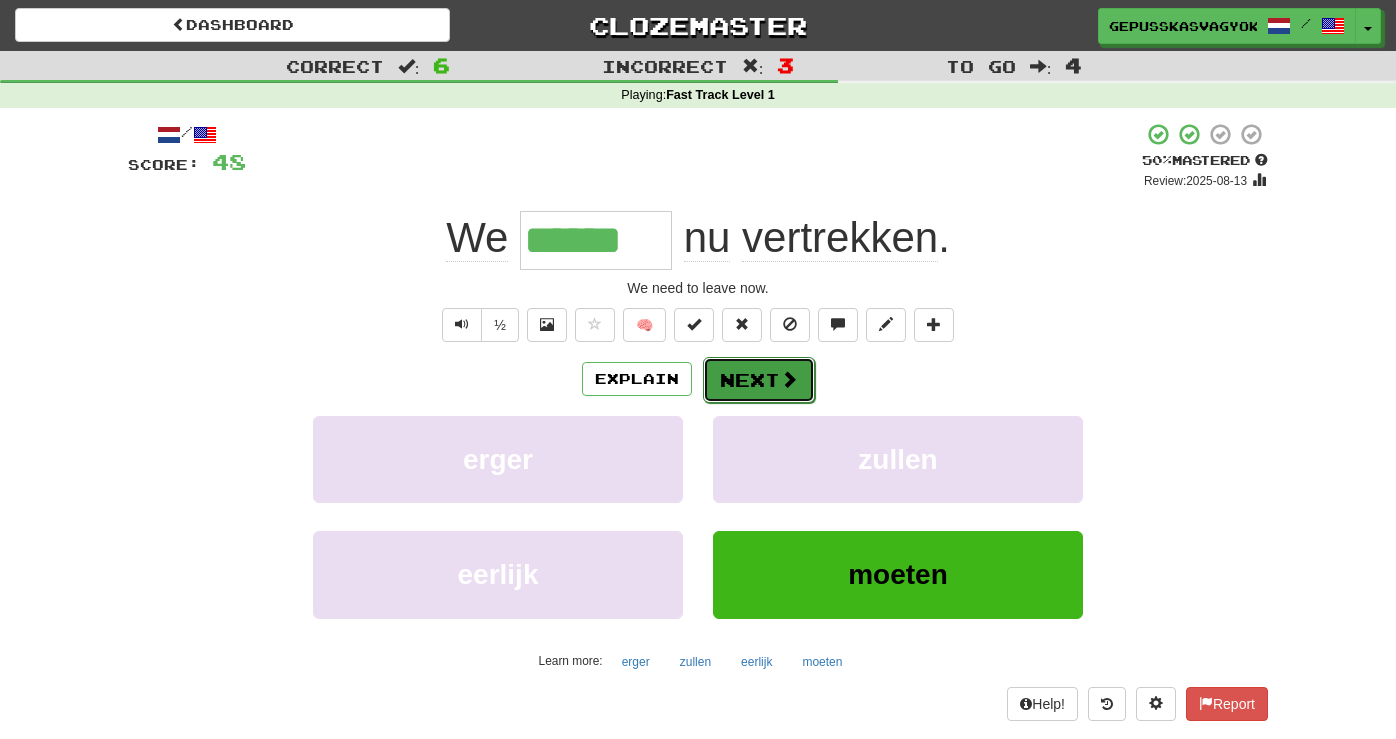 click on "Next" at bounding box center [759, 380] 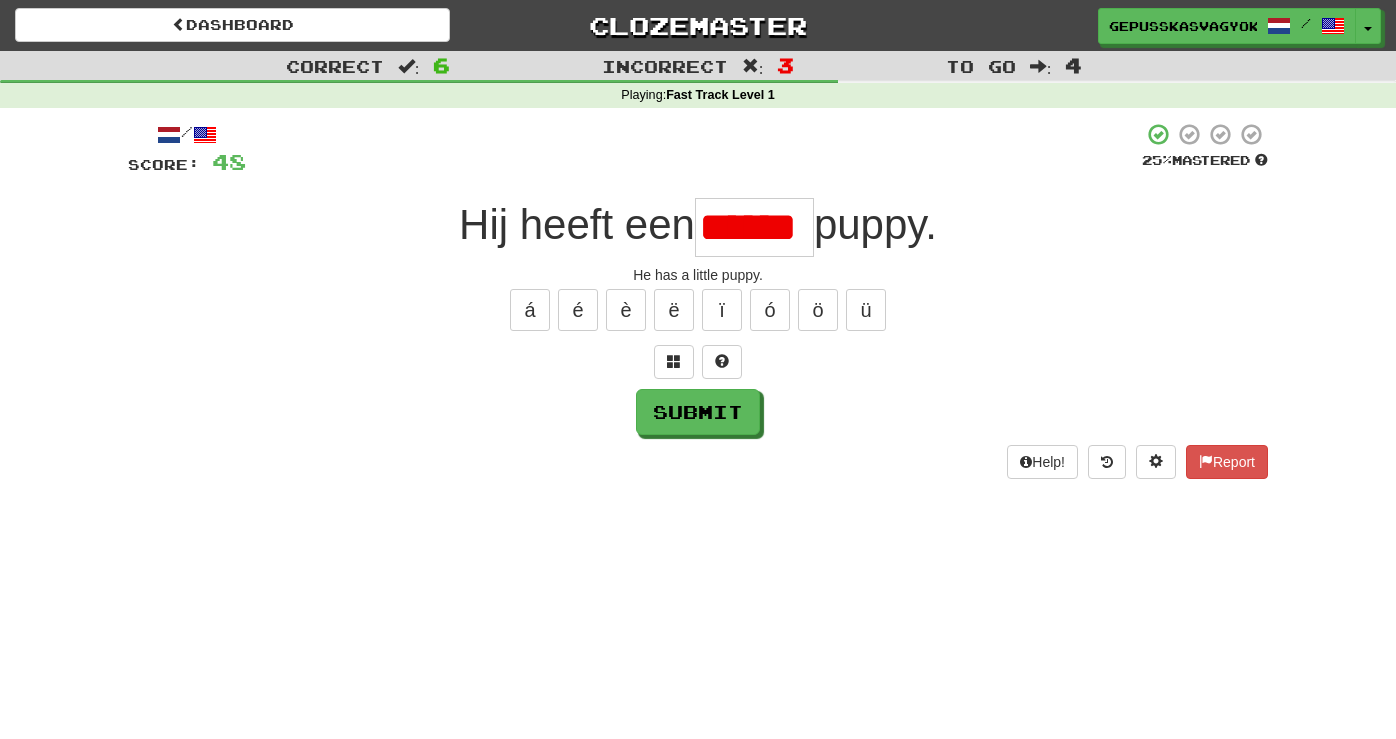 scroll, scrollTop: 0, scrollLeft: 0, axis: both 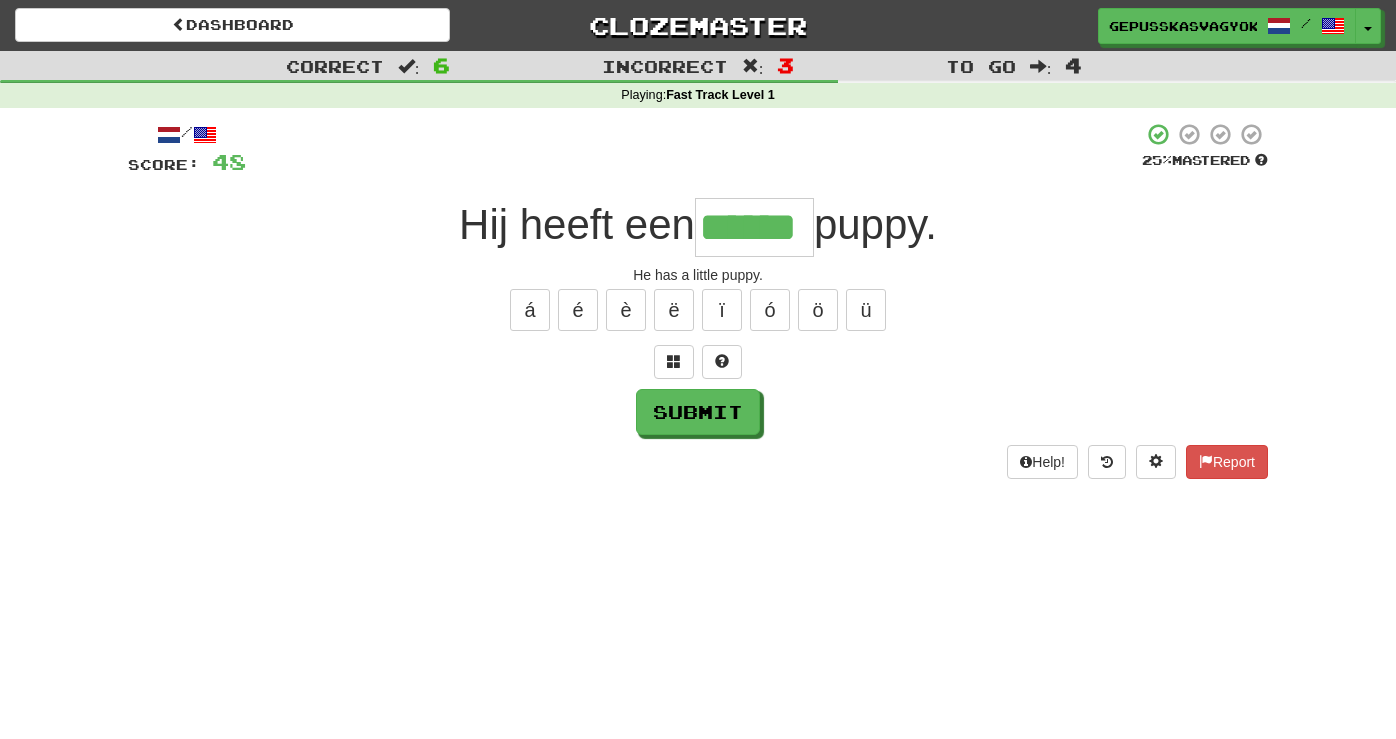 type on "******" 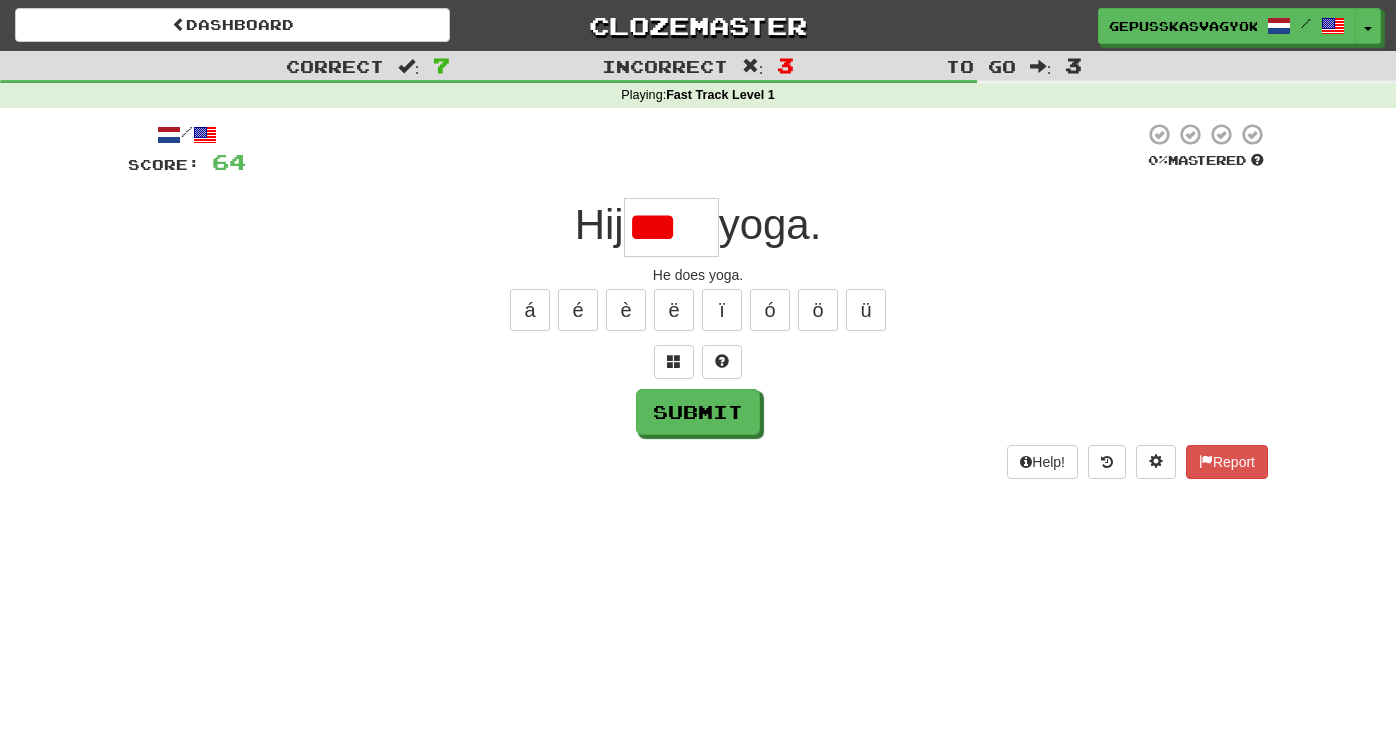 scroll, scrollTop: 0, scrollLeft: 0, axis: both 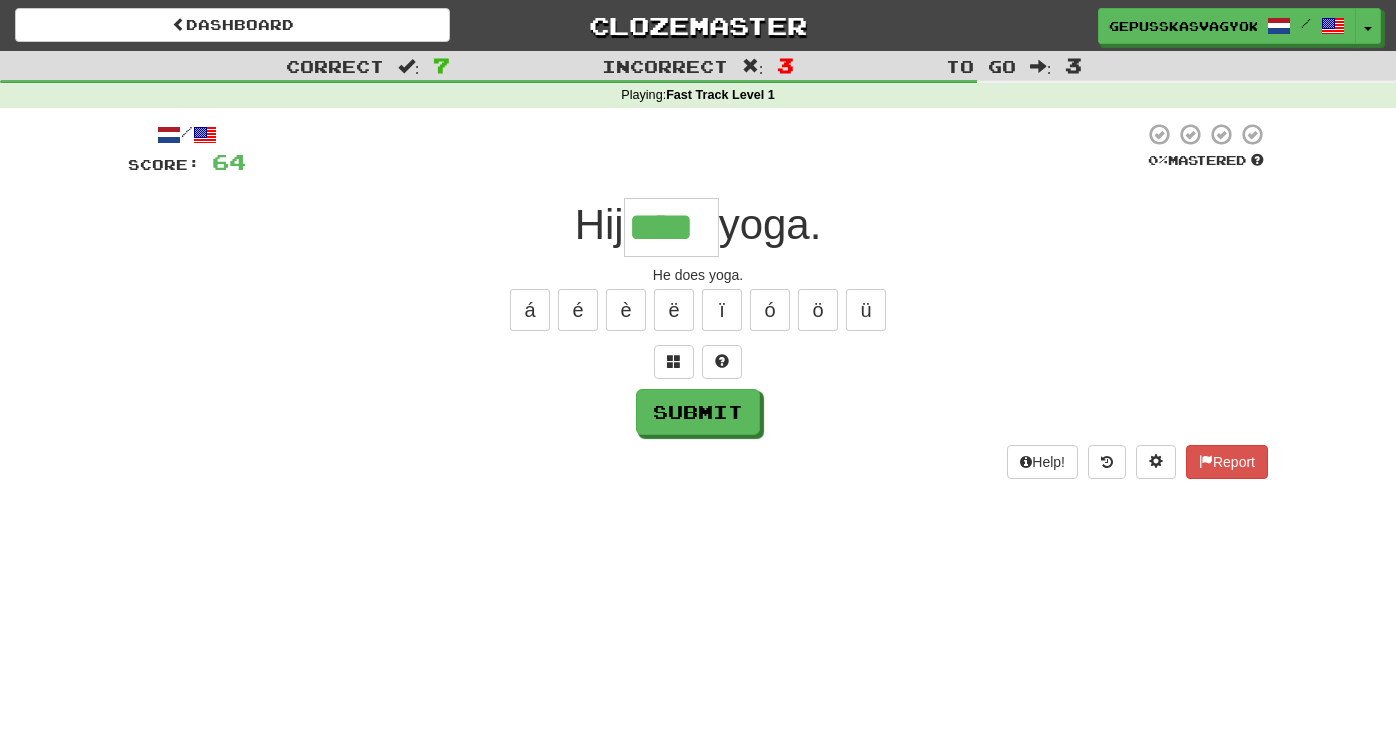 type on "****" 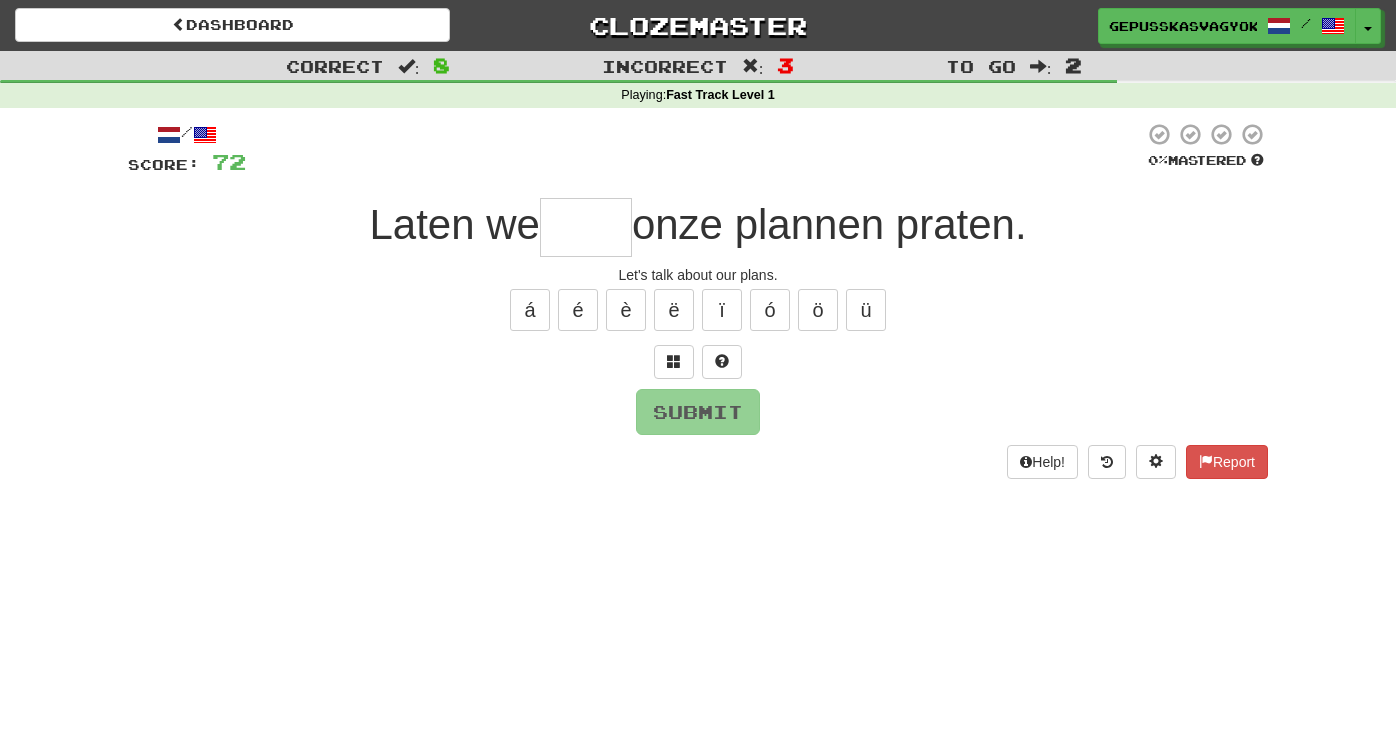 type on "*" 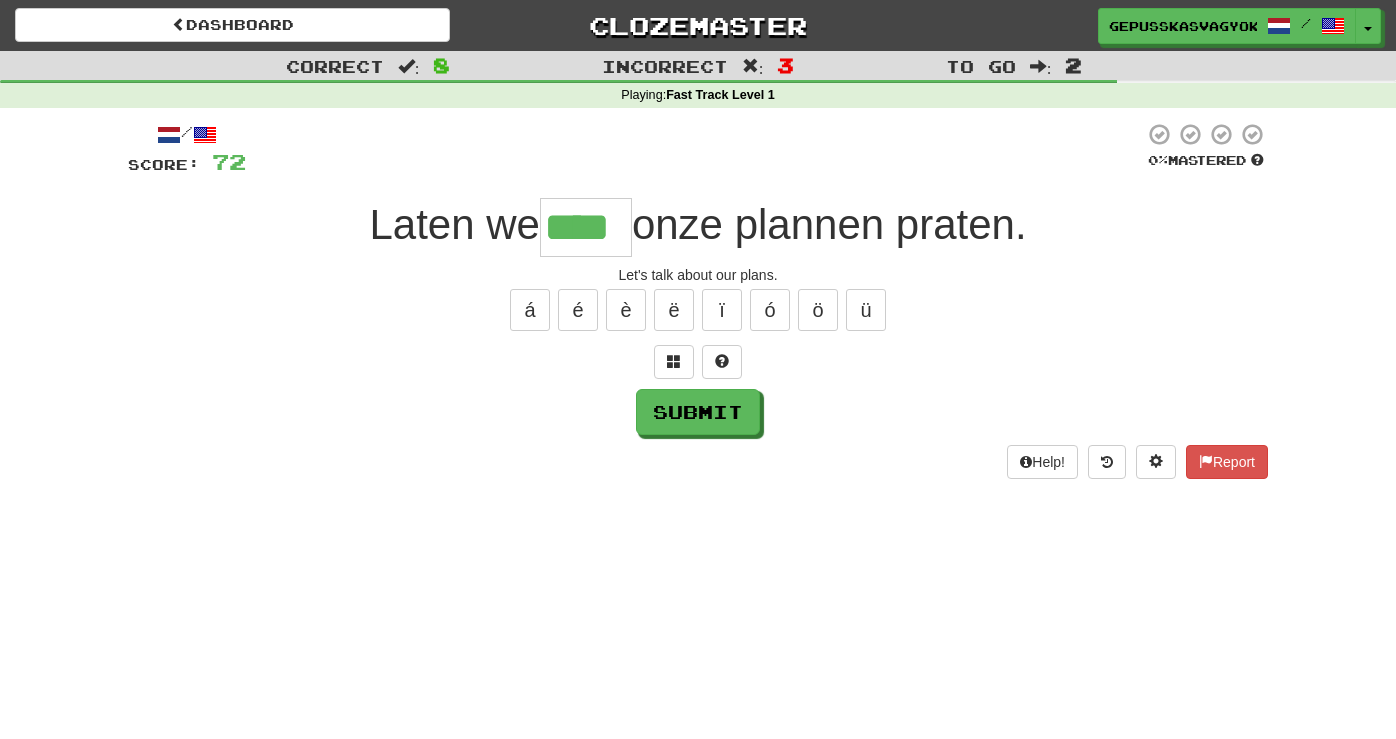 type on "****" 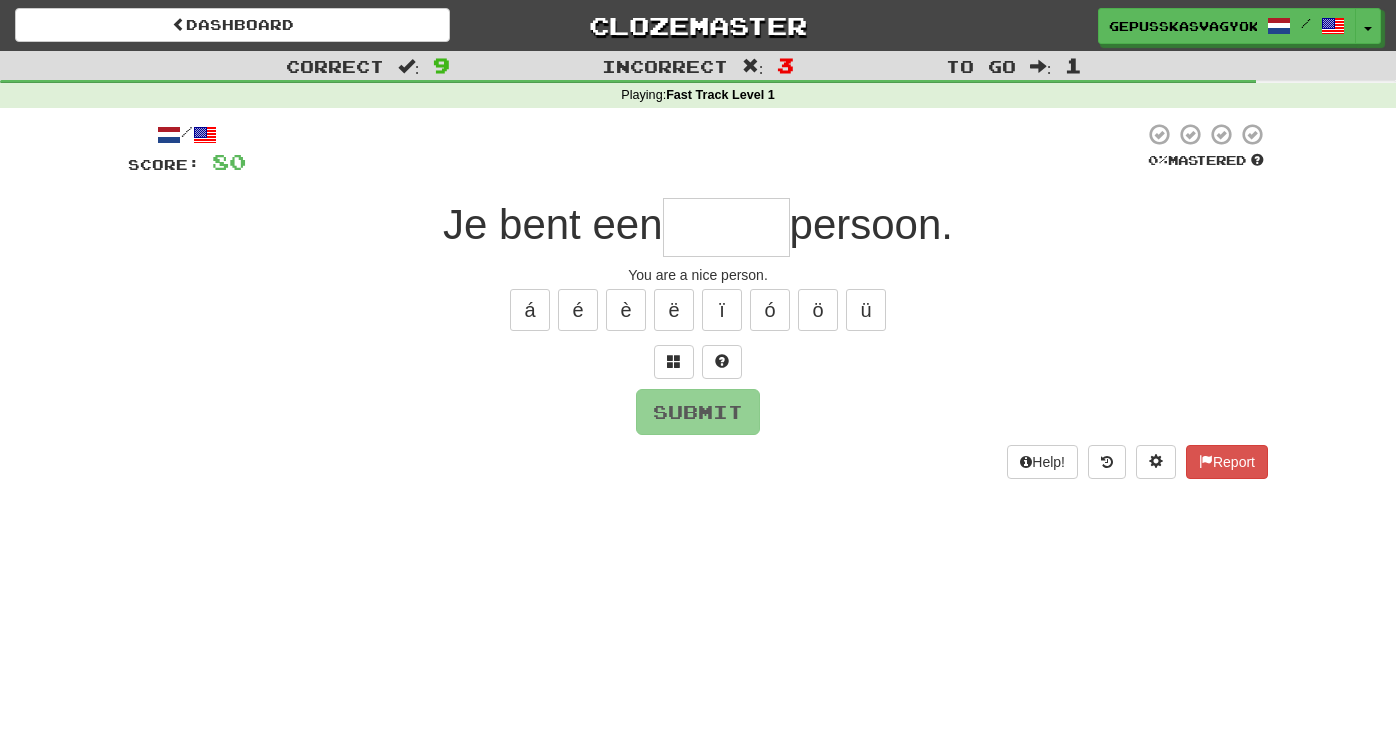 type on "*" 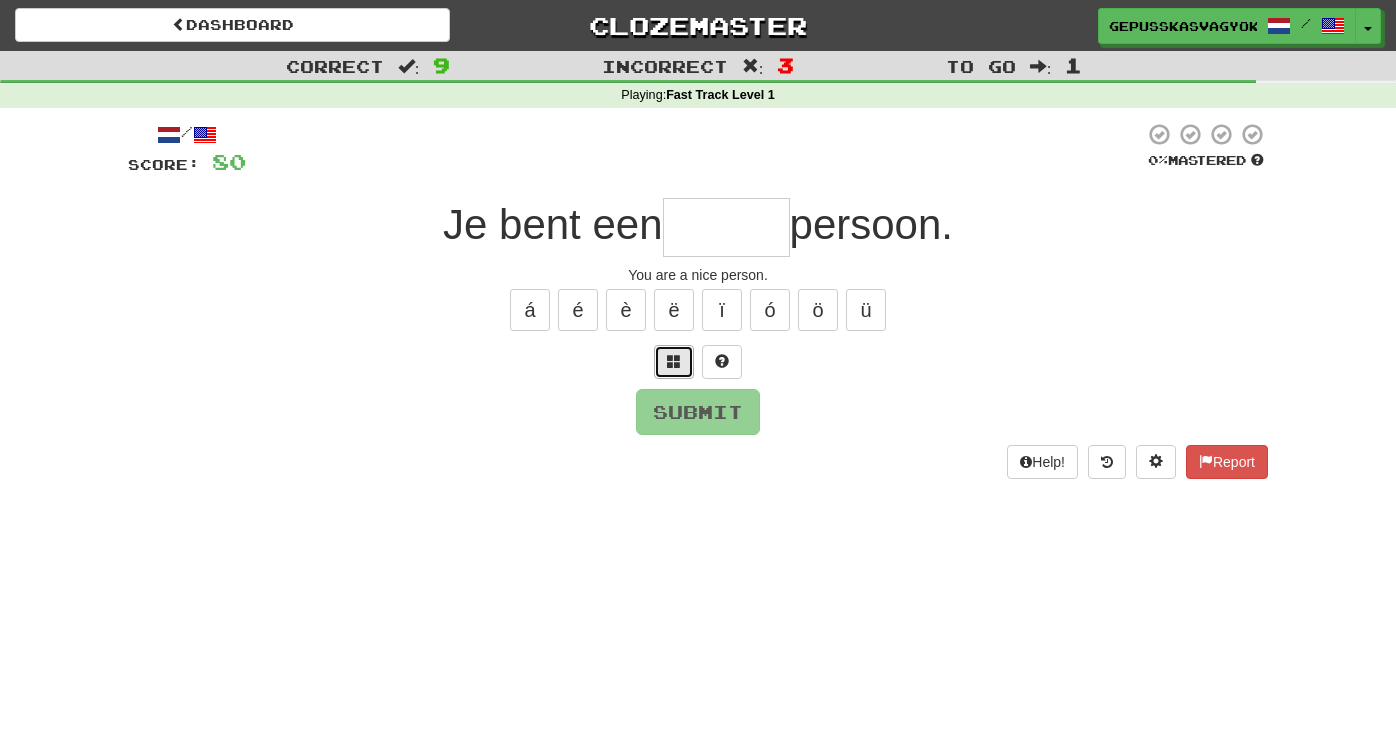 click at bounding box center [674, 362] 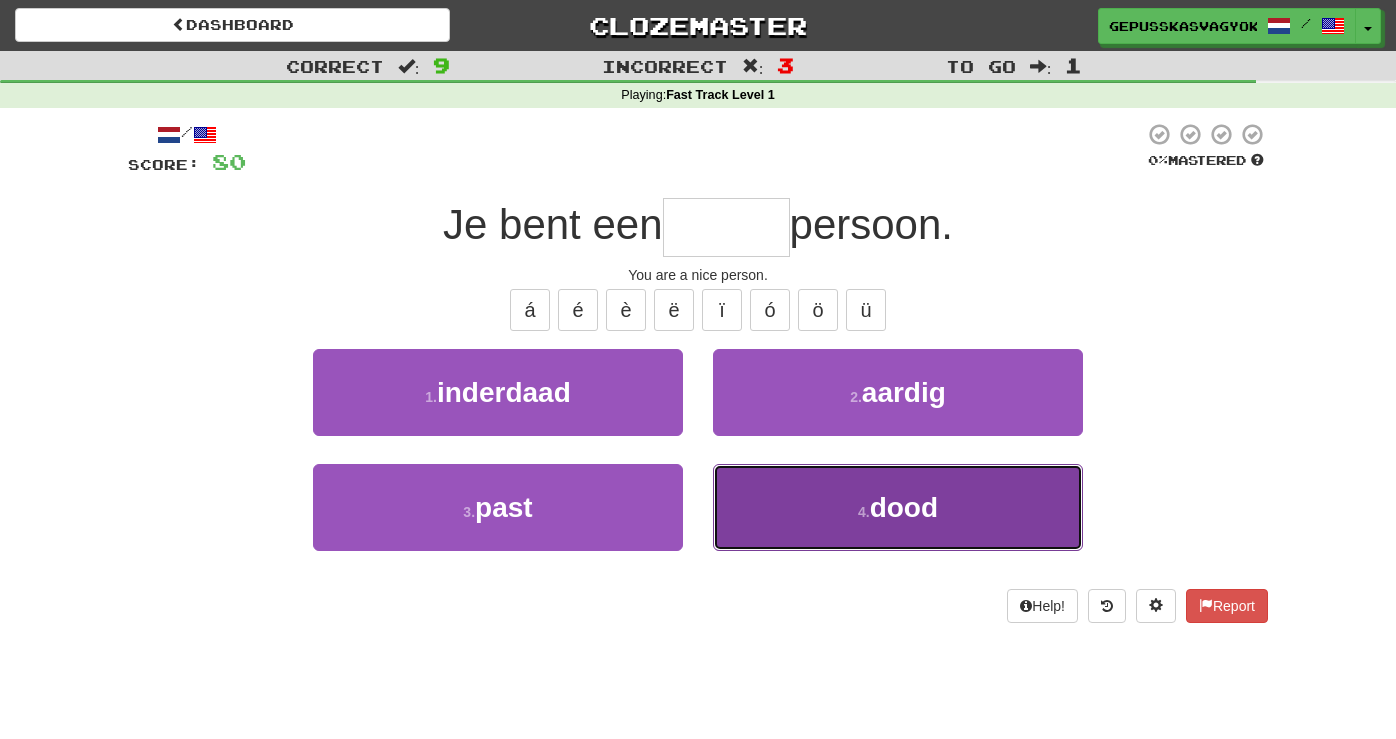 click on "4 .  dood" at bounding box center (898, 507) 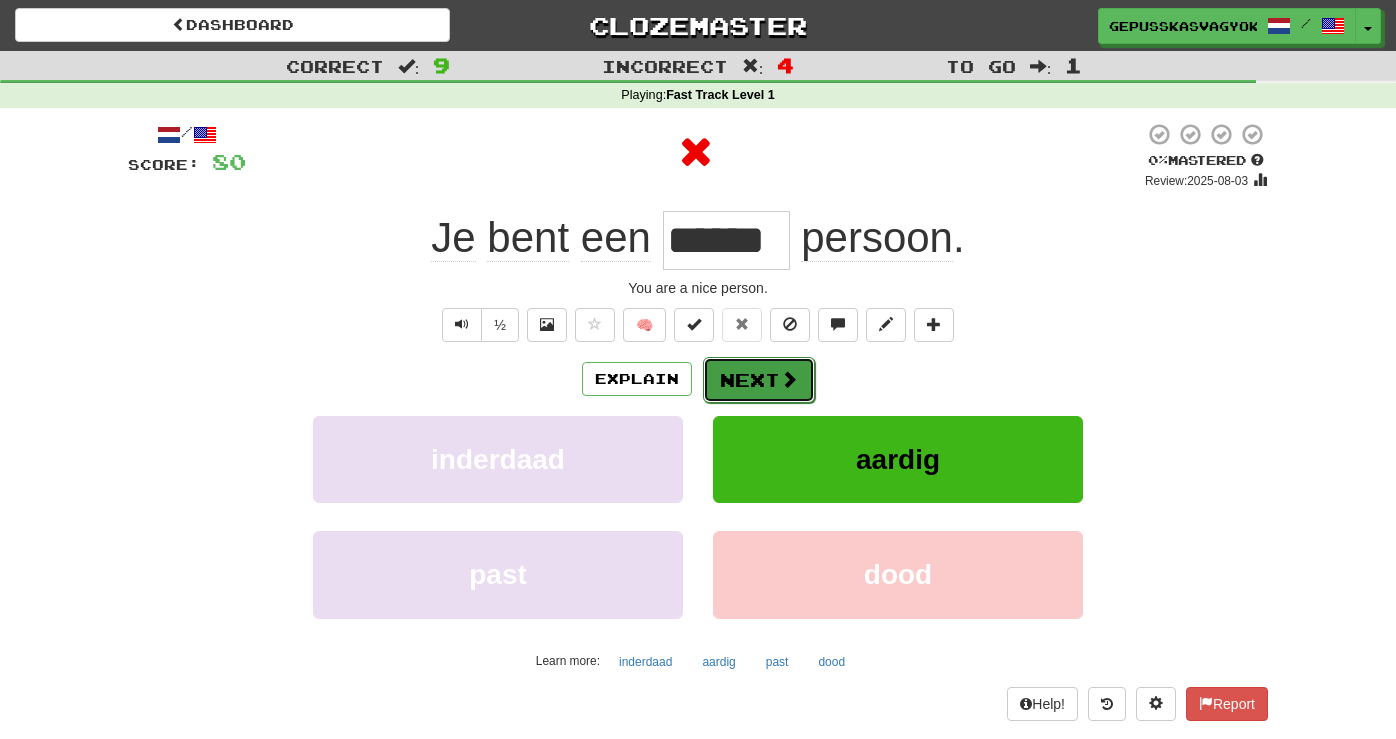 click on "Next" at bounding box center [759, 380] 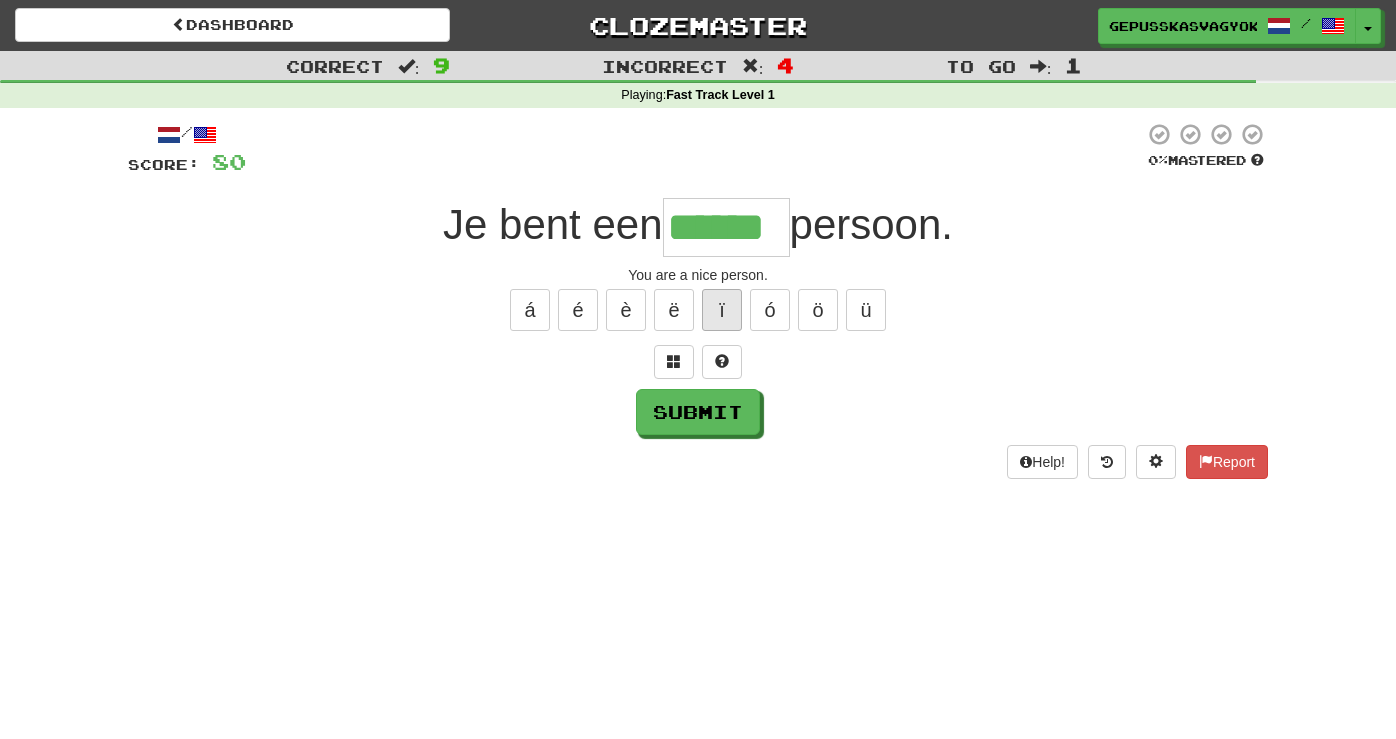 type on "******" 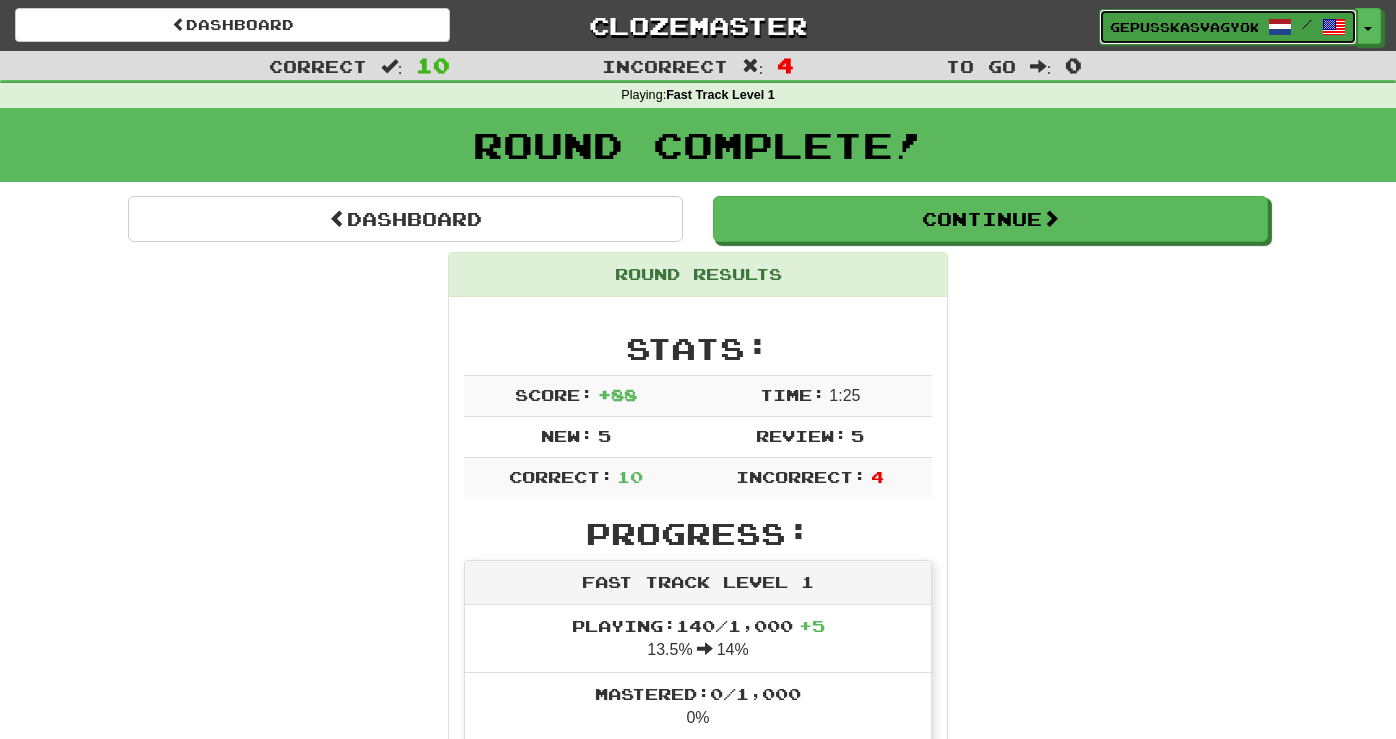 click on "gepusskasvagyok
/" at bounding box center [1228, 27] 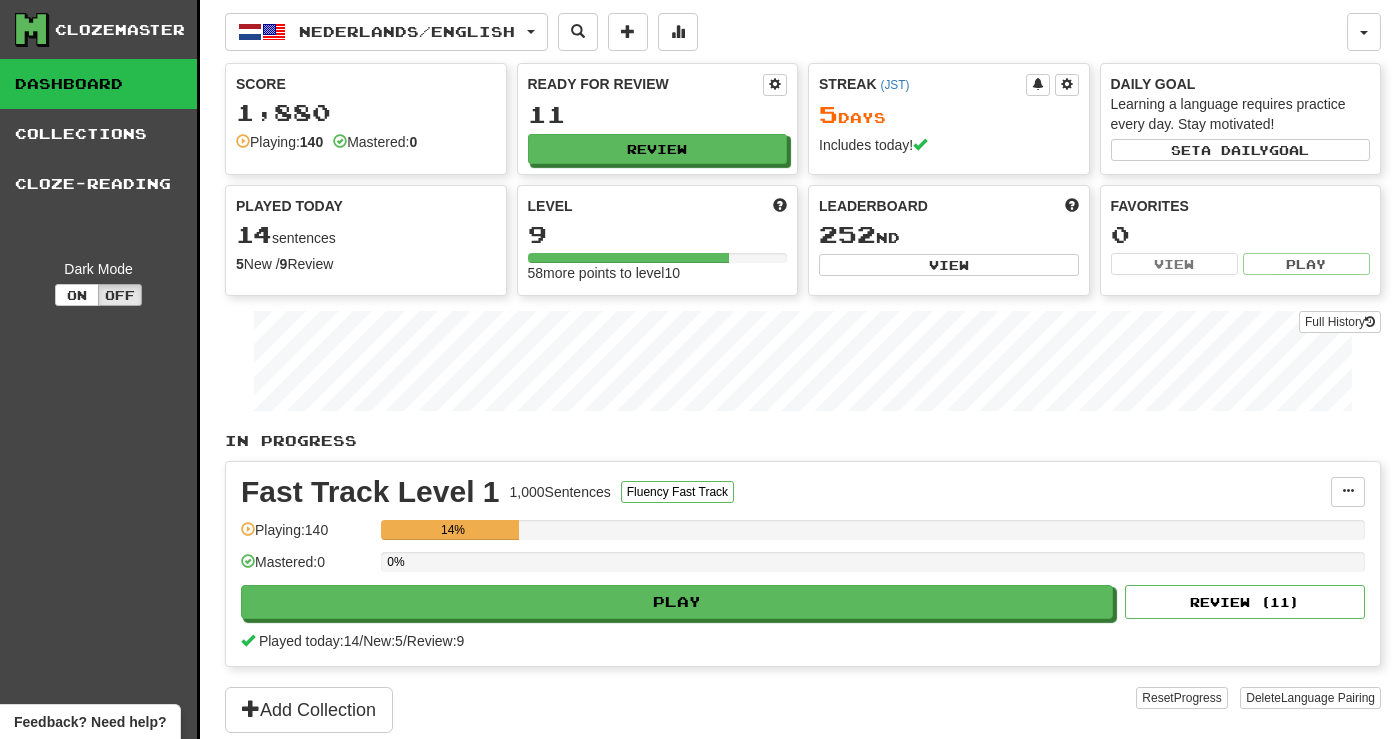scroll, scrollTop: 0, scrollLeft: 0, axis: both 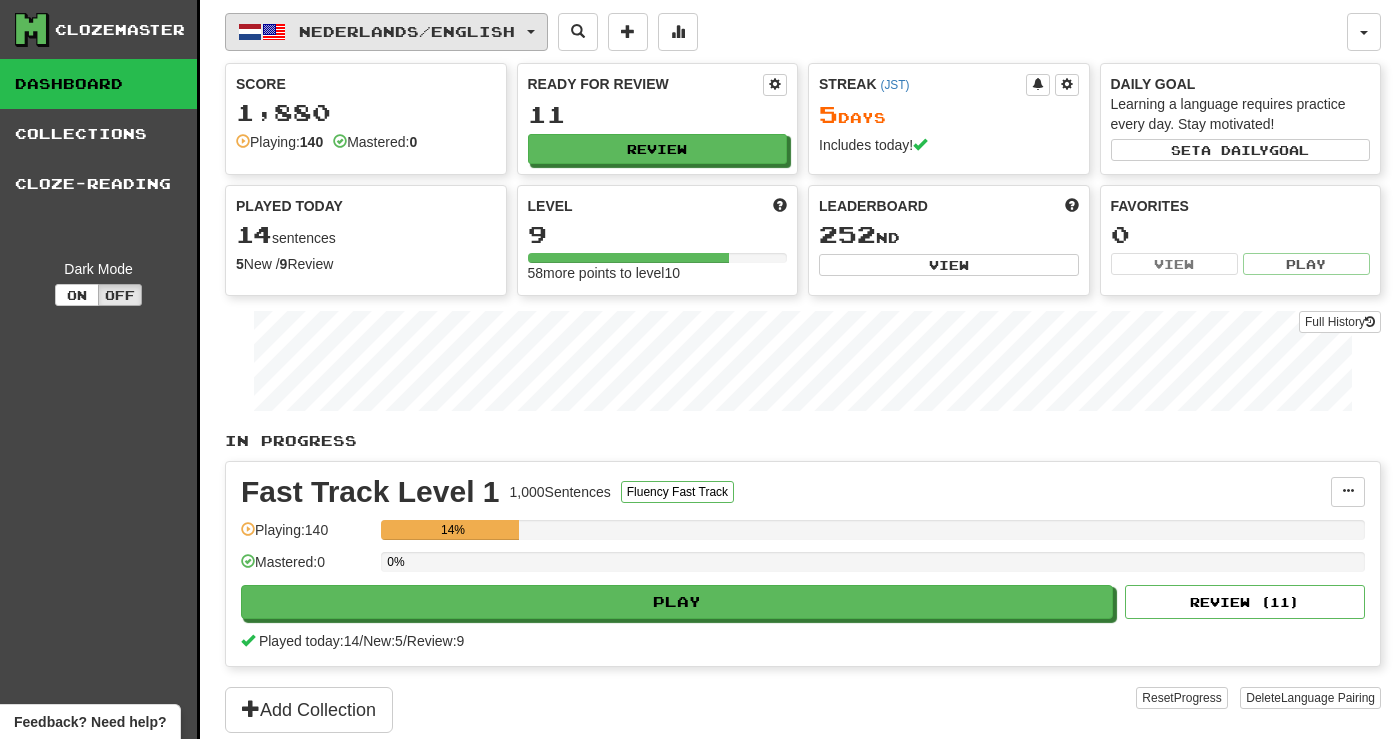 click on "Nederlands  /  English" at bounding box center (386, 32) 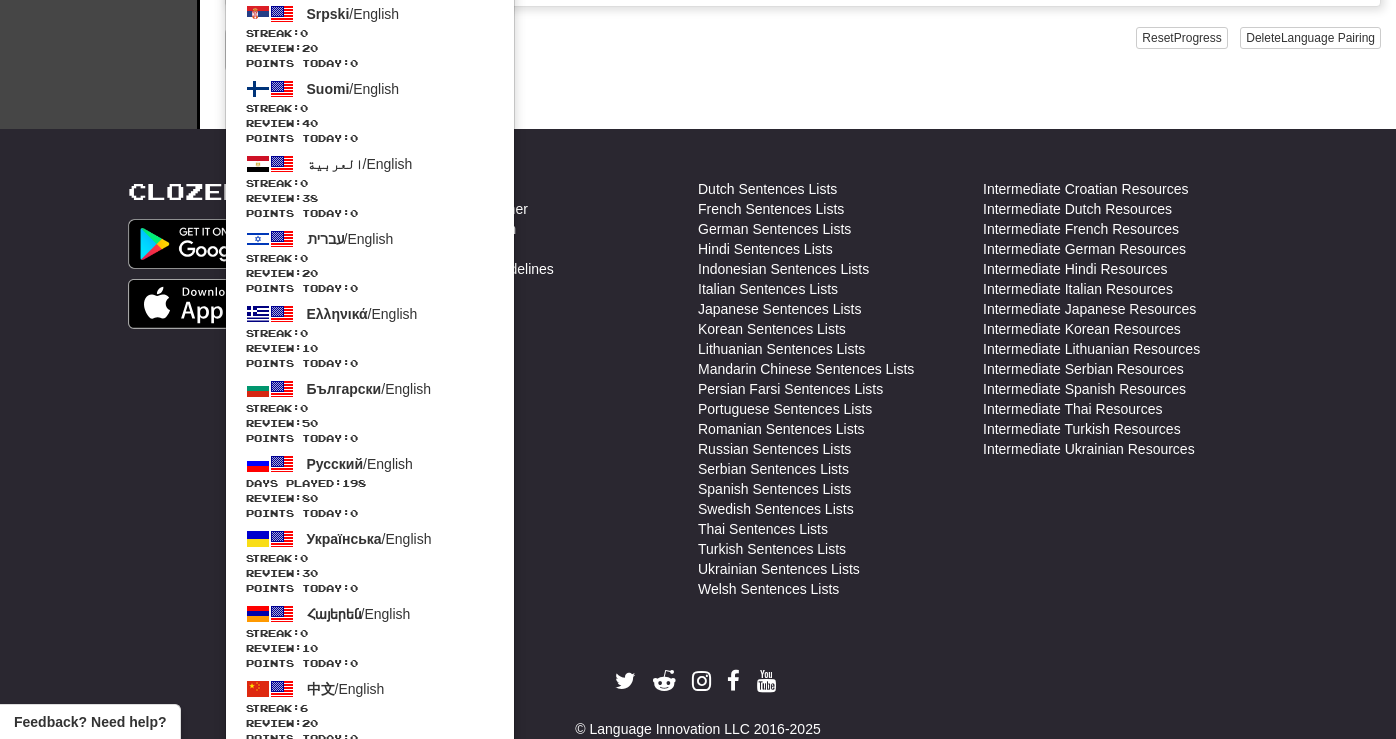 scroll, scrollTop: 723, scrollLeft: 0, axis: vertical 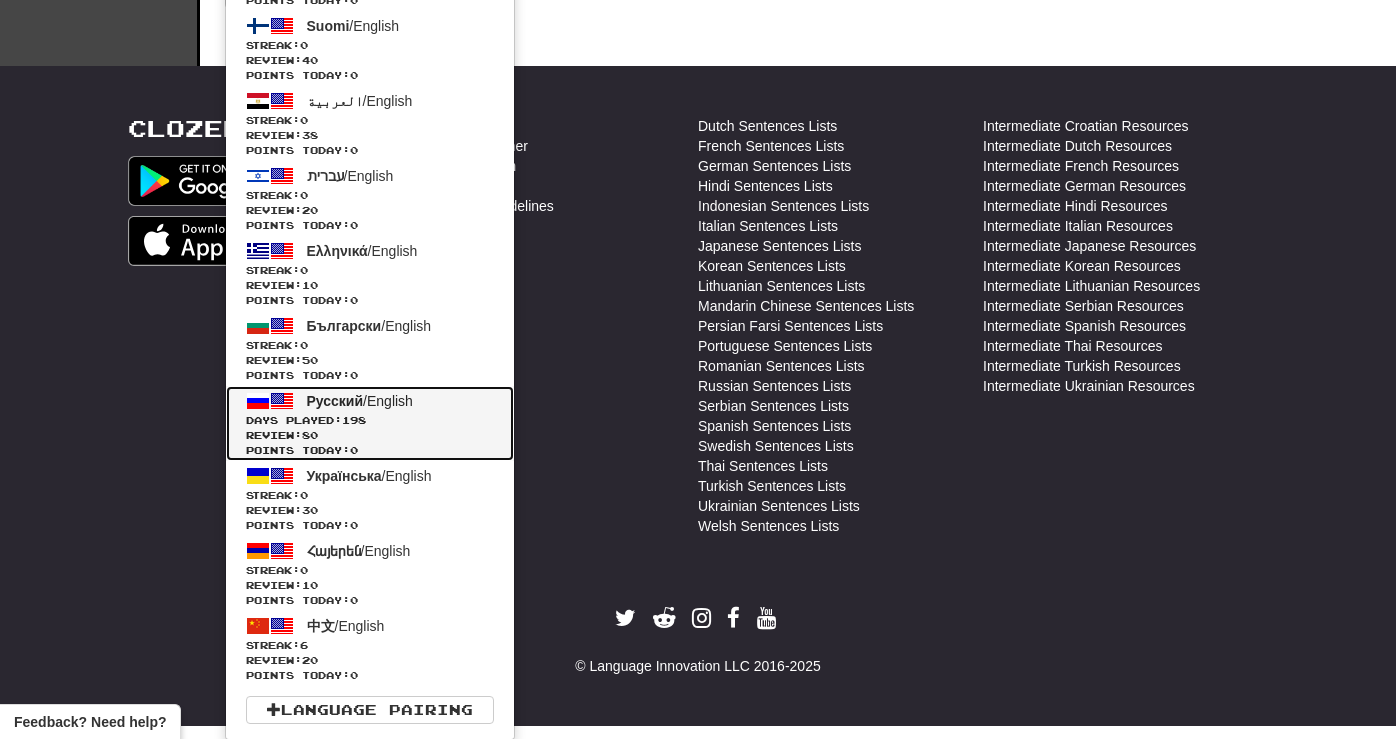 click on "Days Played:  198" at bounding box center (370, 420) 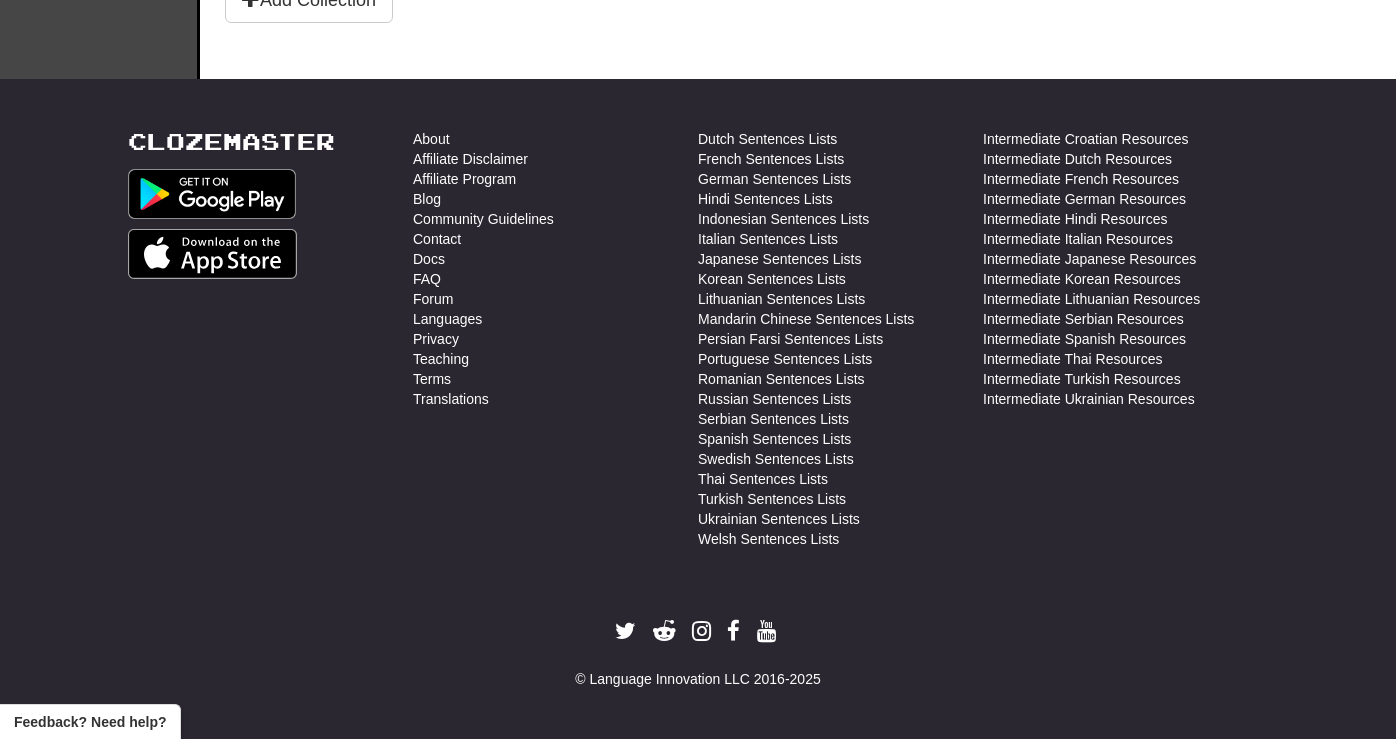 scroll, scrollTop: 710, scrollLeft: 0, axis: vertical 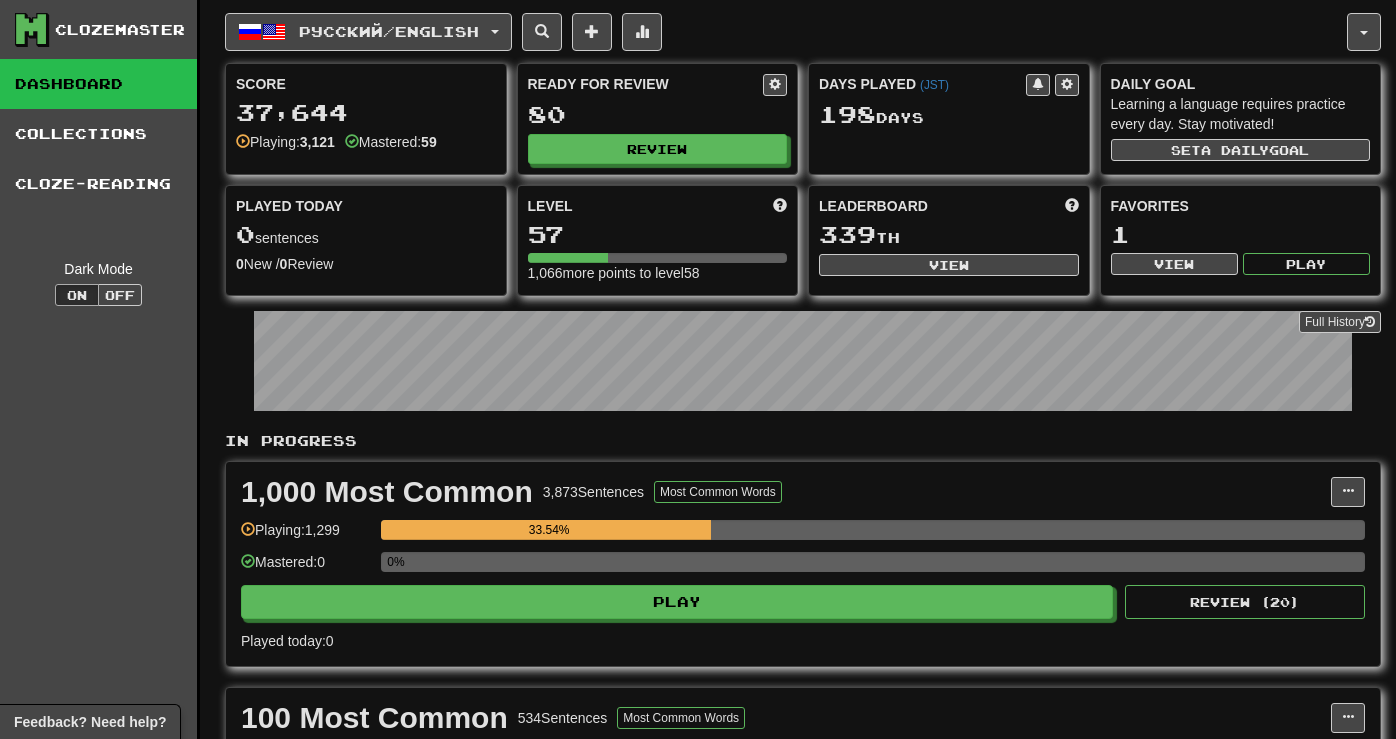 click on "0%" at bounding box center [873, 568] 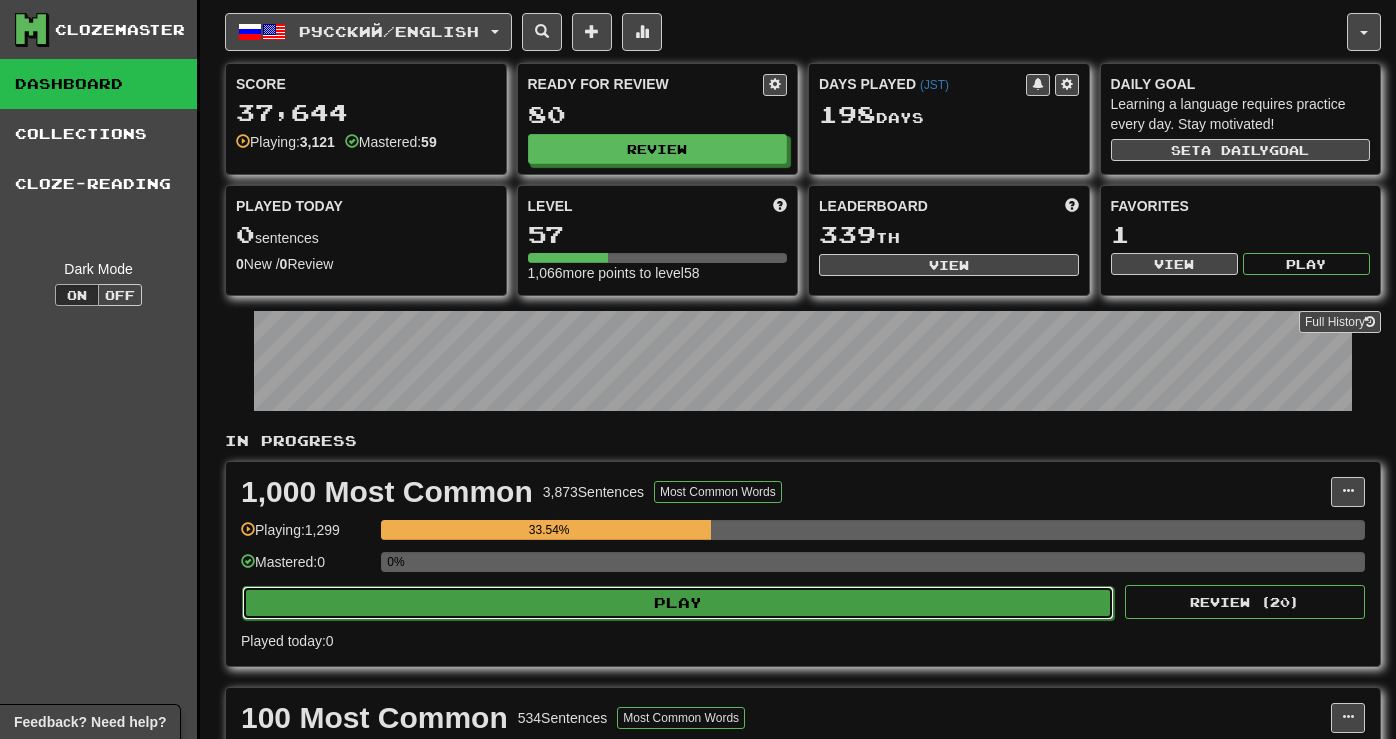click on "Play" at bounding box center (678, 603) 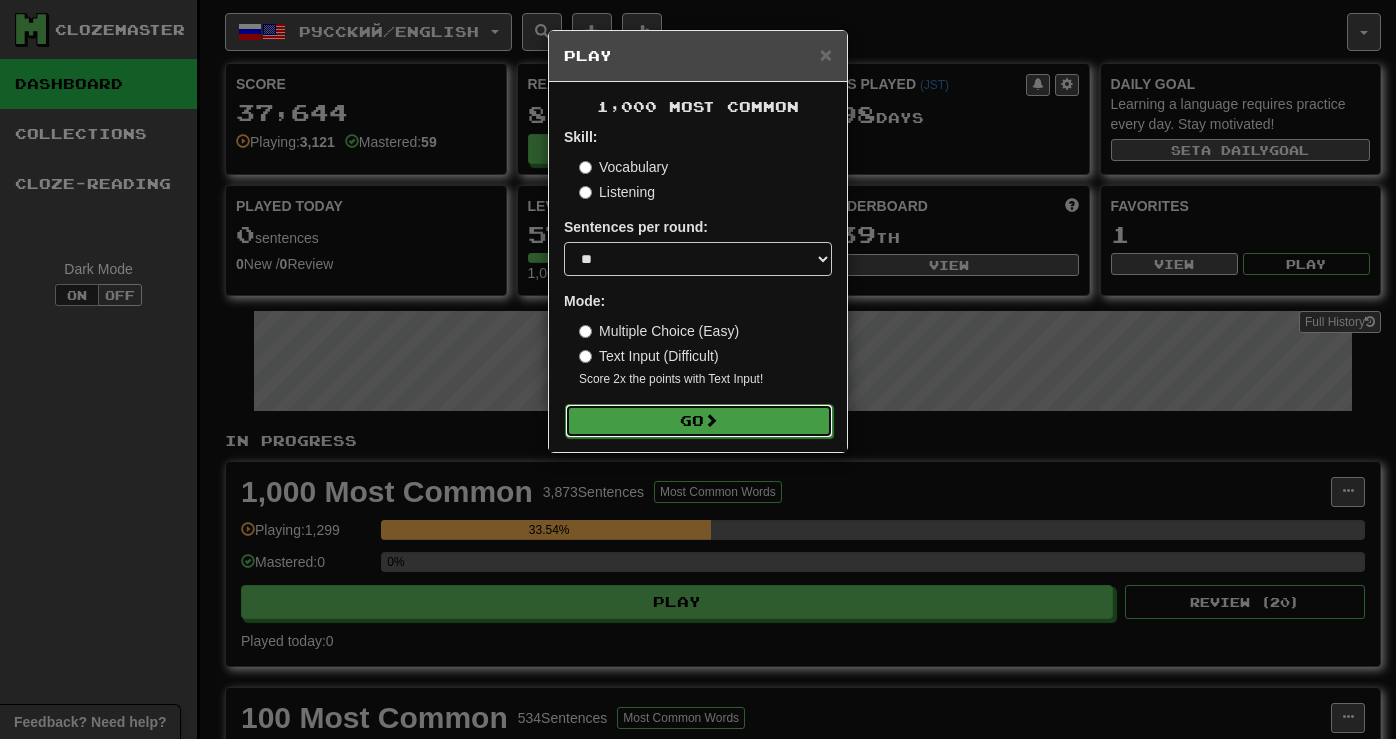 click on "Go" at bounding box center [699, 421] 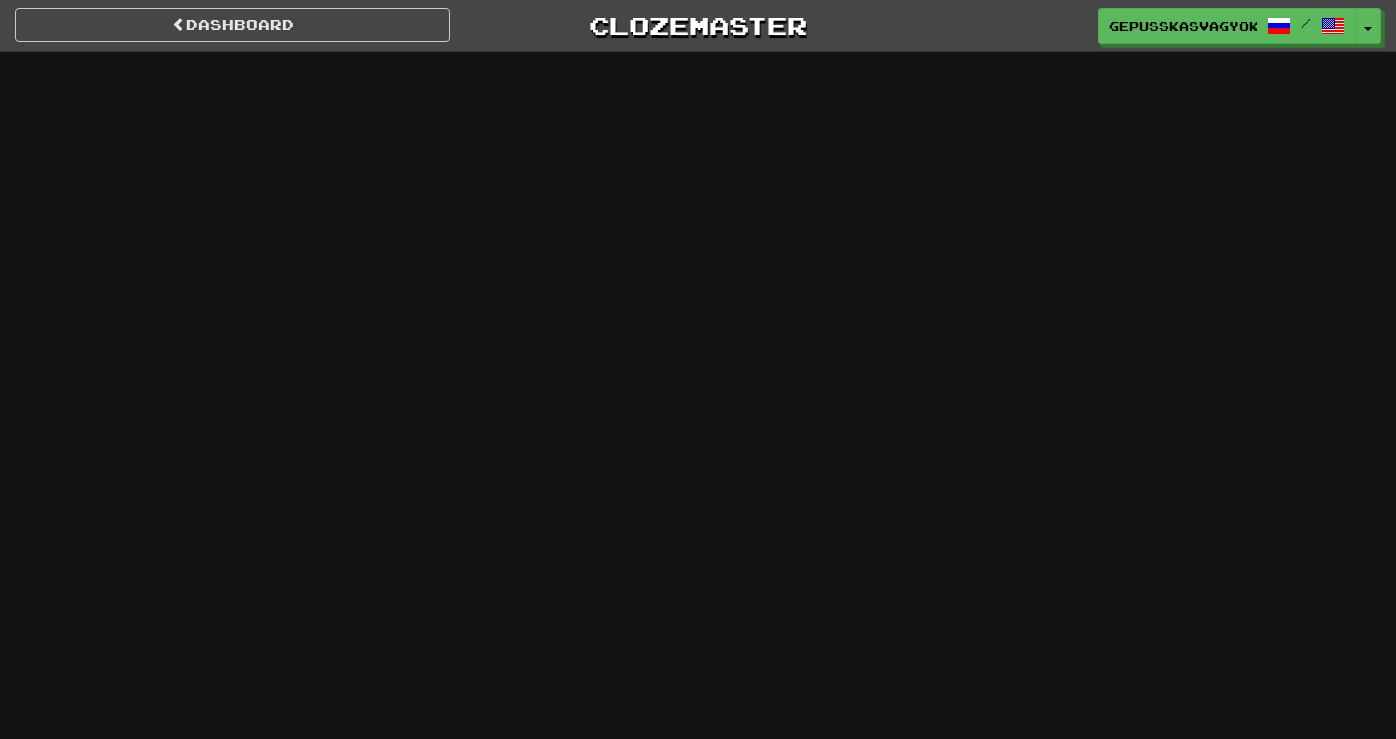 scroll, scrollTop: 0, scrollLeft: 0, axis: both 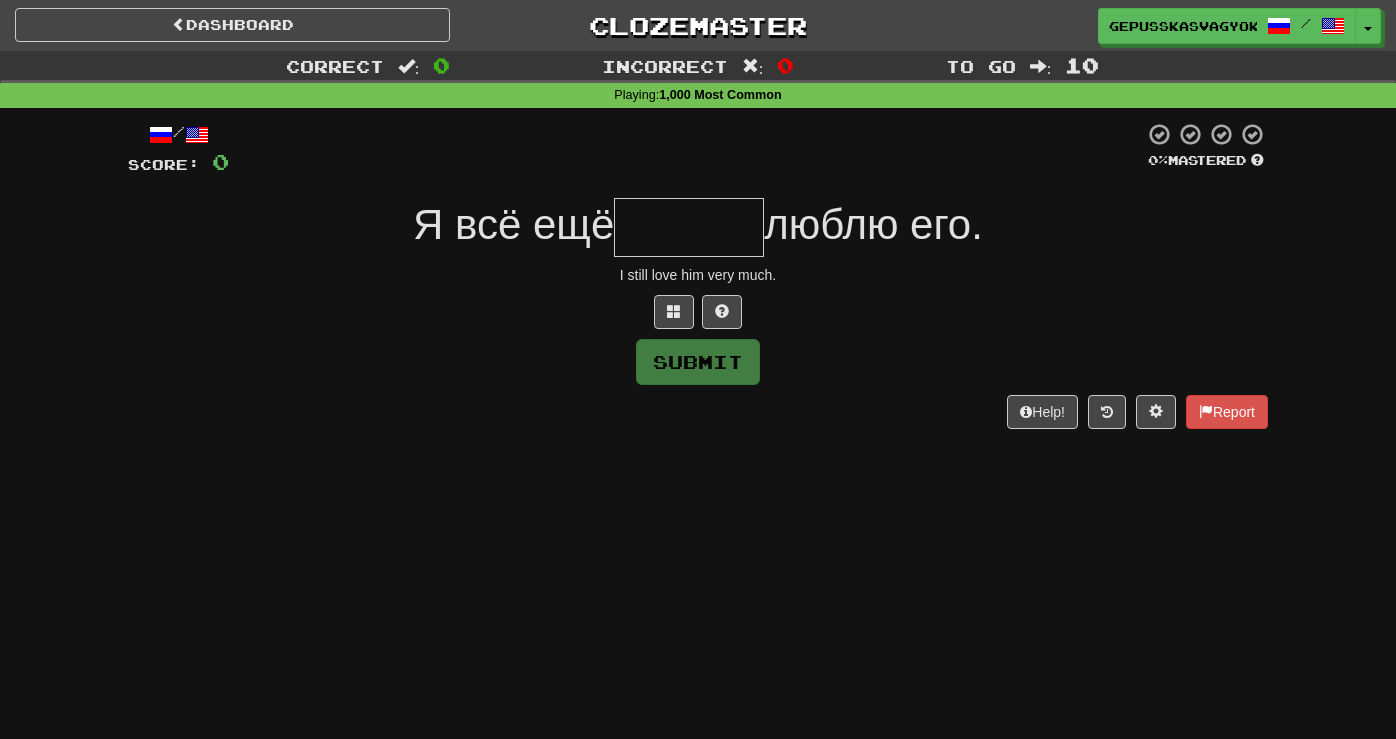 click at bounding box center [689, 227] 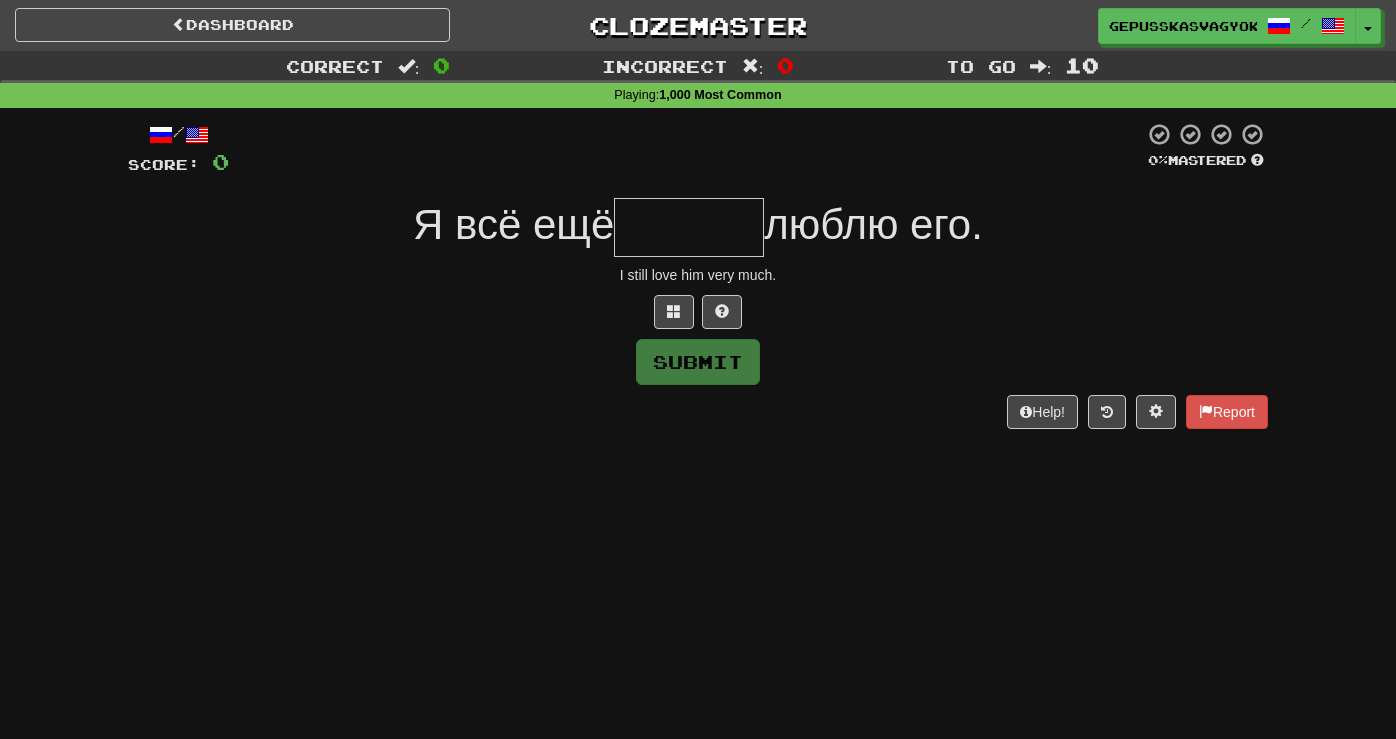 click at bounding box center [689, 227] 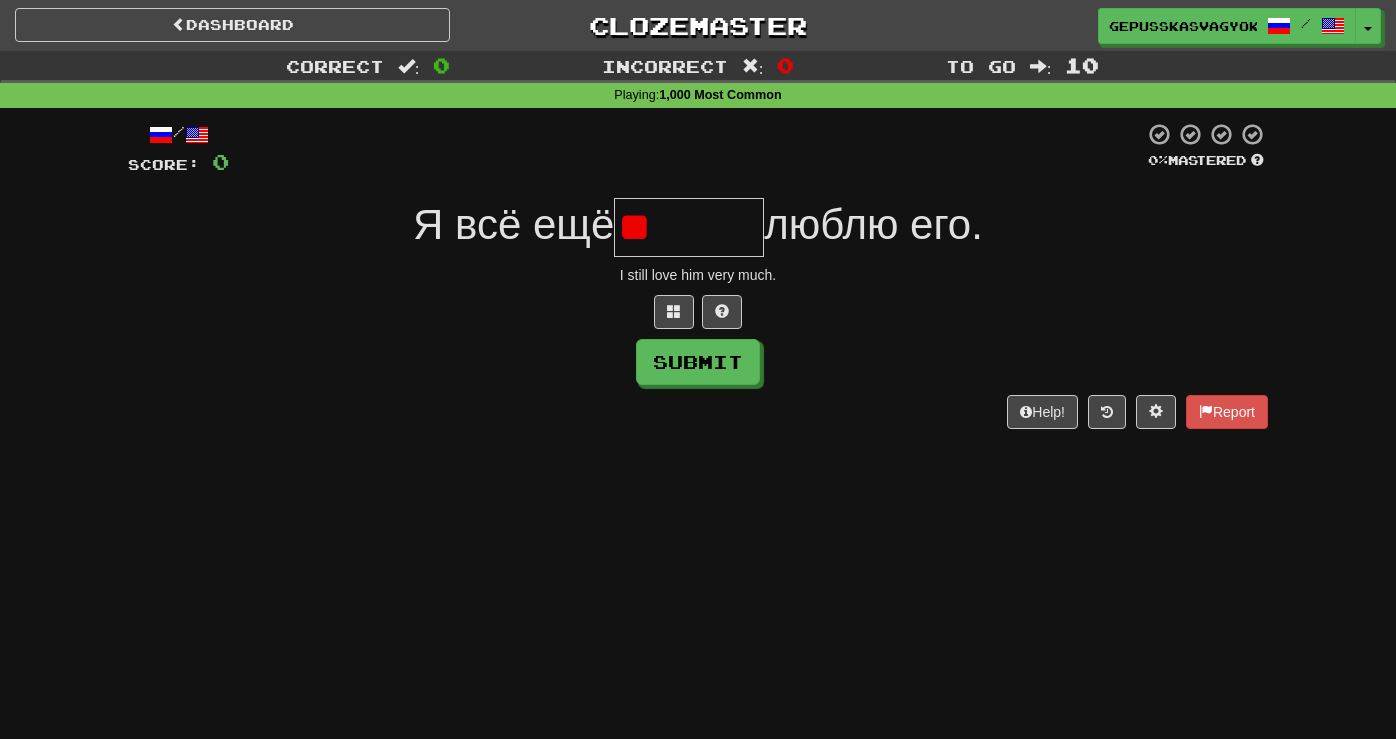 type on "*" 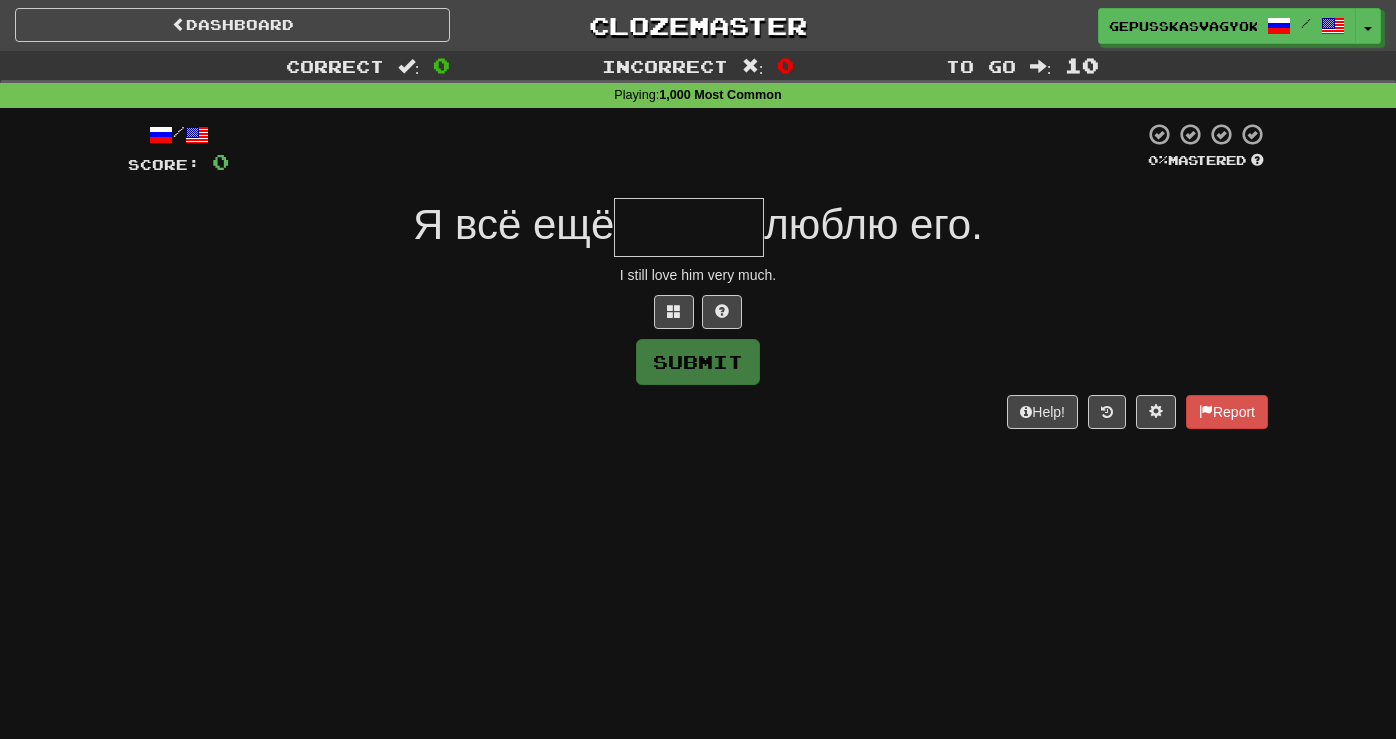 type on "*" 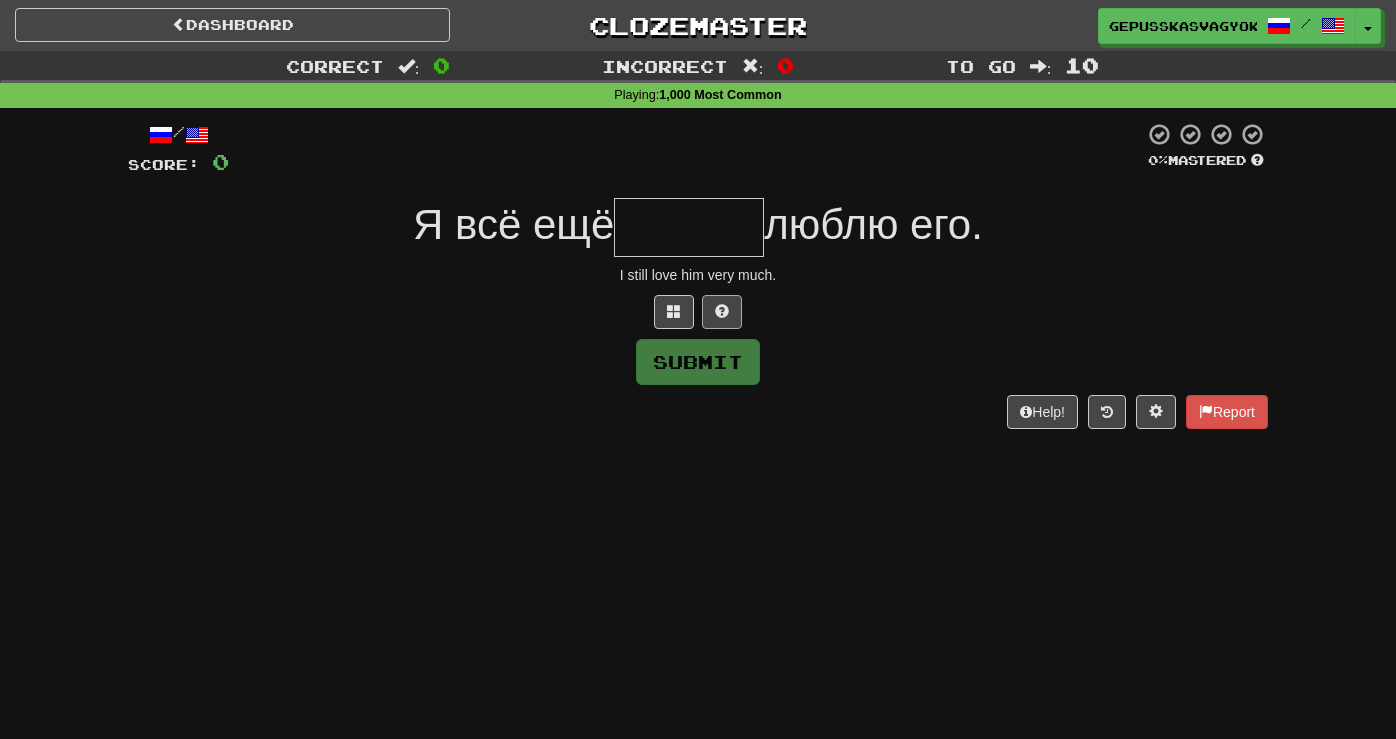 type on "*" 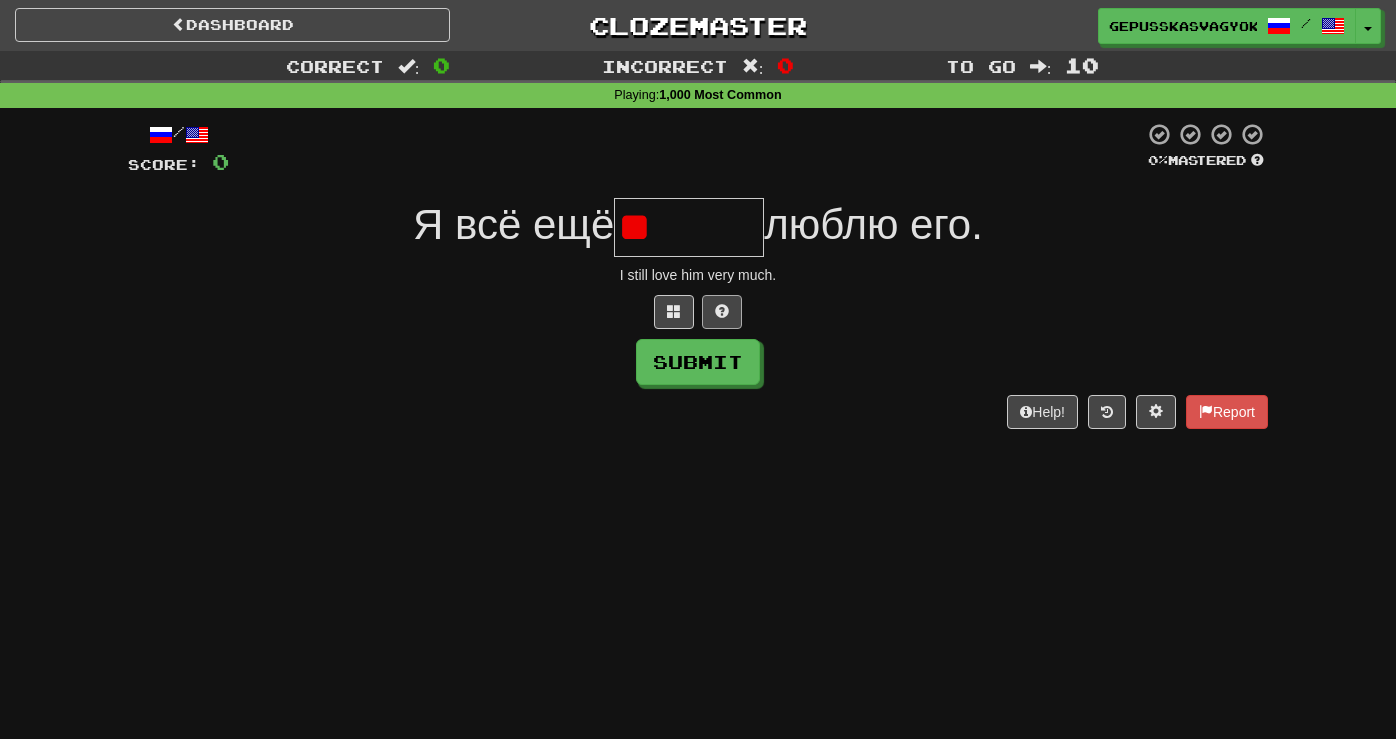 type on "*" 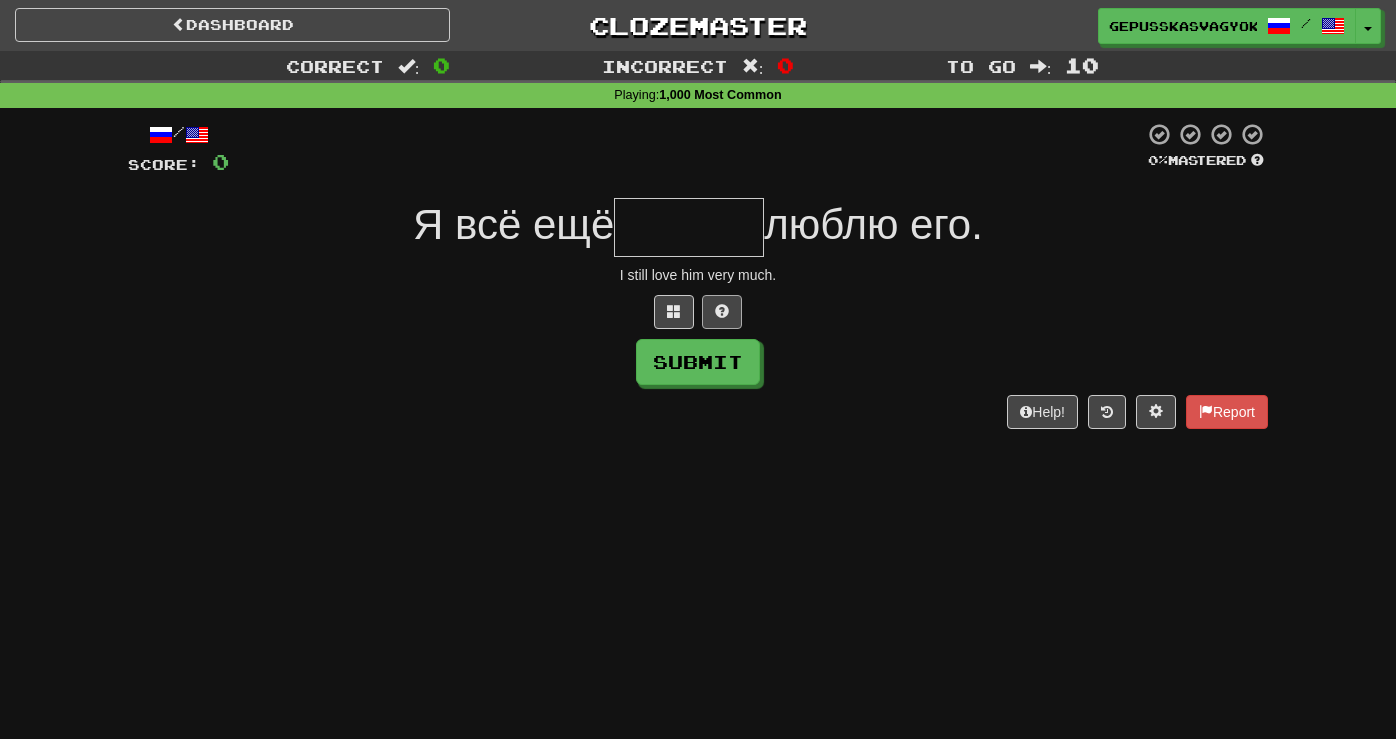 type on "*" 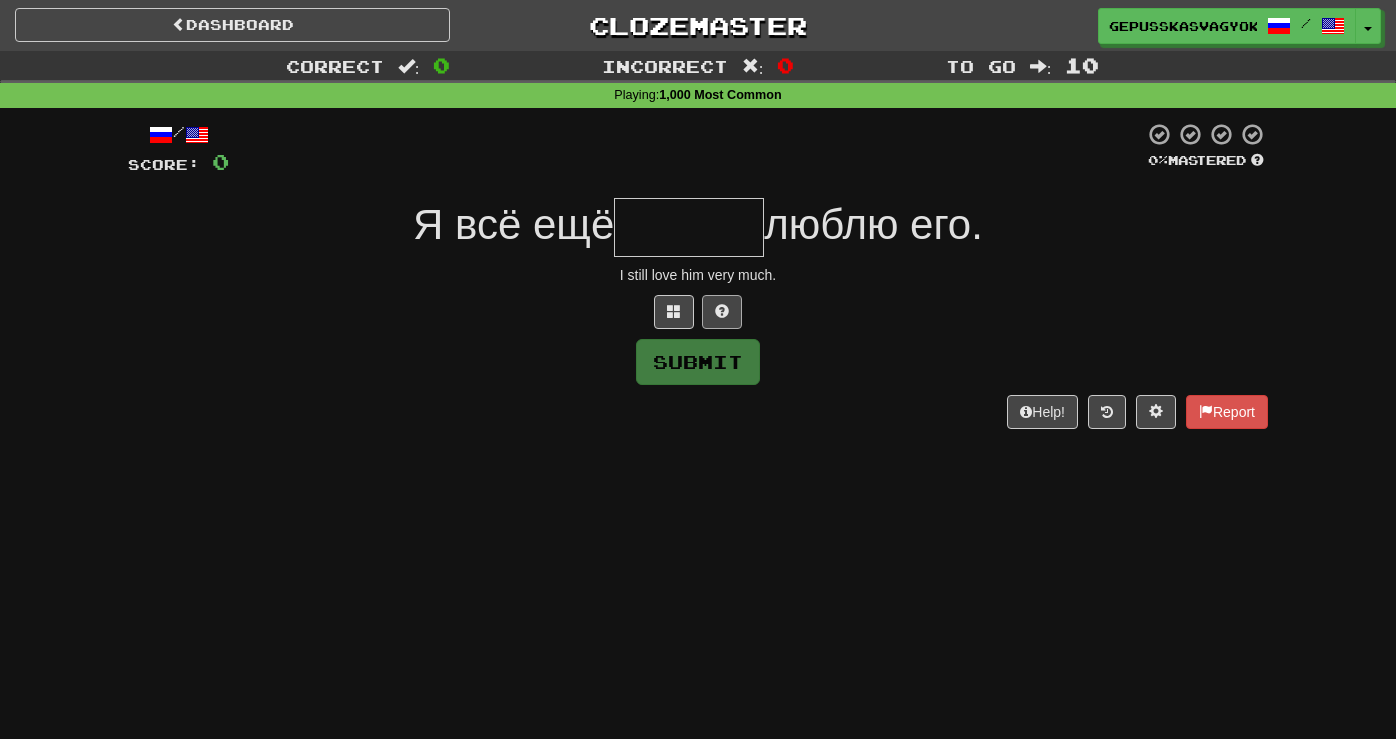 type on "*" 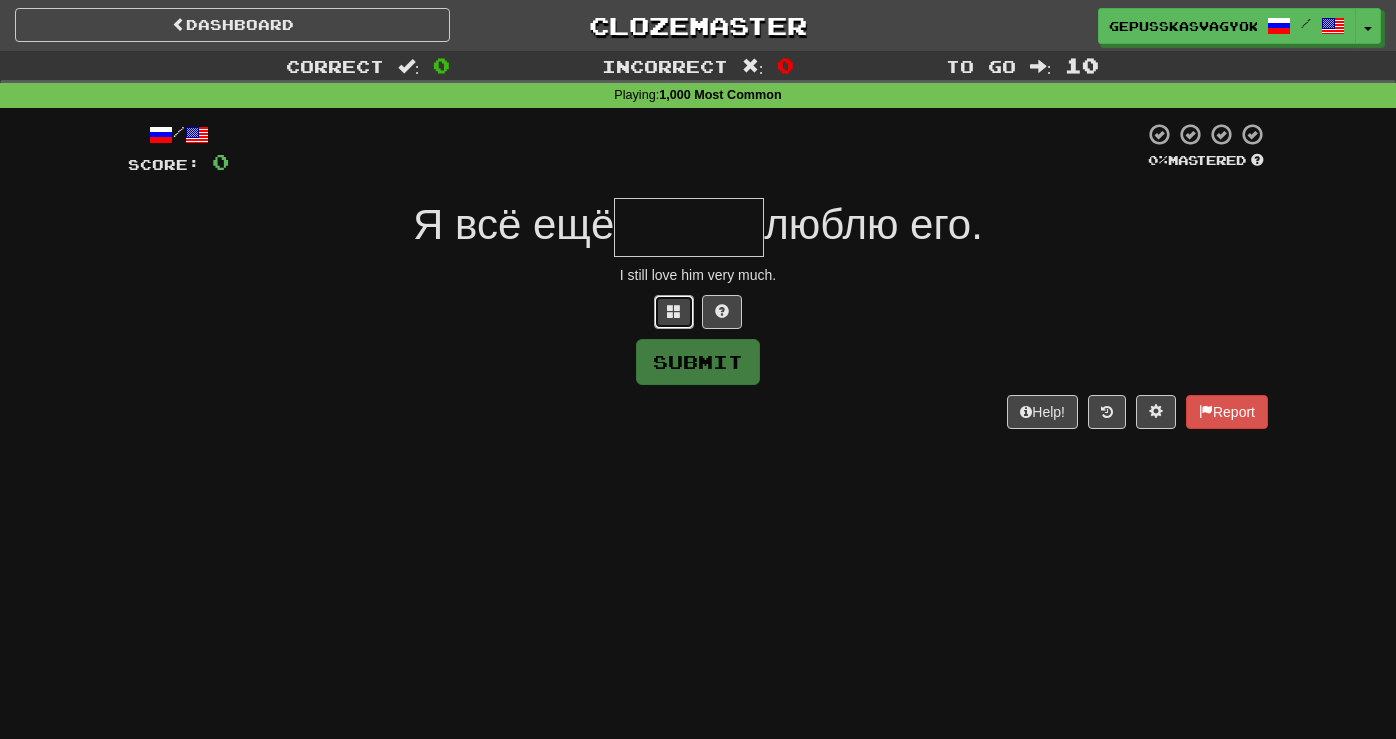 click at bounding box center [674, 312] 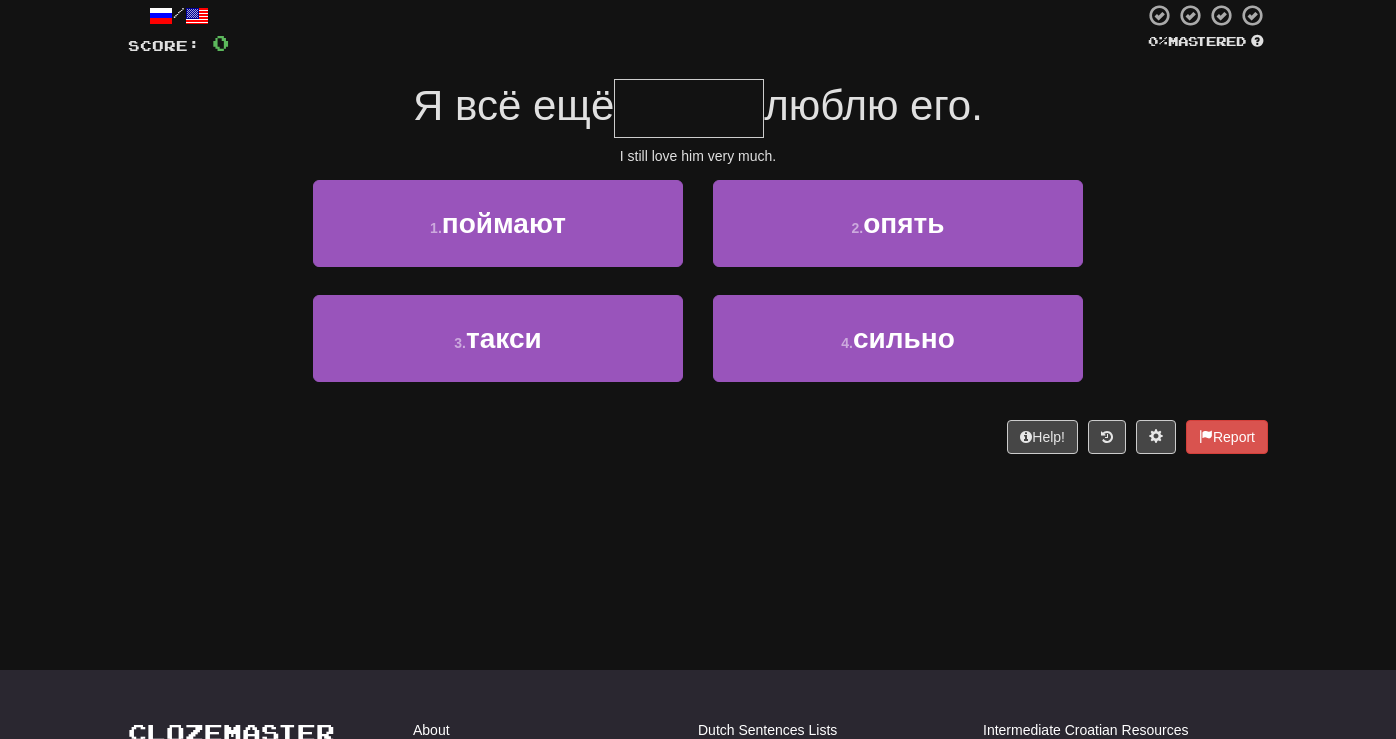 scroll, scrollTop: 132, scrollLeft: 0, axis: vertical 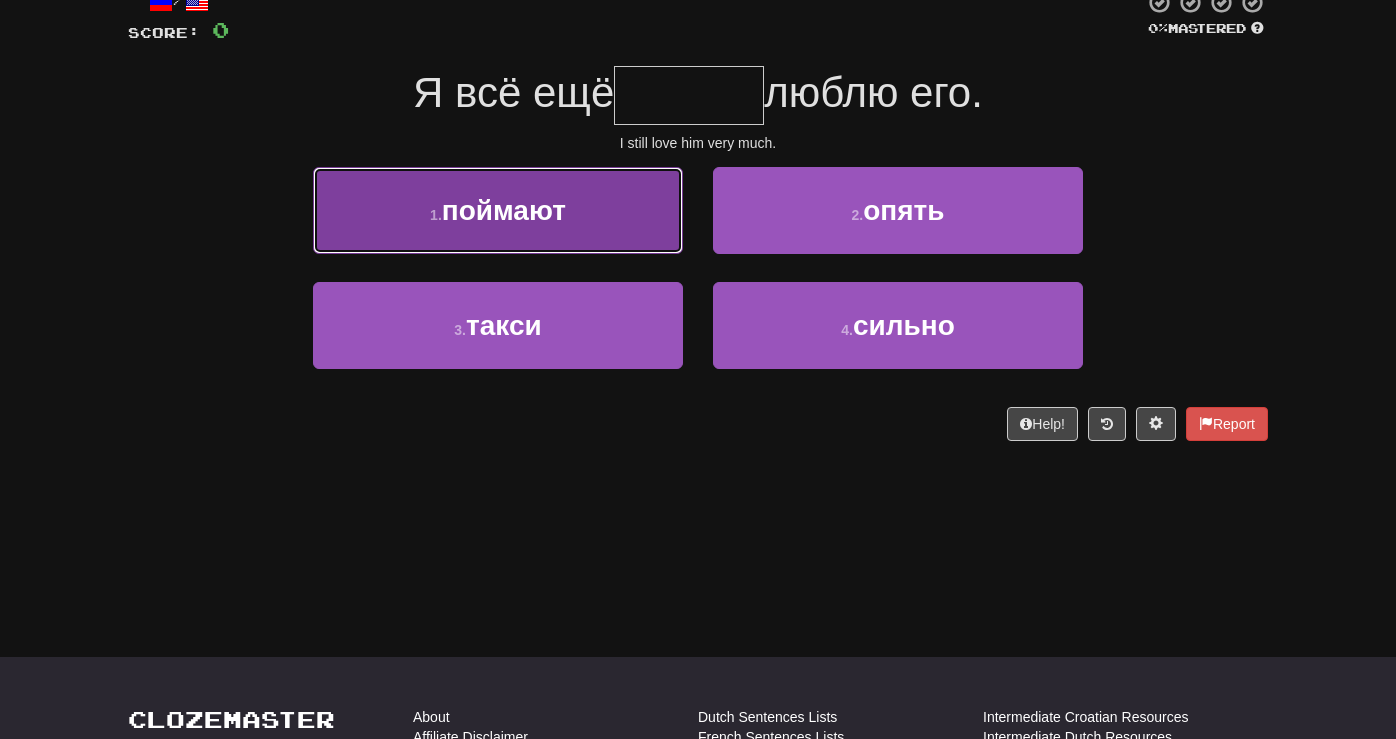 click on "1 .  поймают" at bounding box center [498, 210] 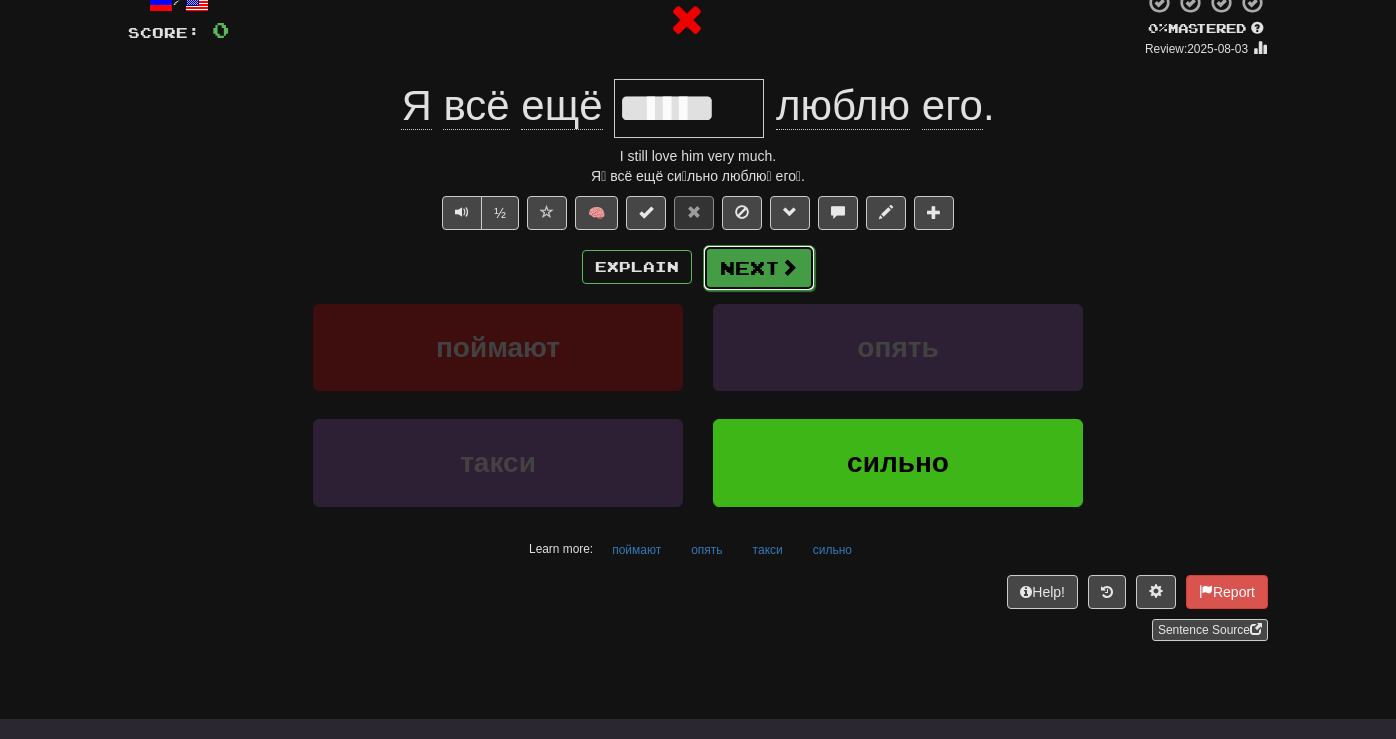 click at bounding box center [789, 267] 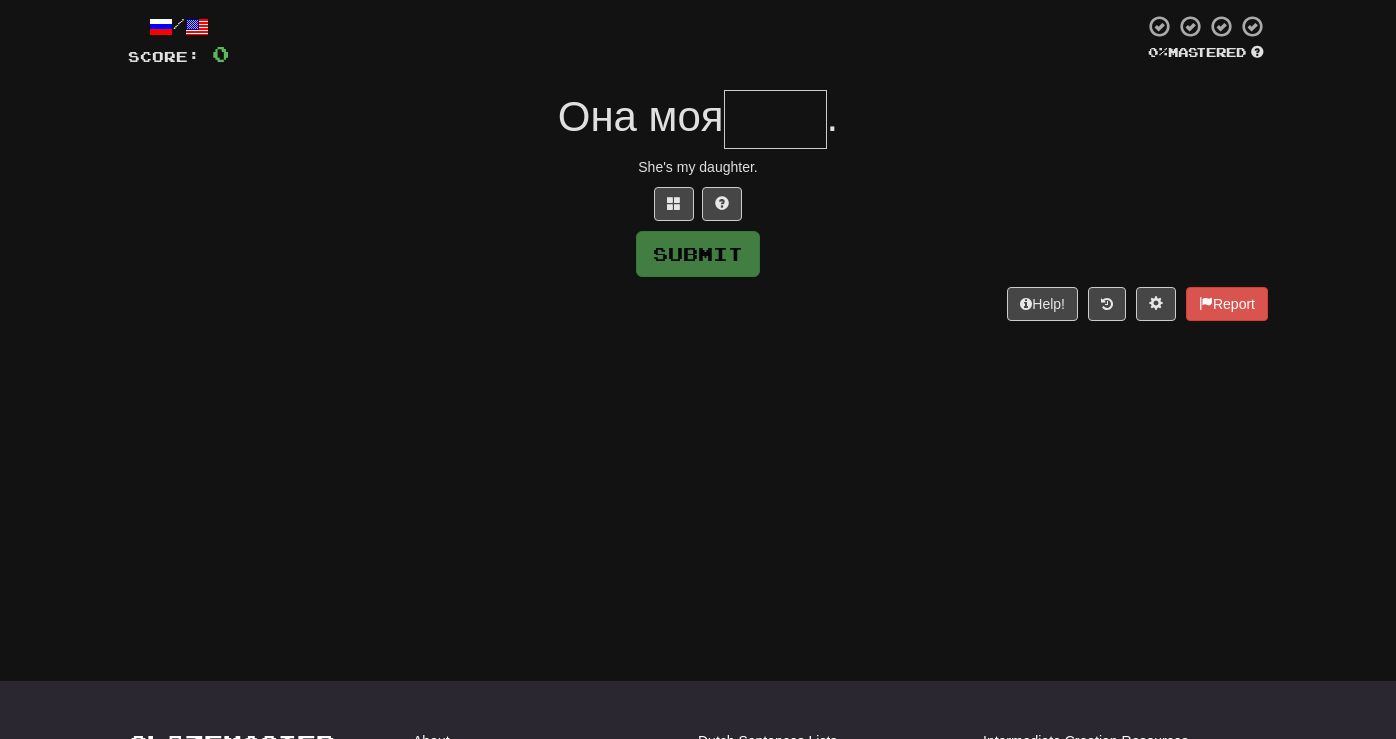 scroll, scrollTop: 103, scrollLeft: 0, axis: vertical 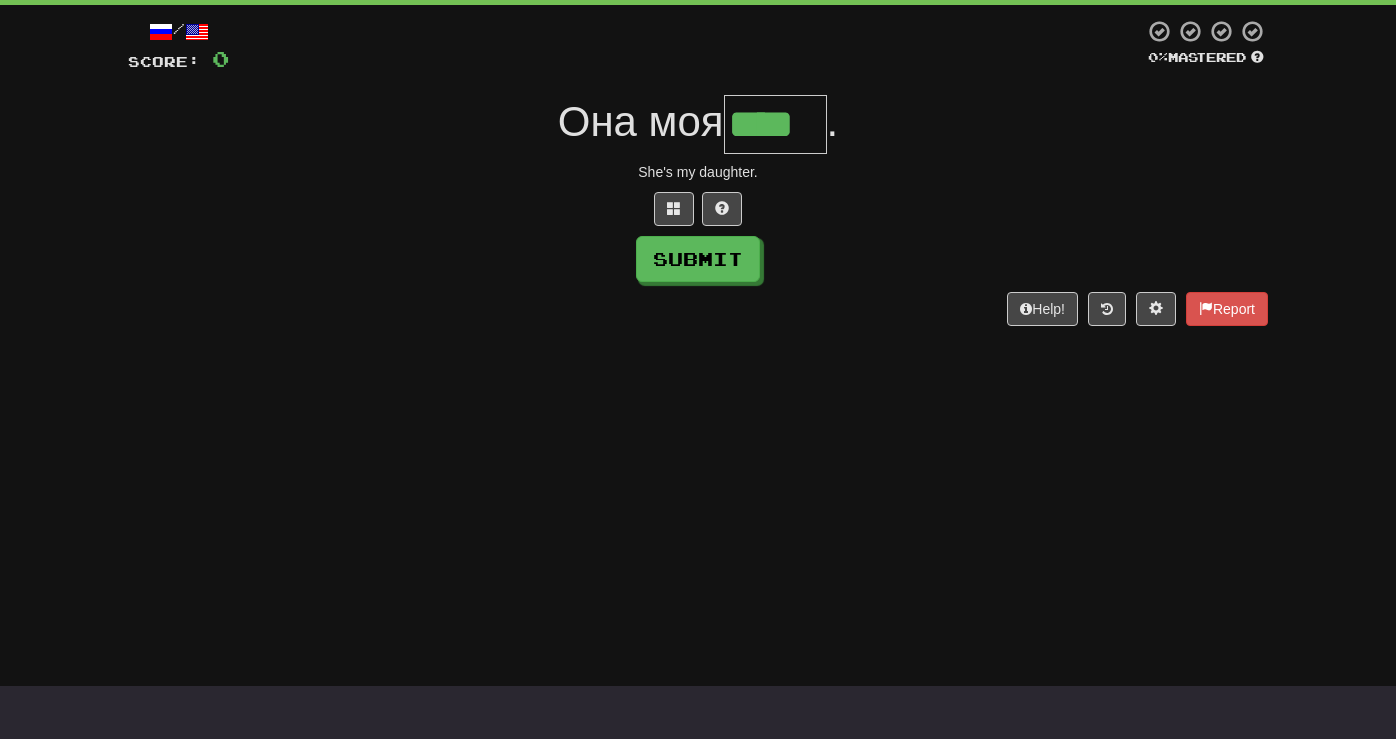 type on "****" 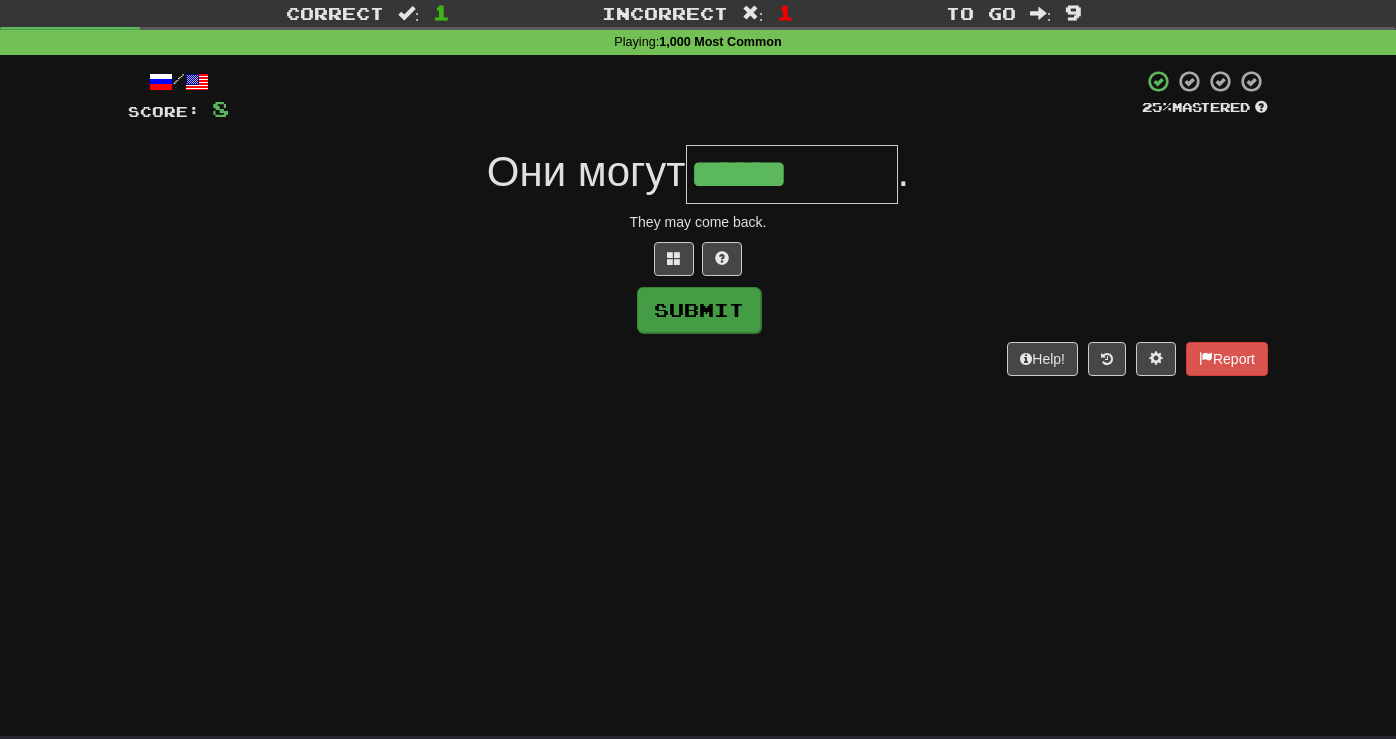 scroll, scrollTop: 52, scrollLeft: 0, axis: vertical 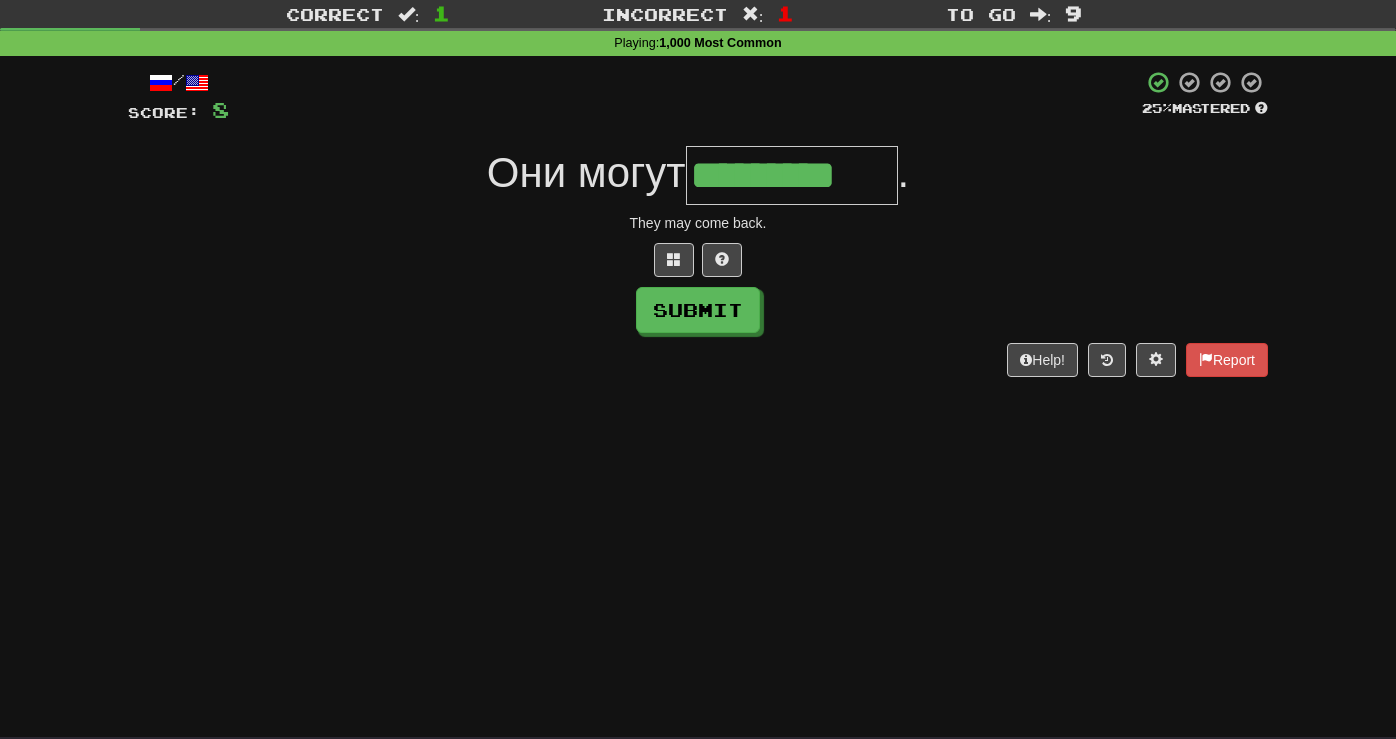 type on "*********" 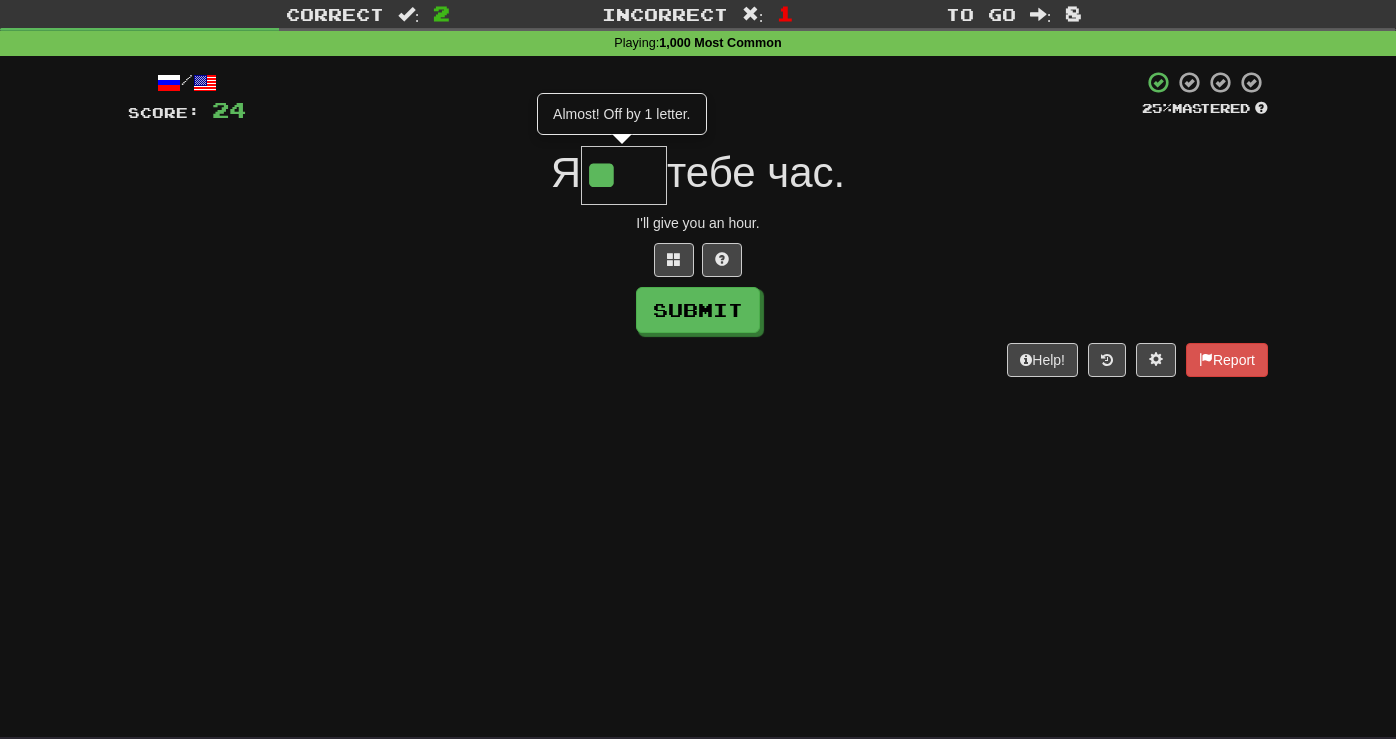 scroll, scrollTop: 0, scrollLeft: 0, axis: both 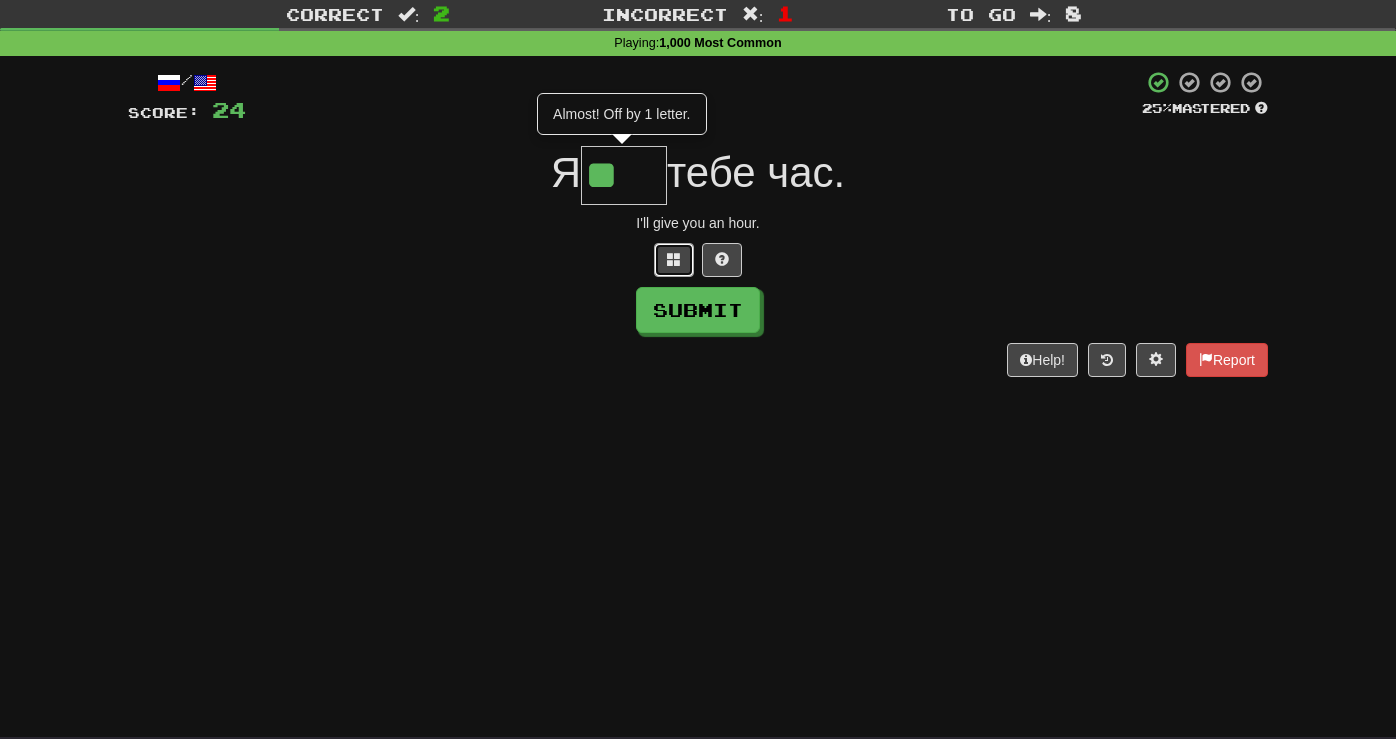 click at bounding box center [674, 260] 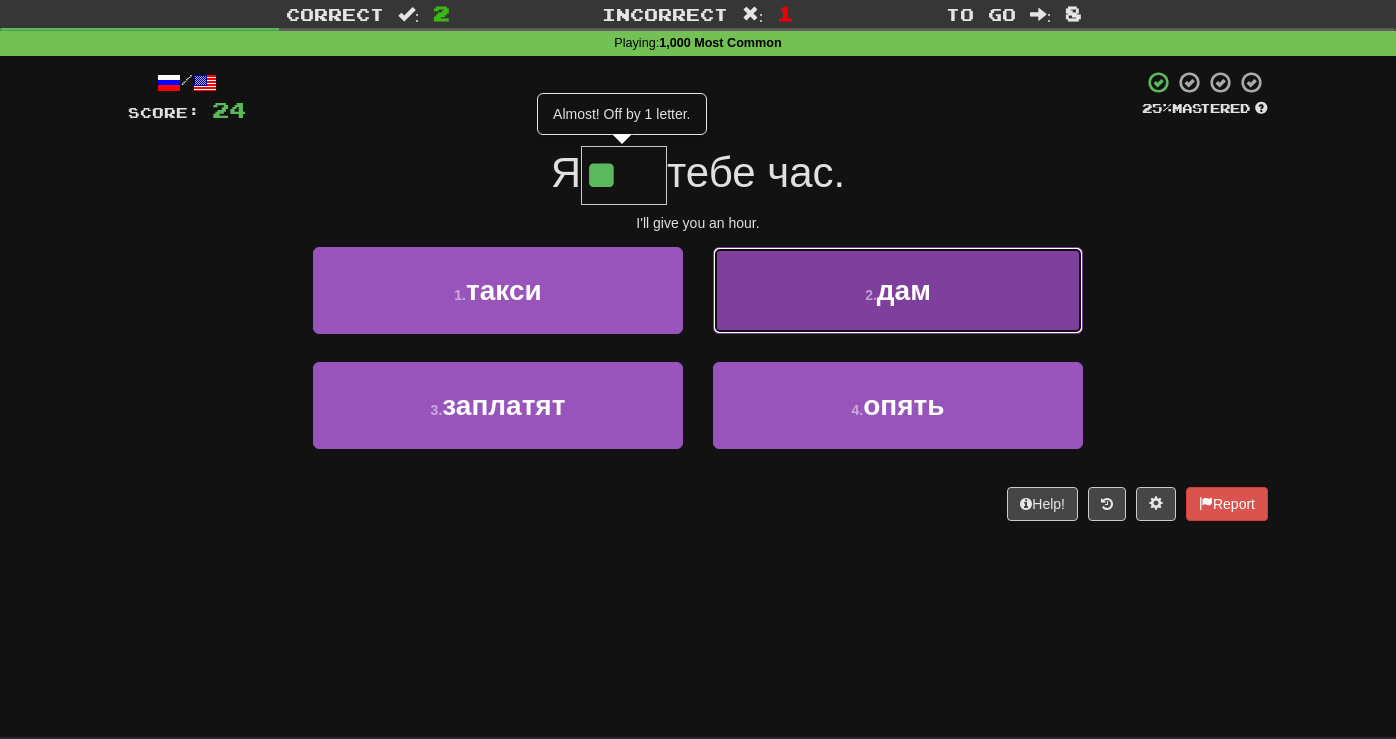 click on "2 .  дам" at bounding box center (898, 290) 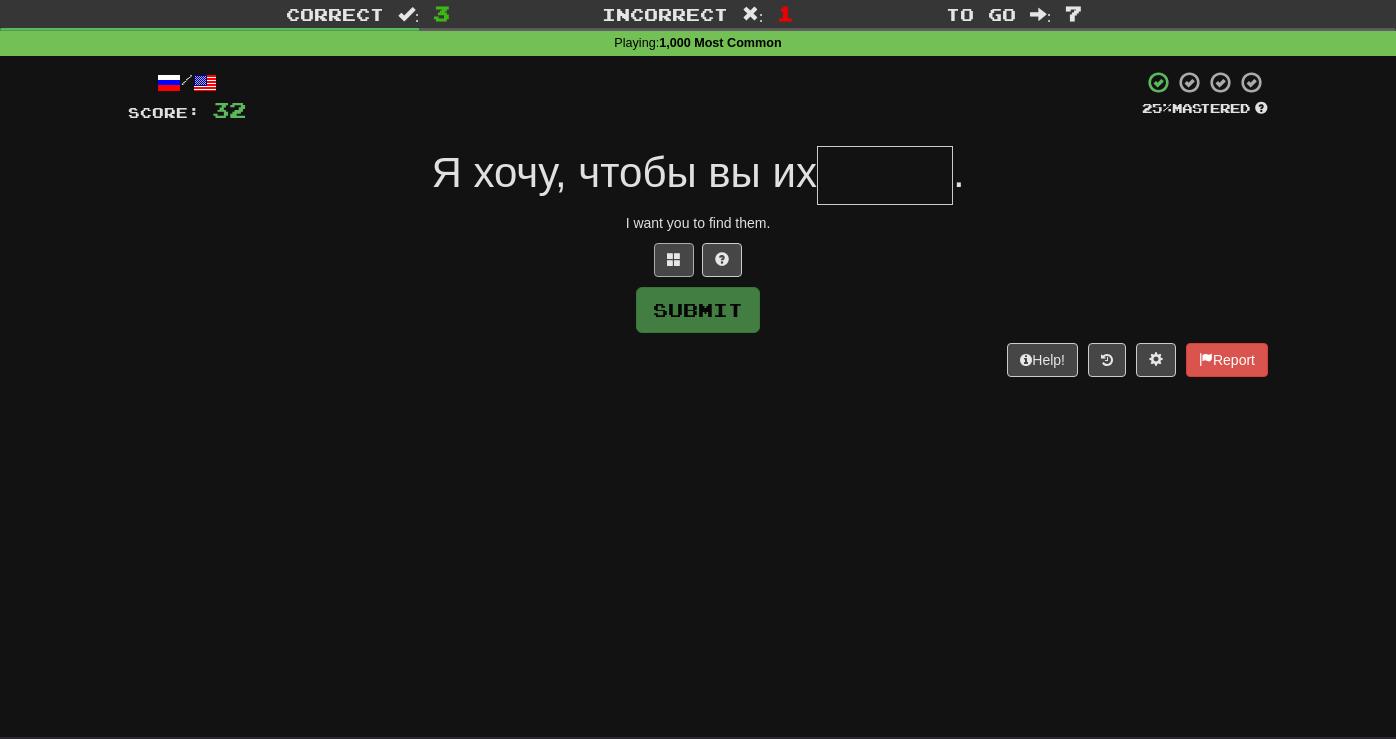 type on "*" 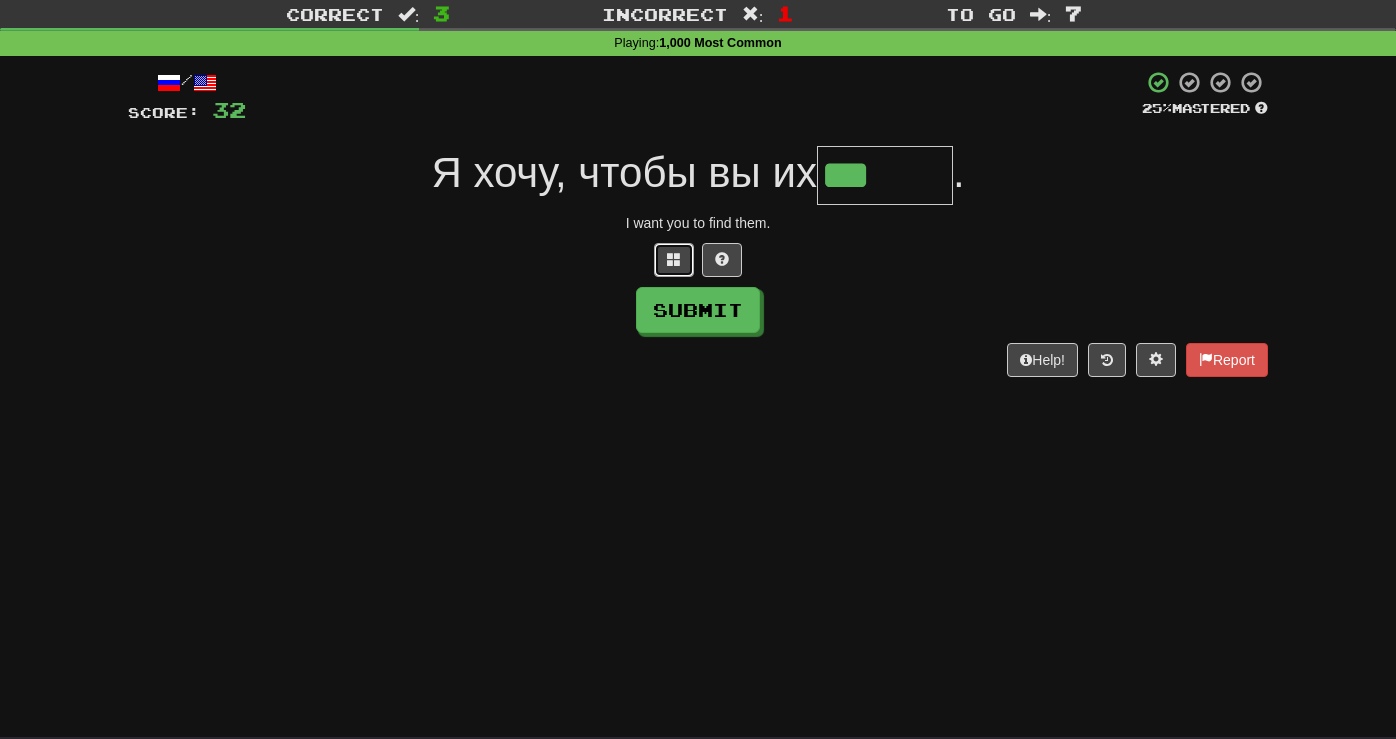 click at bounding box center [674, 260] 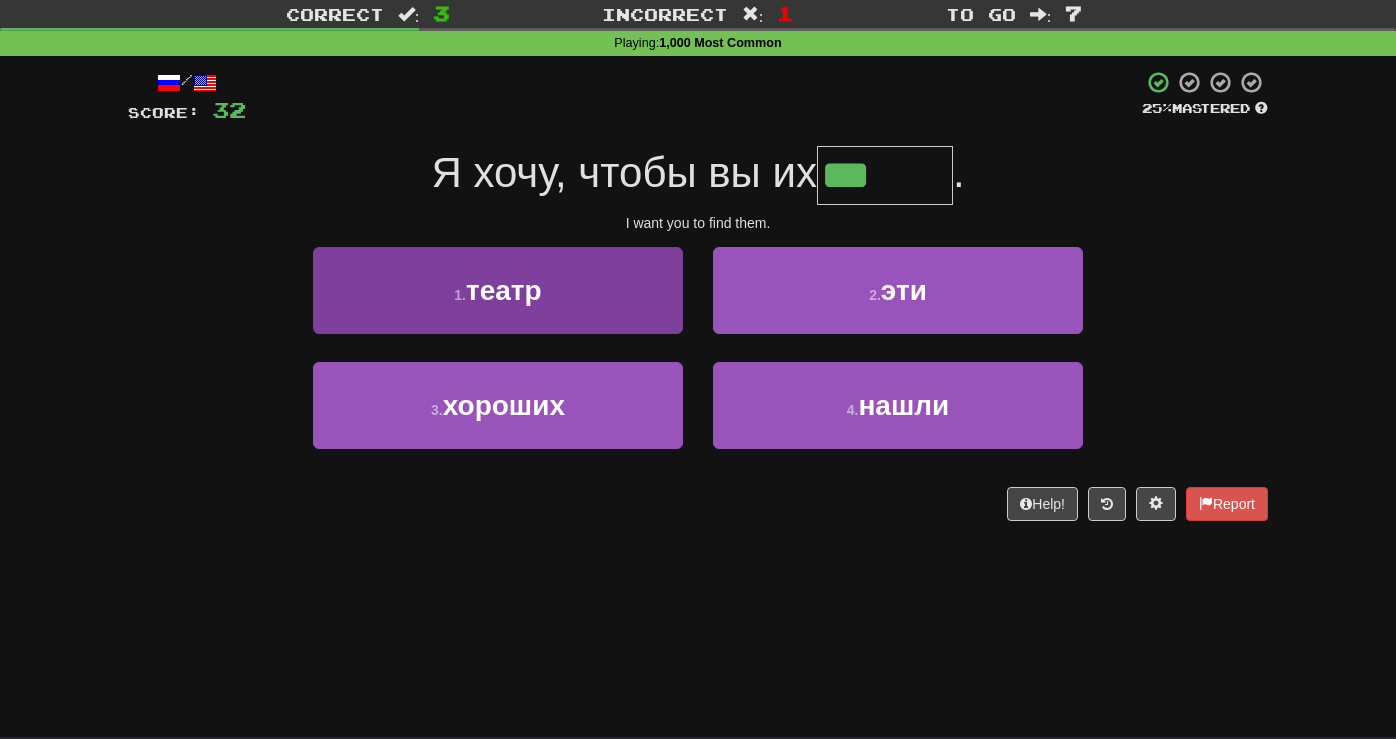 scroll, scrollTop: 97, scrollLeft: 0, axis: vertical 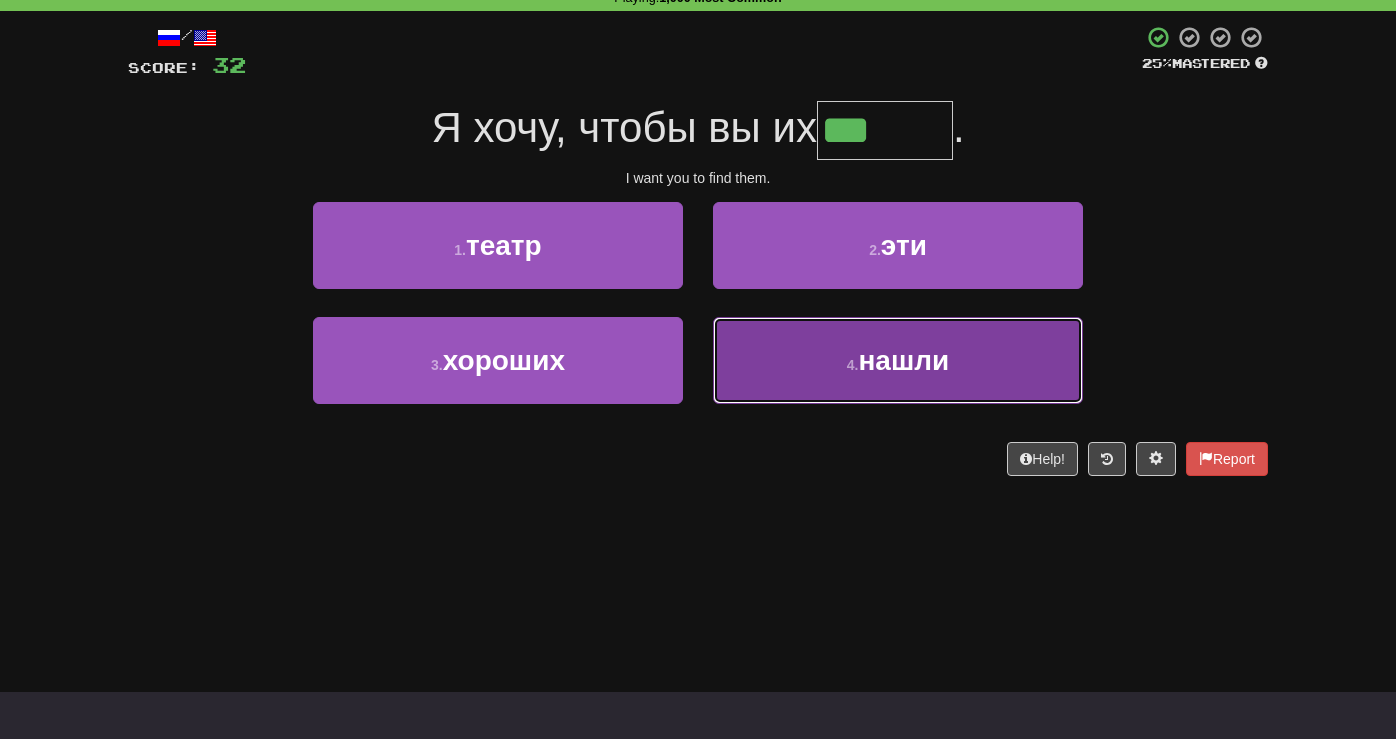 click on "4 .  нашли" at bounding box center (898, 360) 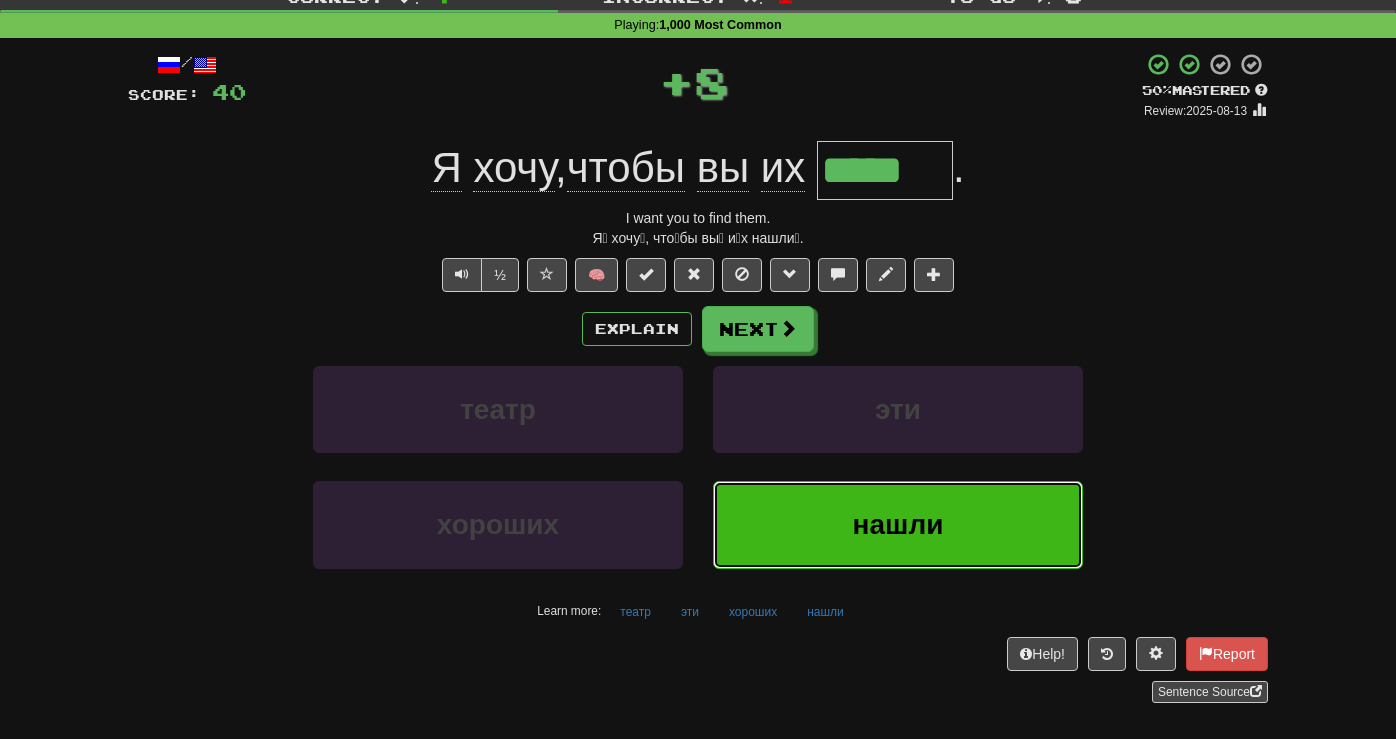 scroll, scrollTop: 69, scrollLeft: 0, axis: vertical 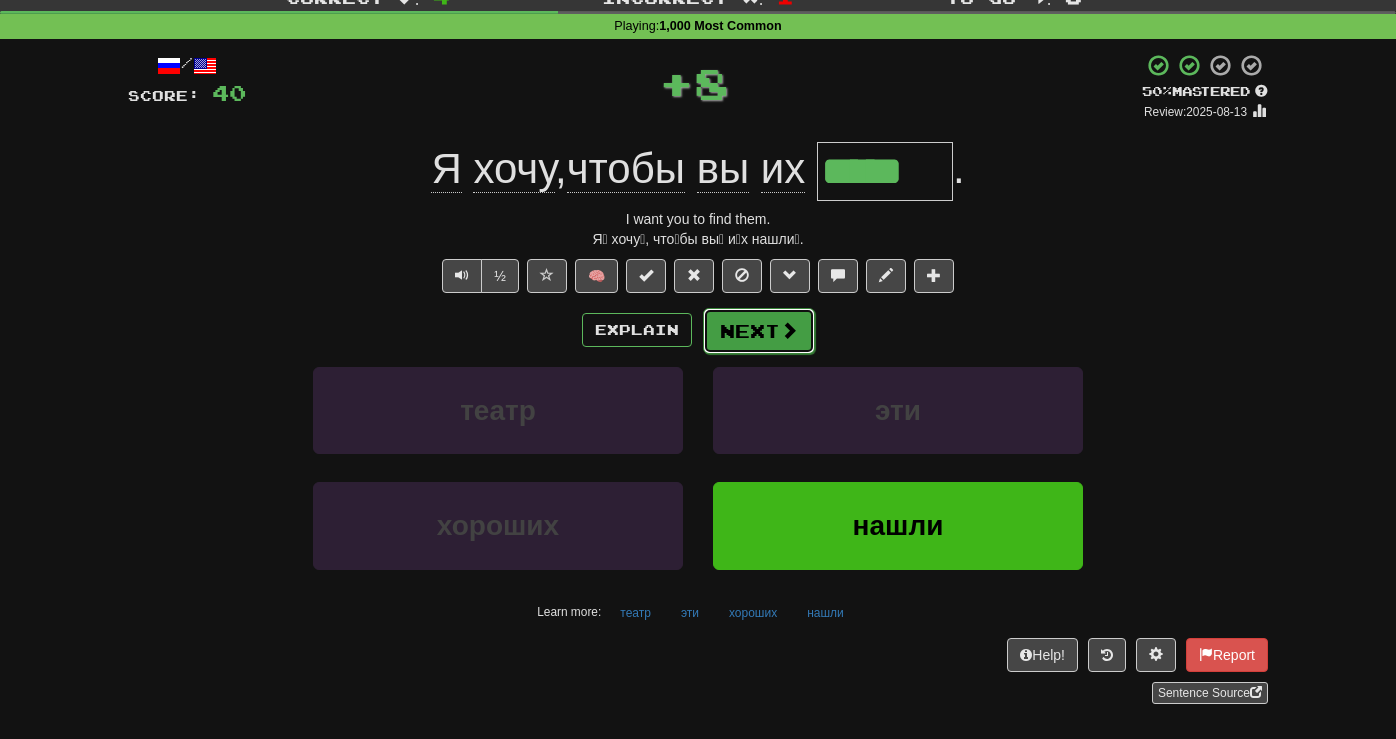 click on "Next" at bounding box center [759, 331] 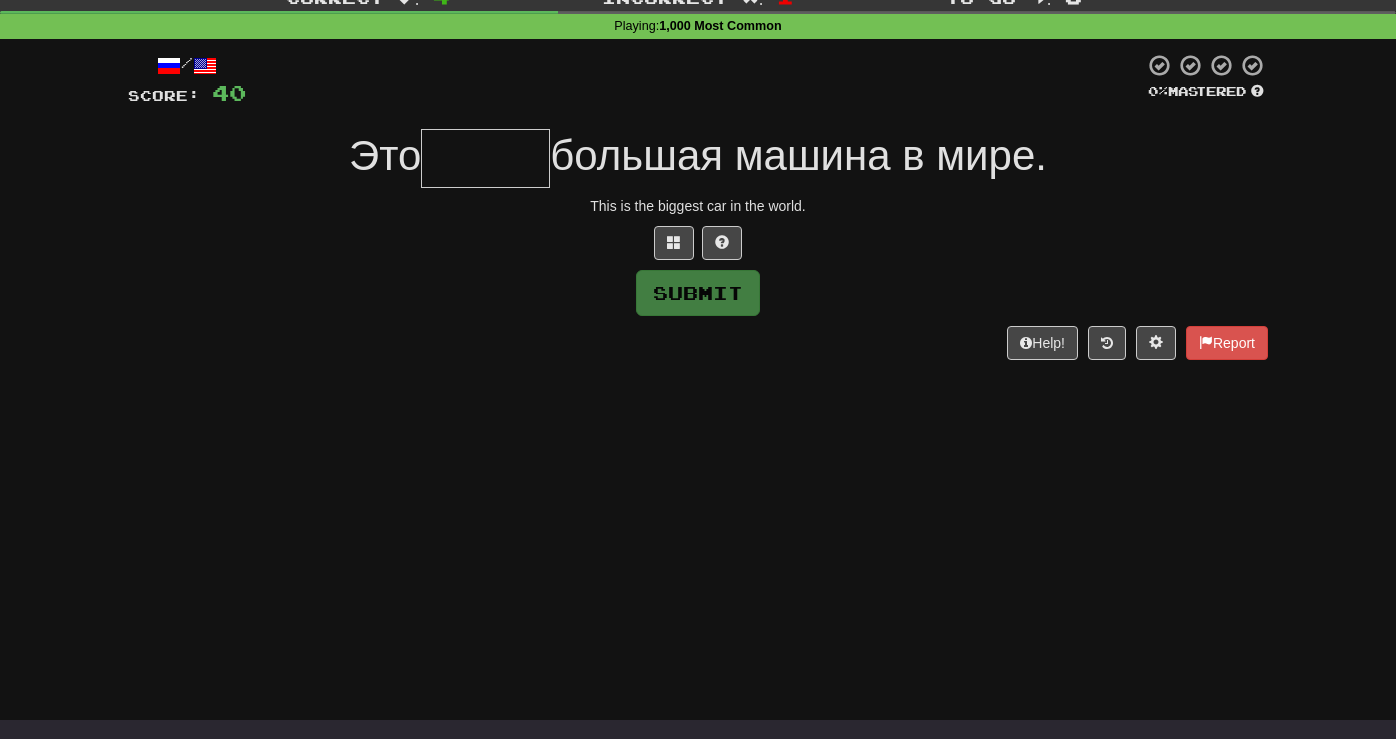 click on "This is the biggest car in the world." at bounding box center [698, 206] 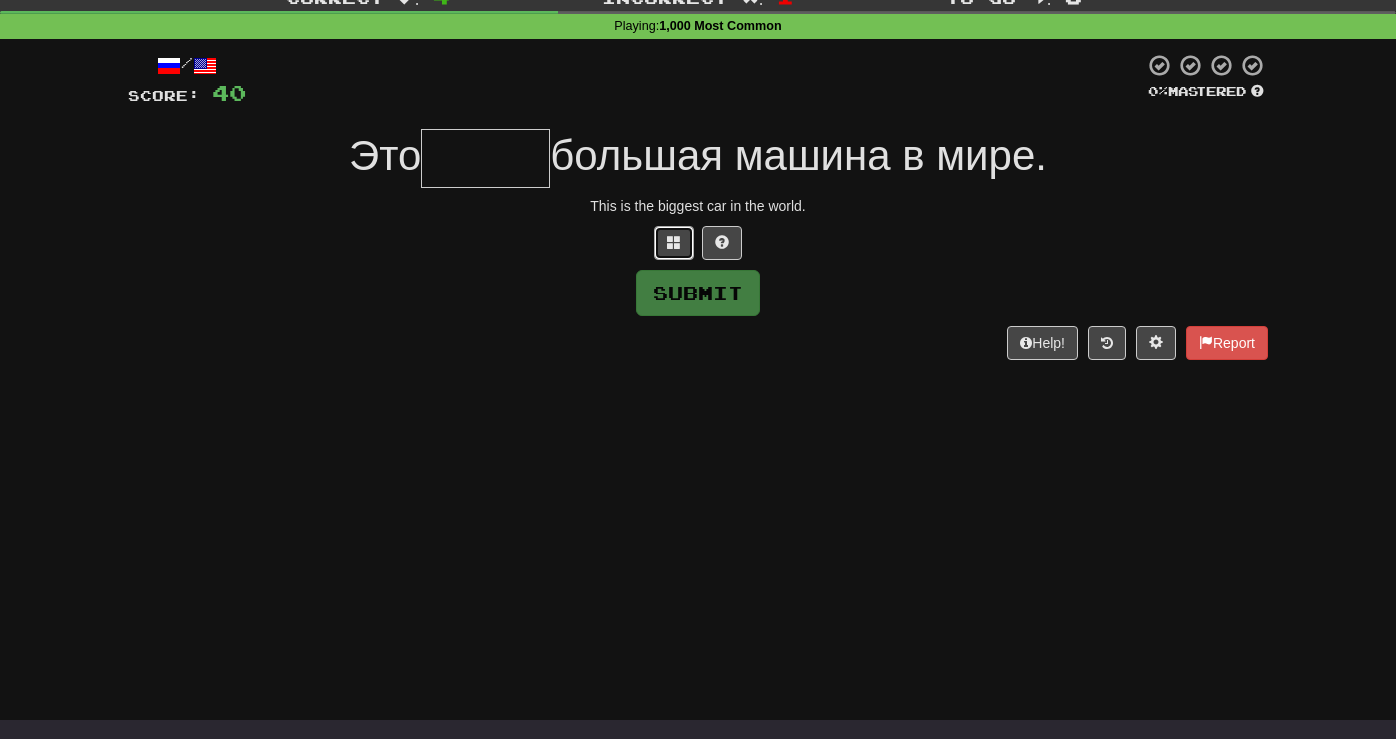 click at bounding box center (674, 243) 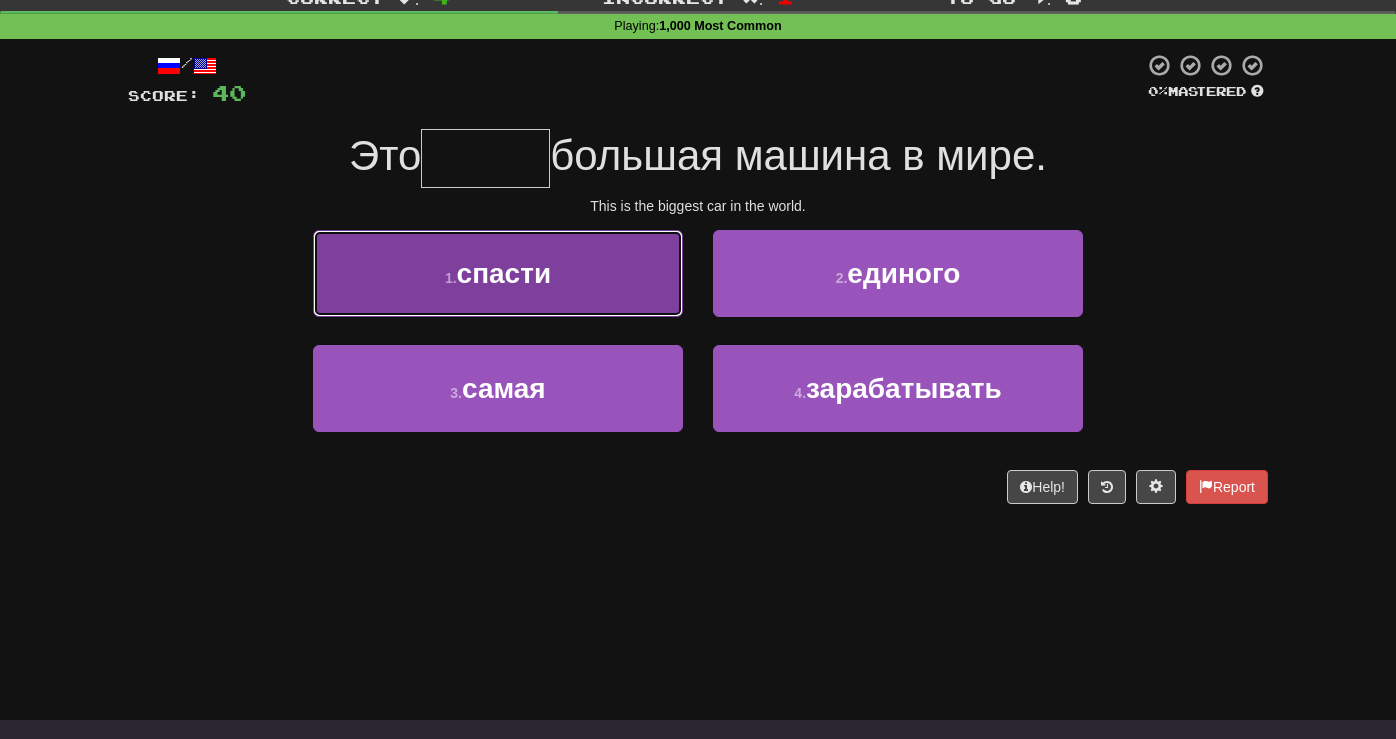 click on "1 .  спасти" at bounding box center [498, 273] 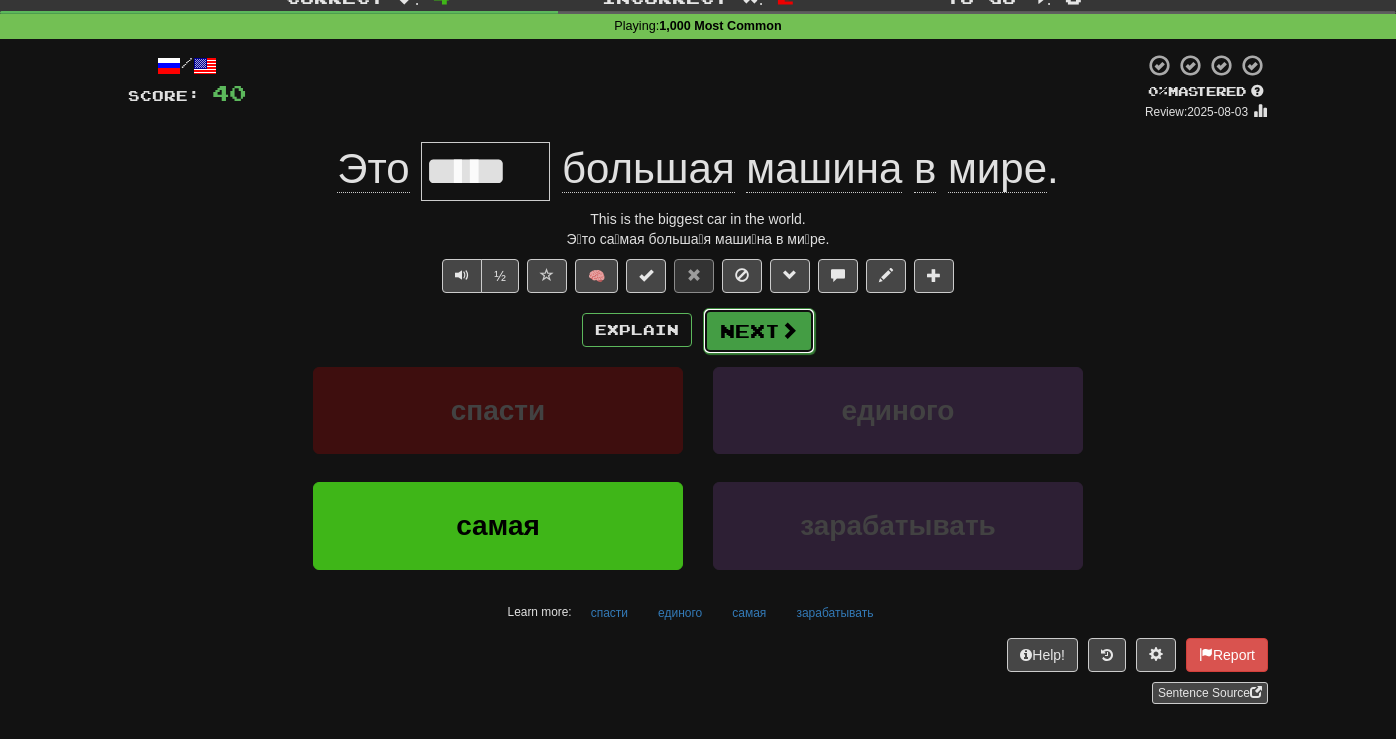 click on "Next" at bounding box center [759, 331] 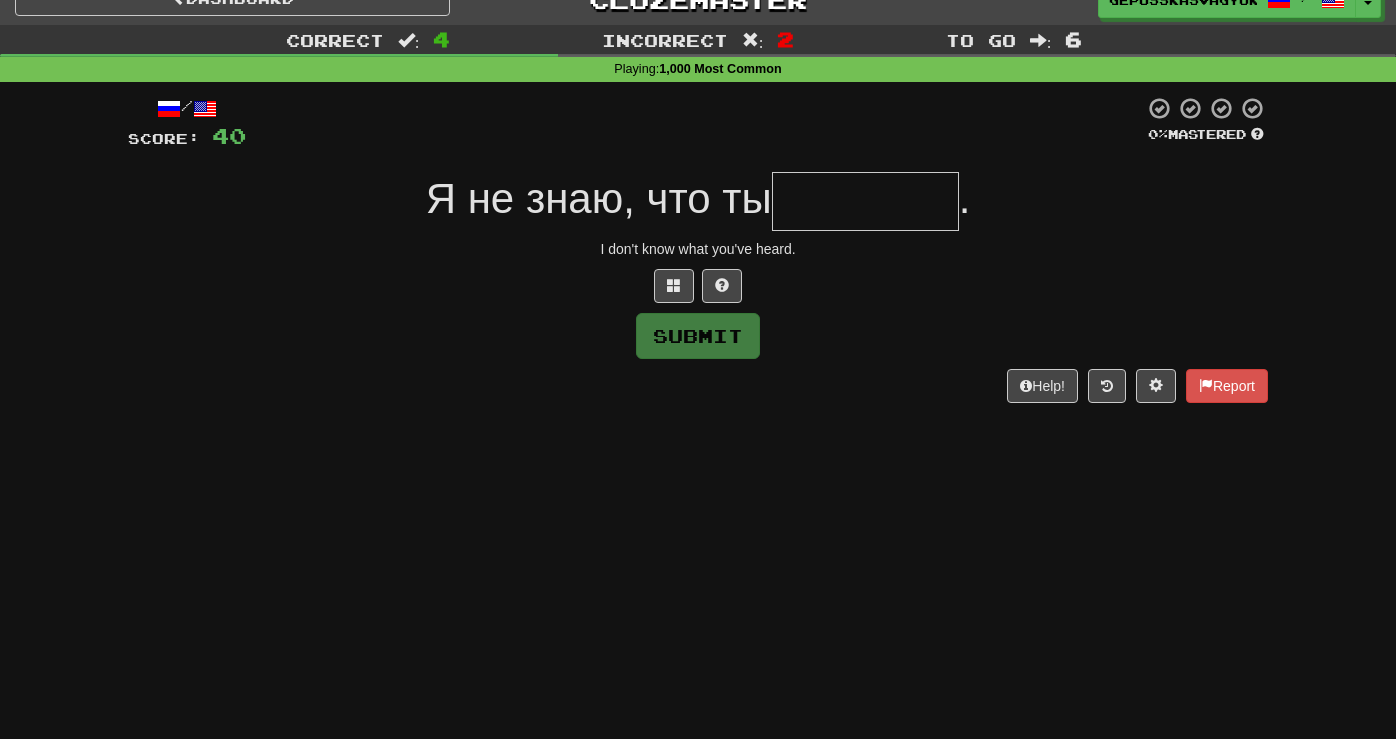 scroll, scrollTop: 22, scrollLeft: 0, axis: vertical 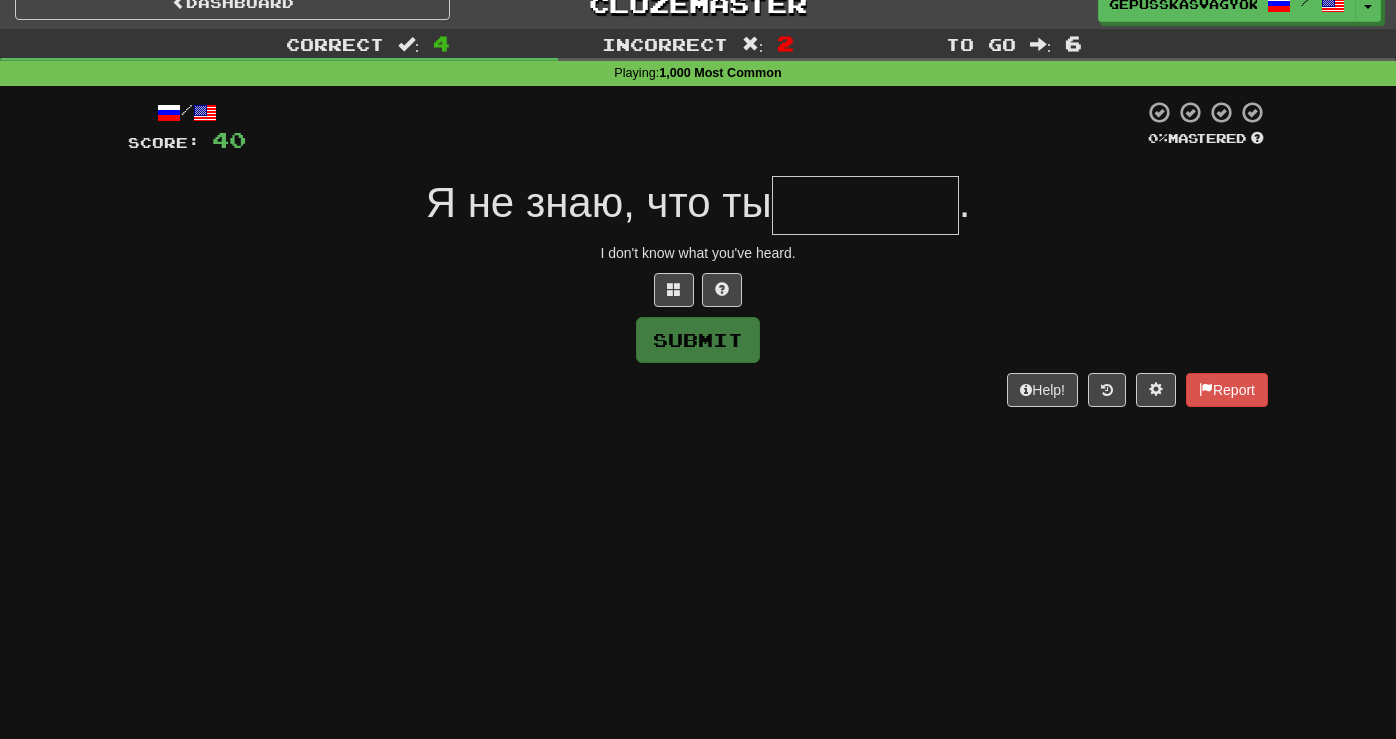 click at bounding box center [865, 205] 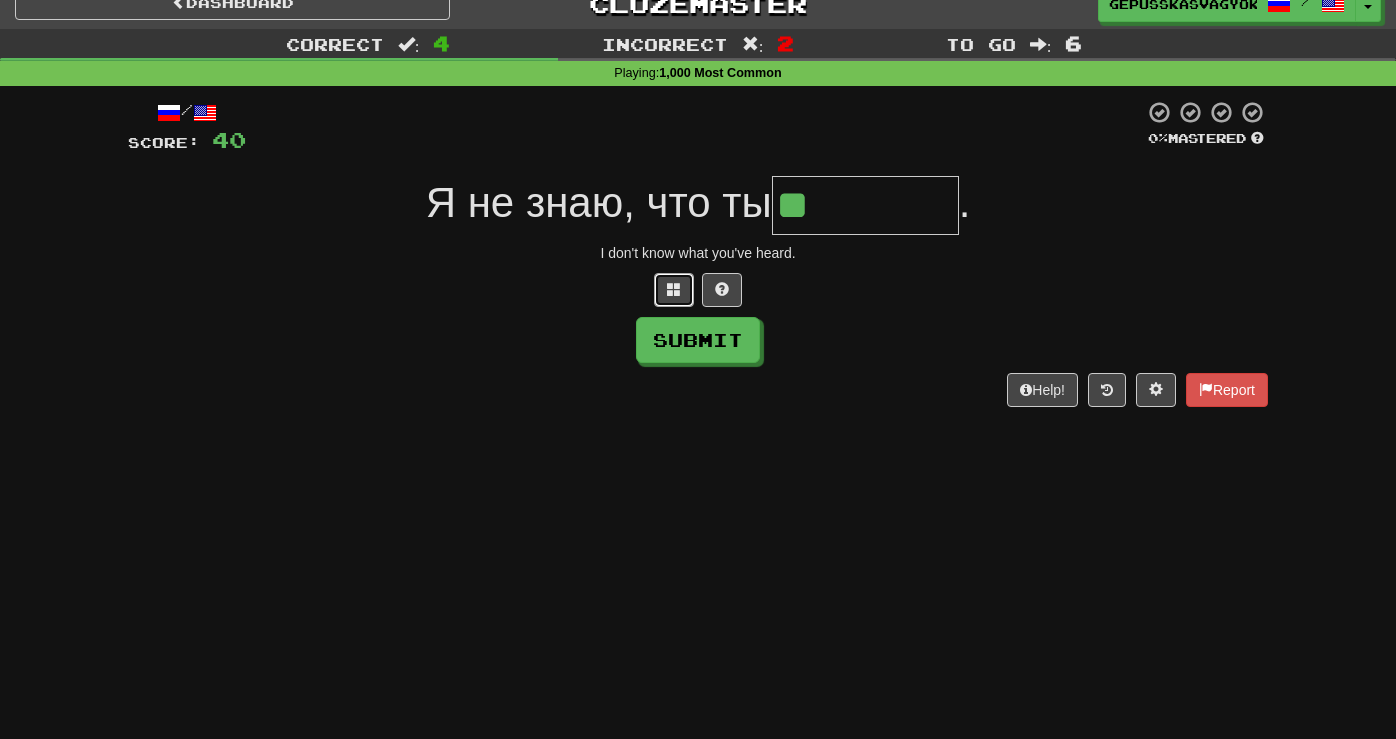click at bounding box center (674, 289) 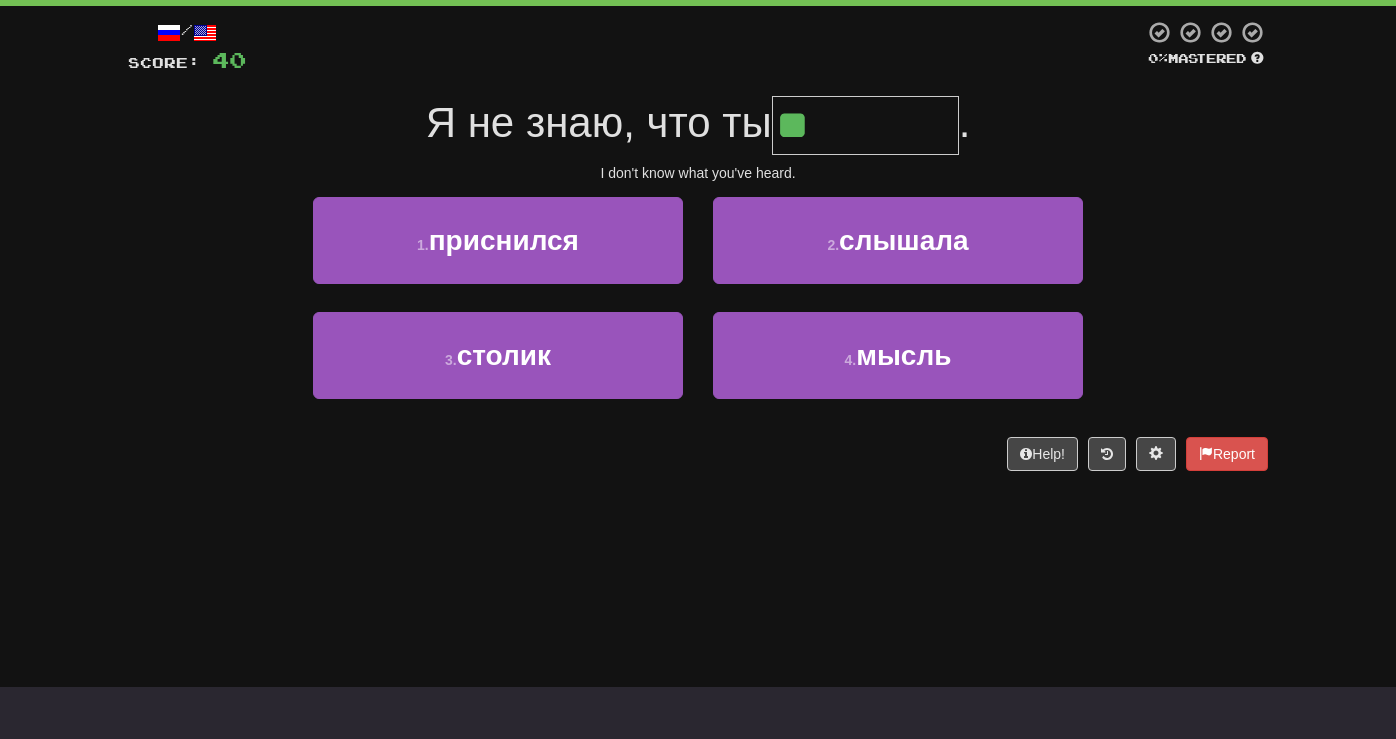 scroll, scrollTop: 103, scrollLeft: 0, axis: vertical 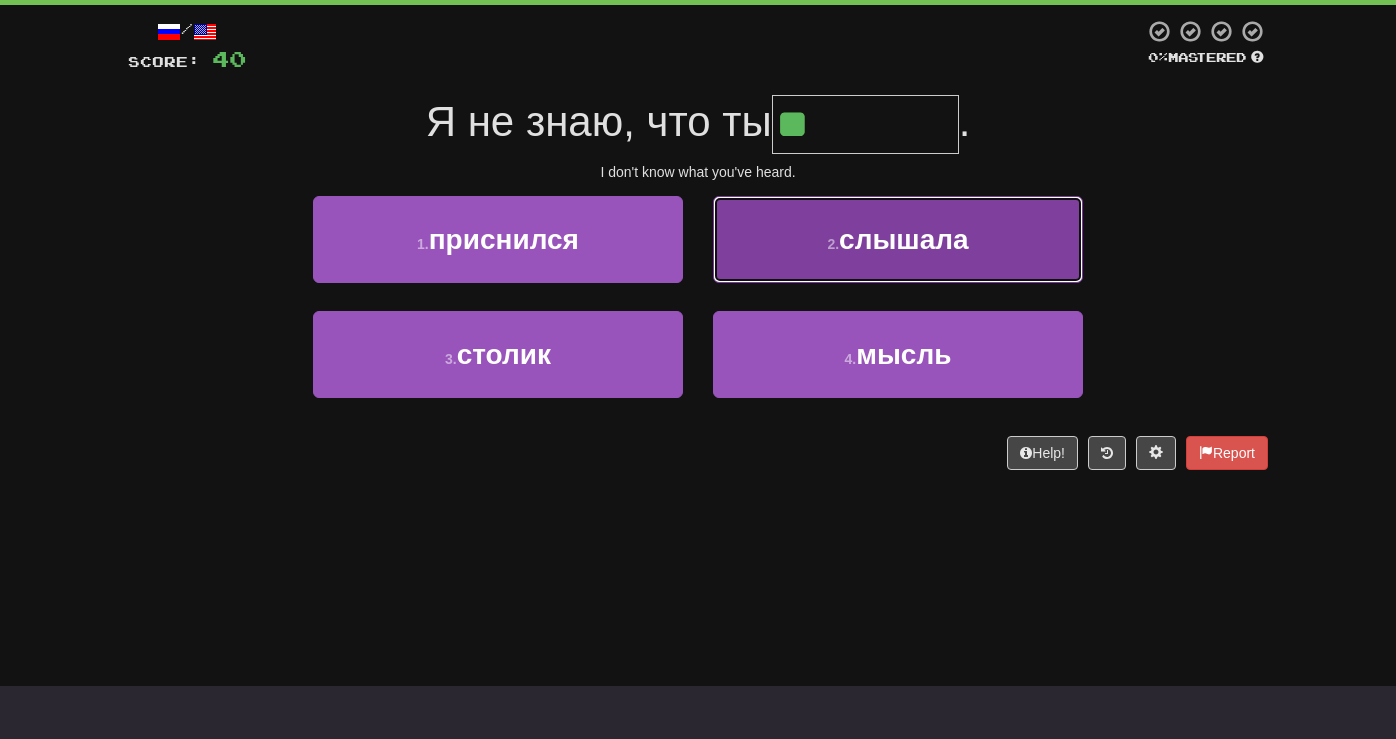 click on "2 .  слышала" at bounding box center [898, 239] 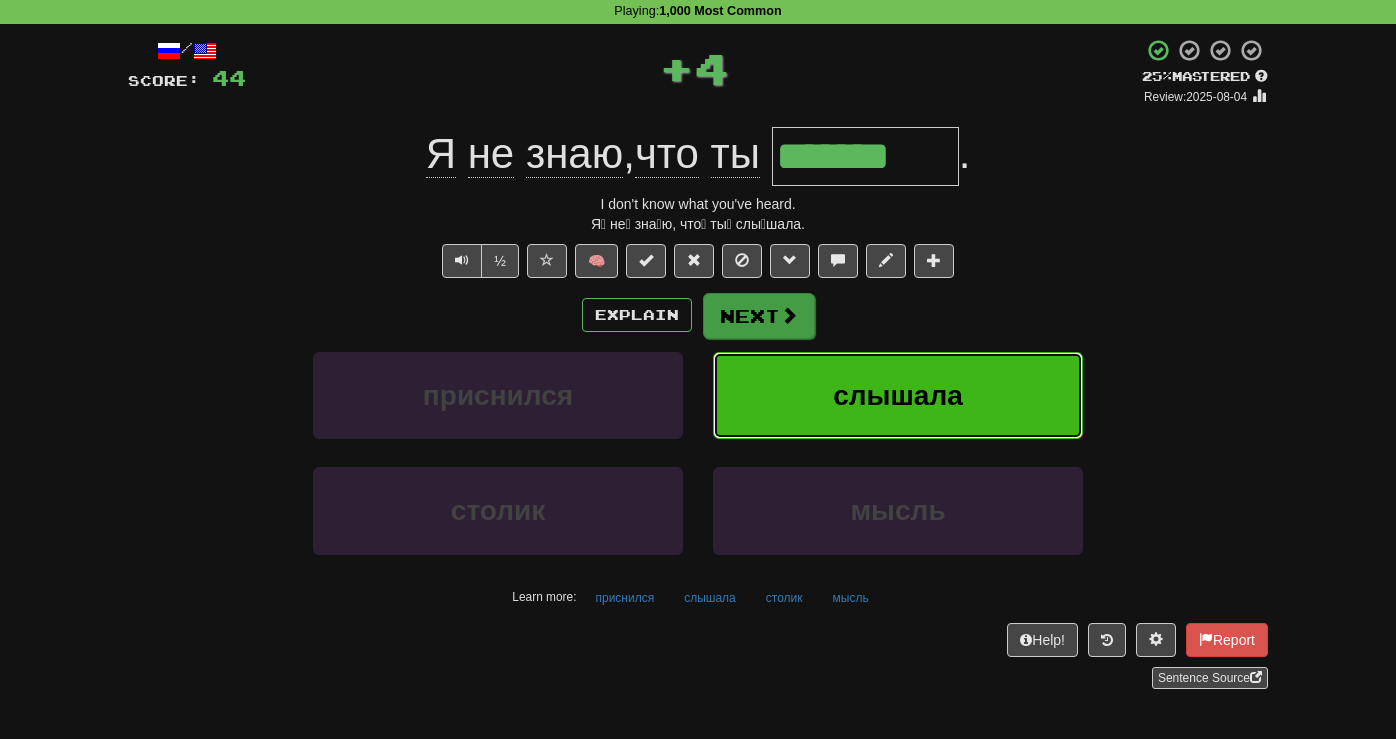 scroll, scrollTop: 80, scrollLeft: 0, axis: vertical 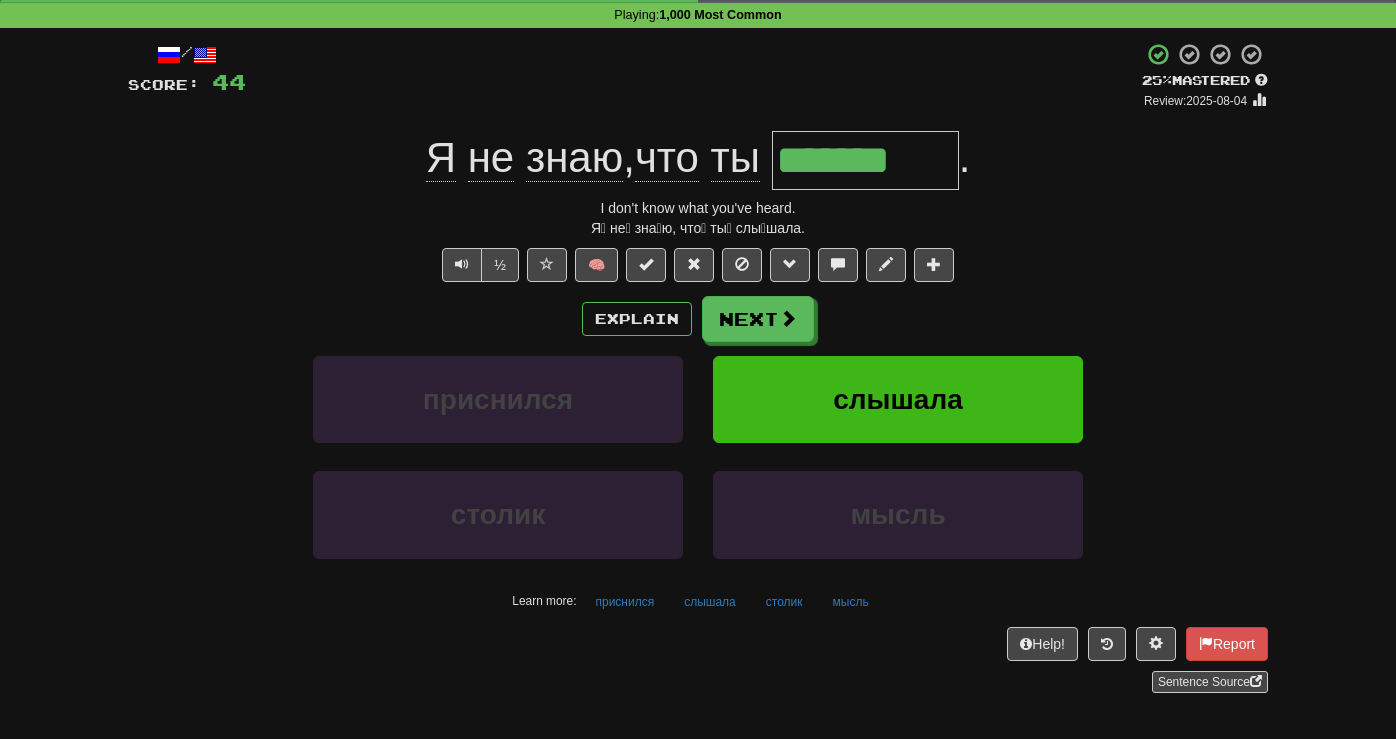 click on "Explain Next" at bounding box center [698, 319] 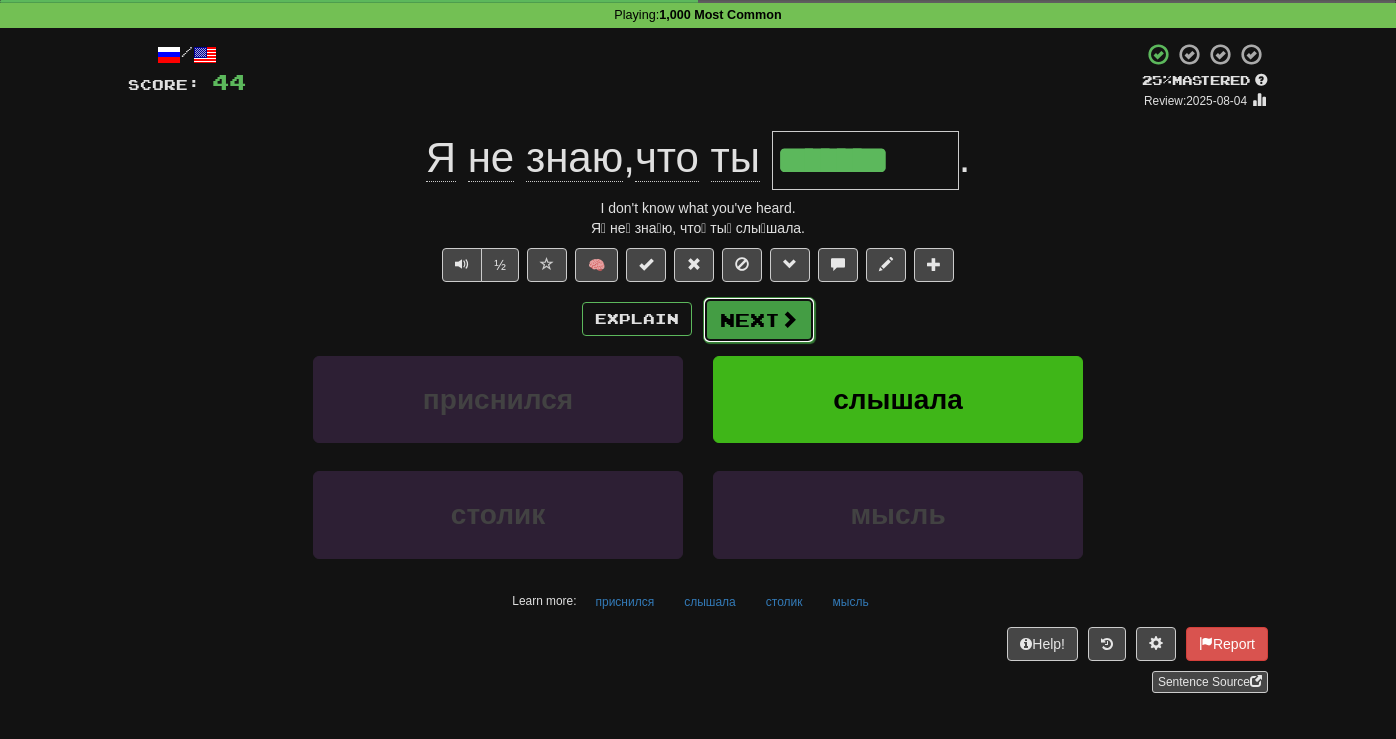 click at bounding box center (789, 319) 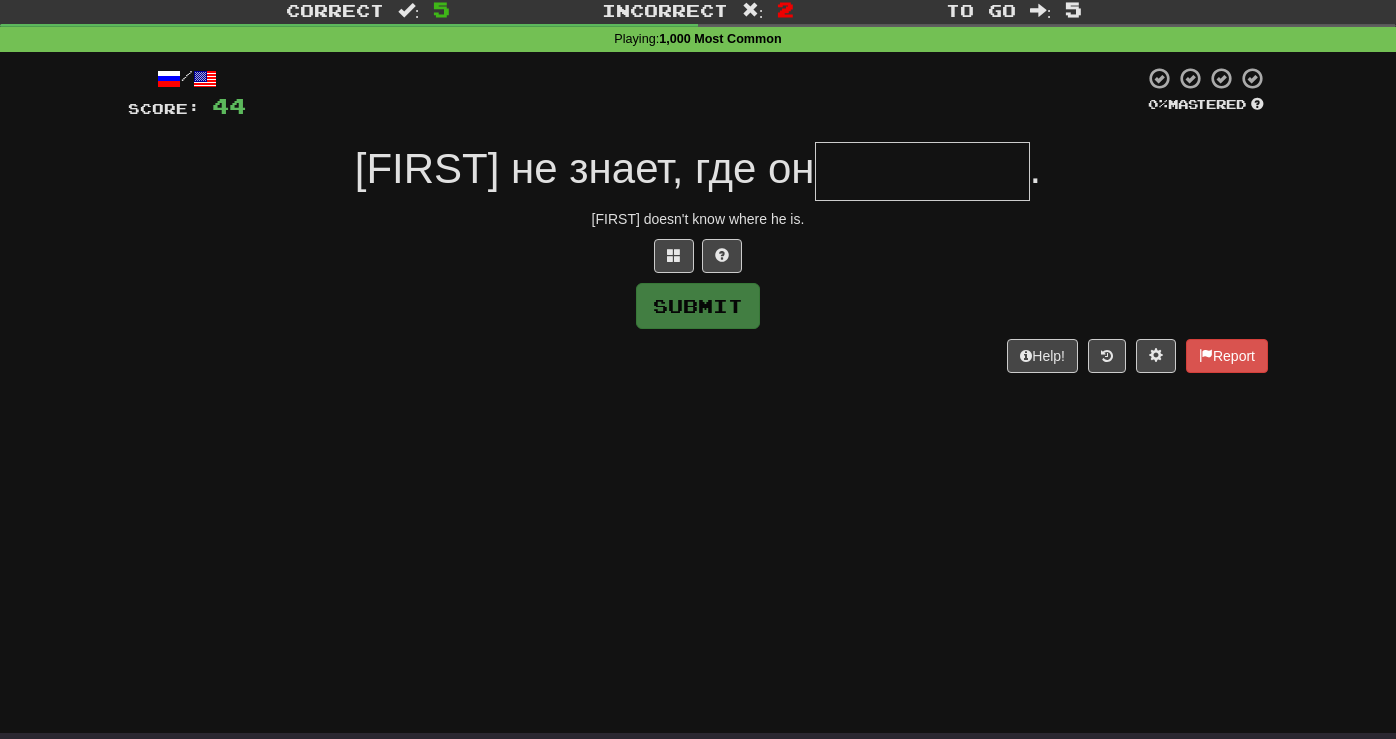 scroll, scrollTop: 42, scrollLeft: 0, axis: vertical 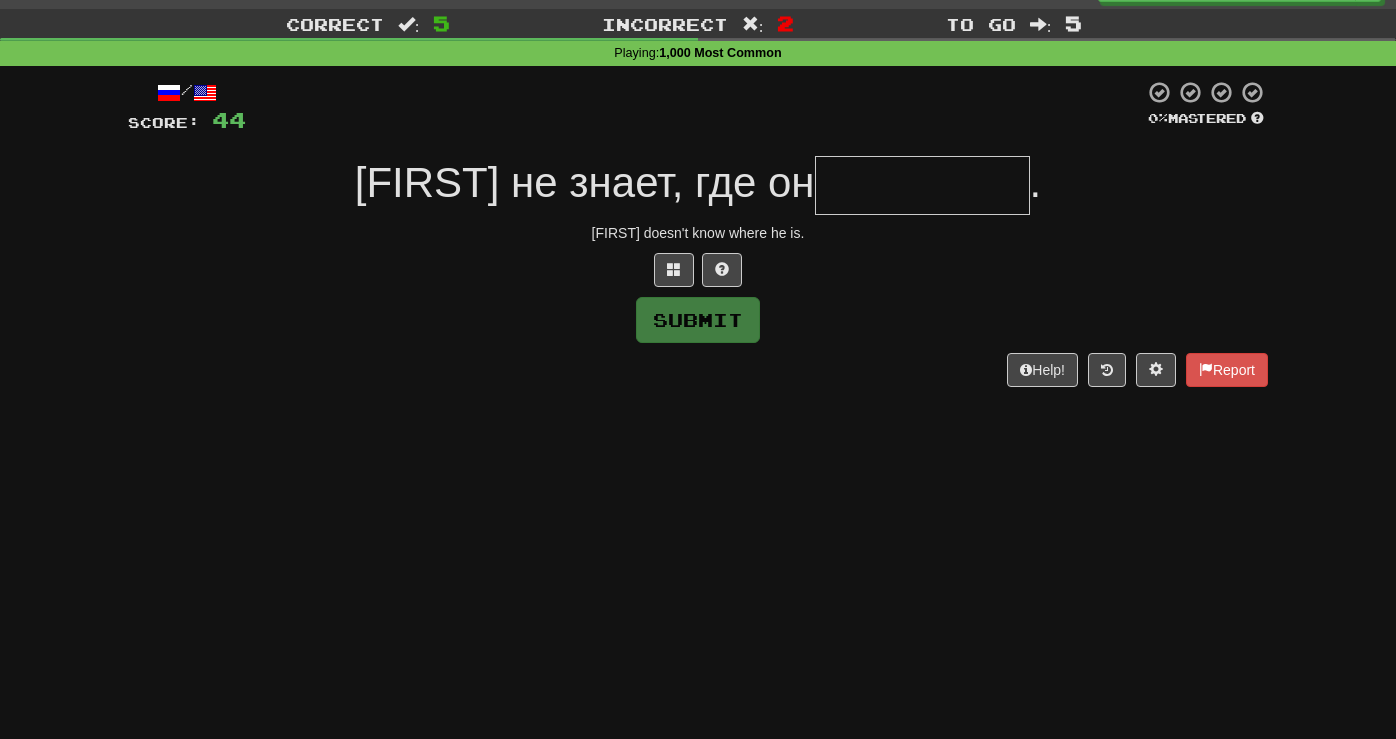 click at bounding box center (922, 185) 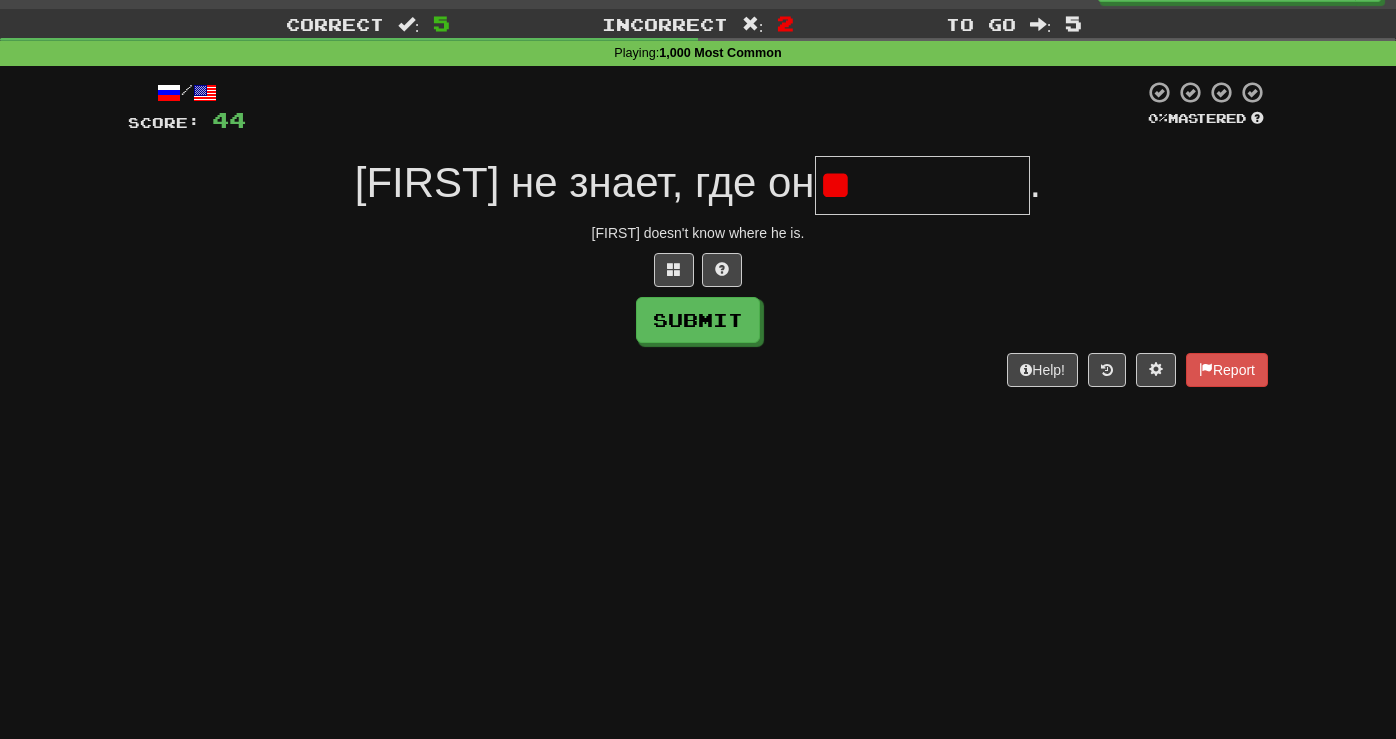 type on "*" 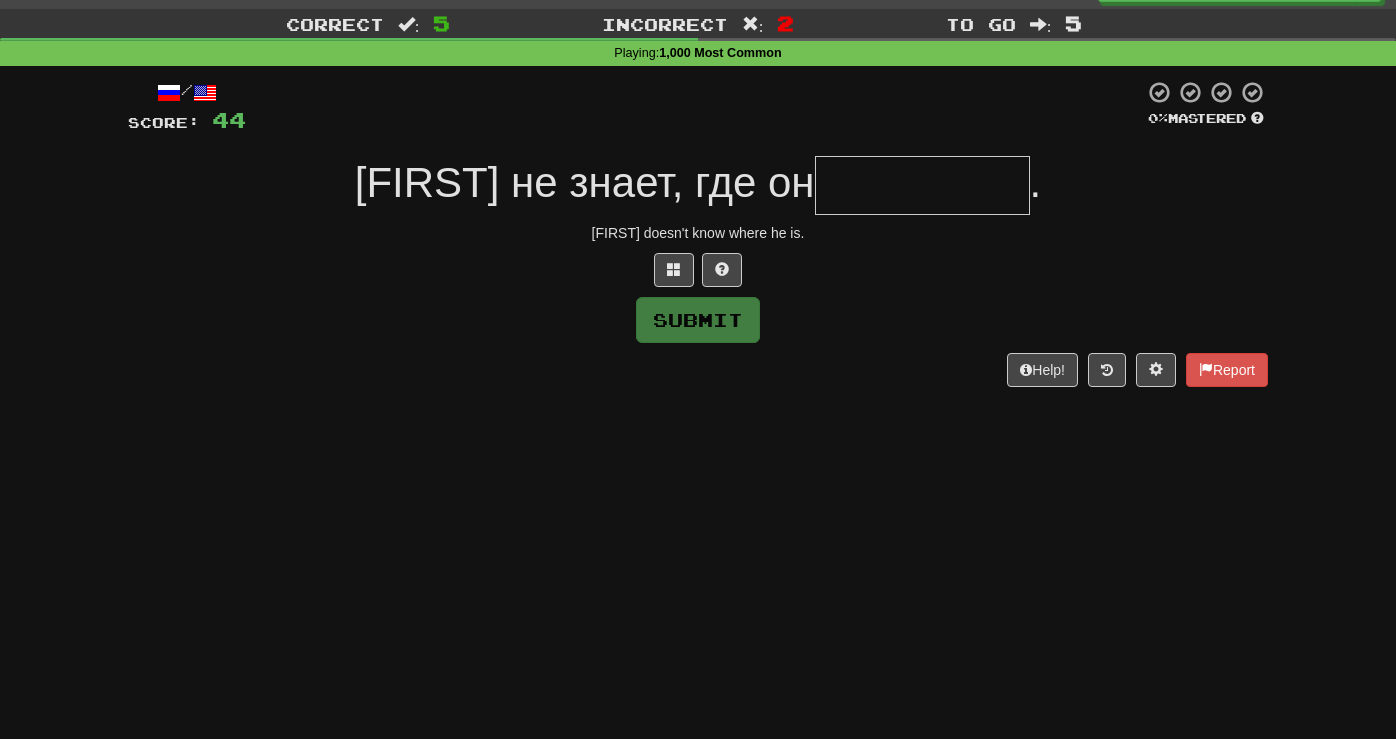 type on "*" 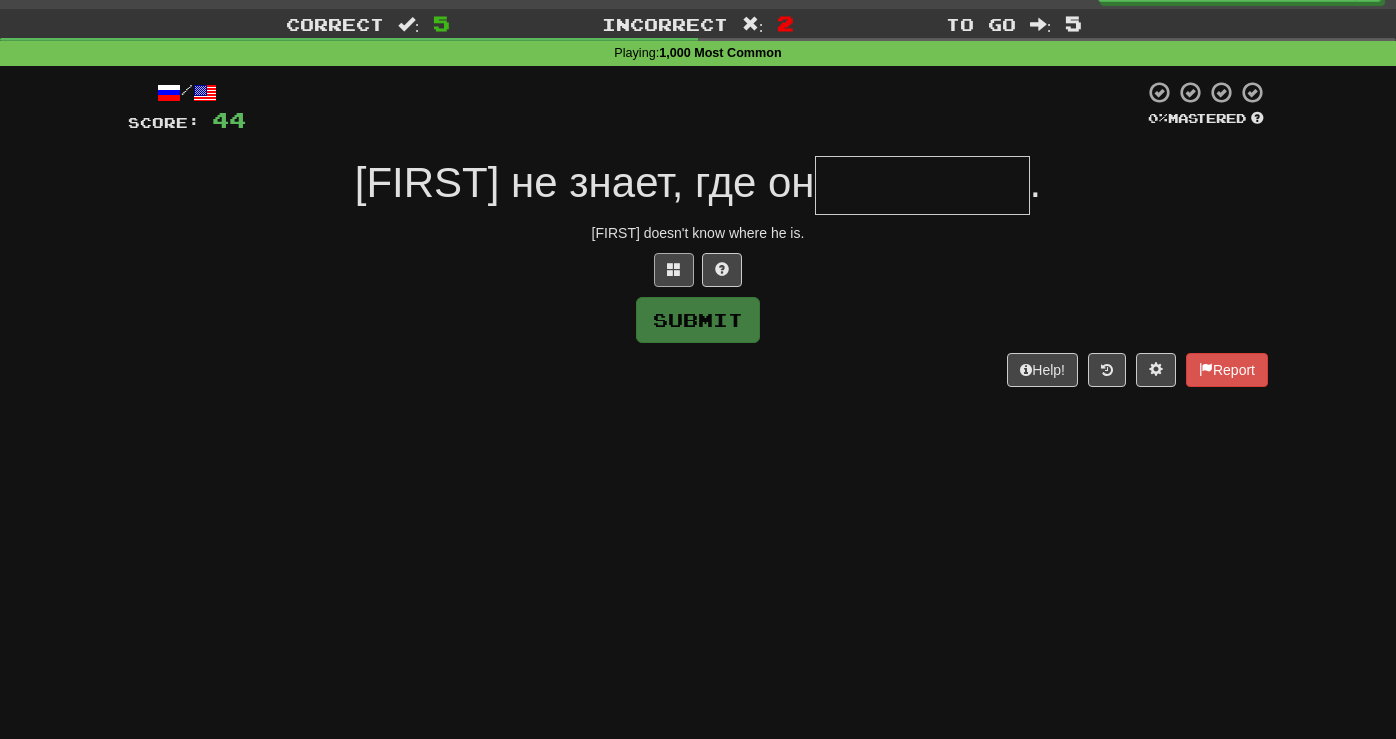 type on "*" 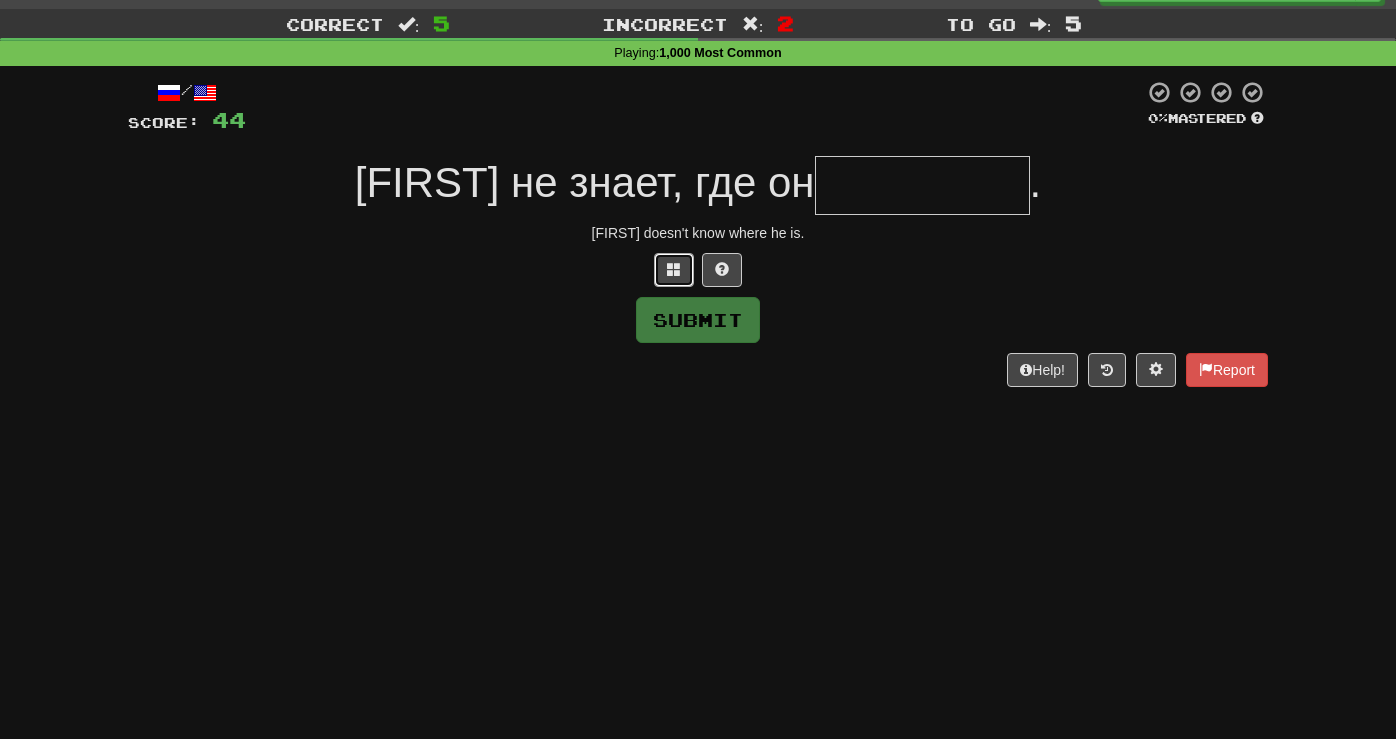 click at bounding box center [674, 270] 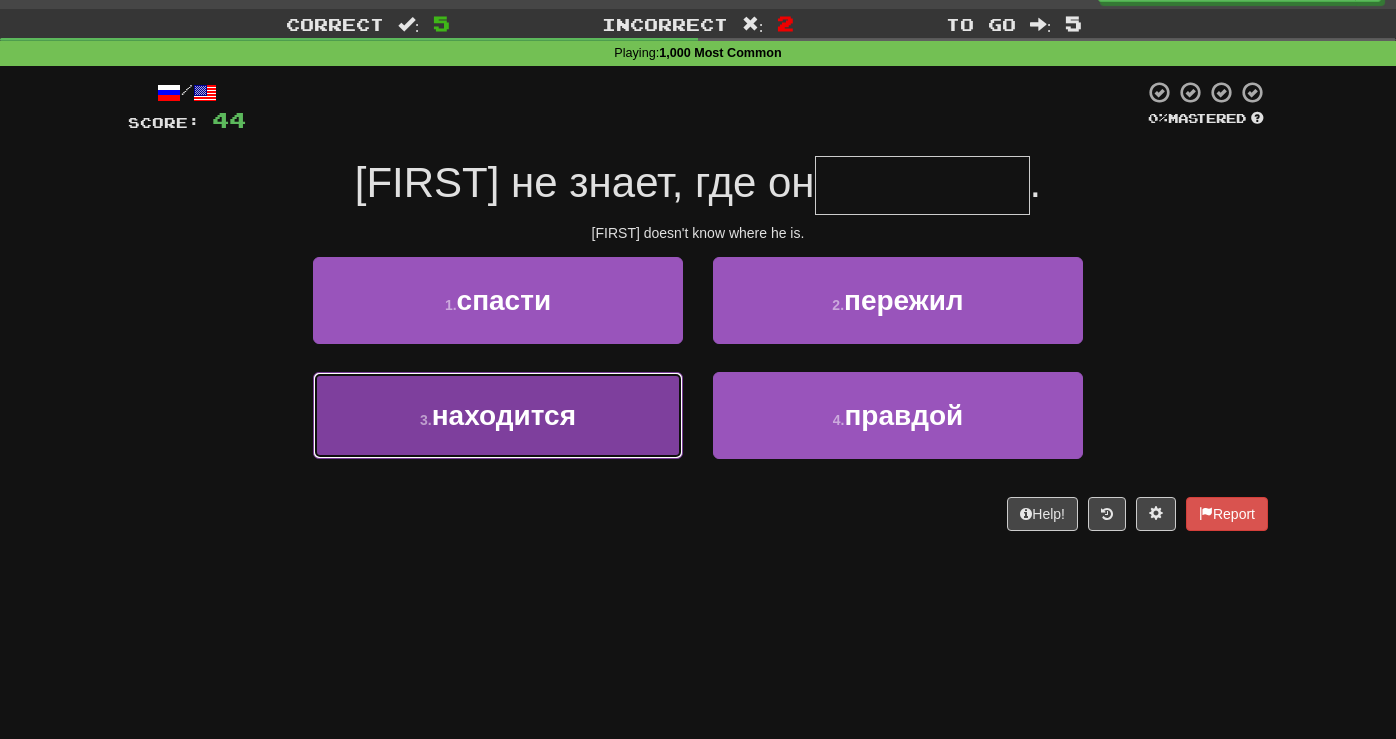 click on "3 .  находится" at bounding box center (498, 415) 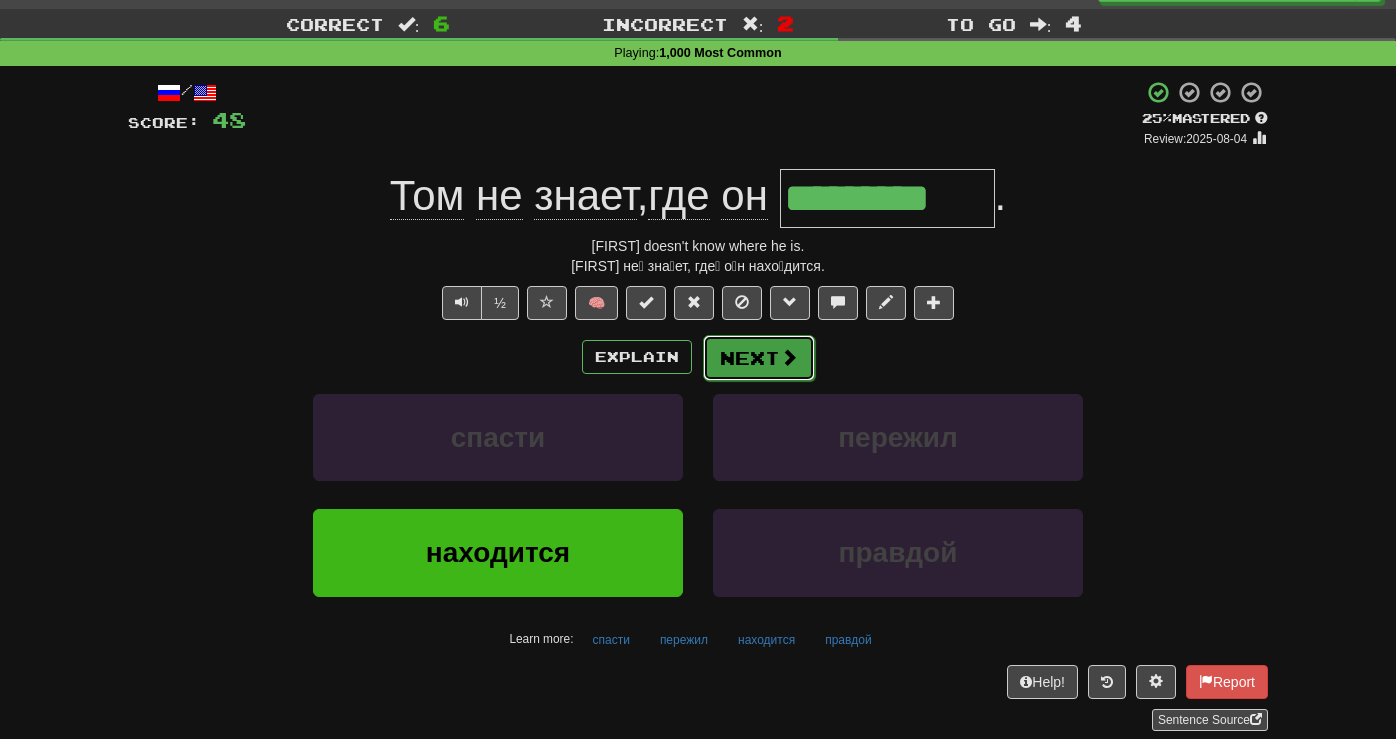 click on "Next" at bounding box center (759, 358) 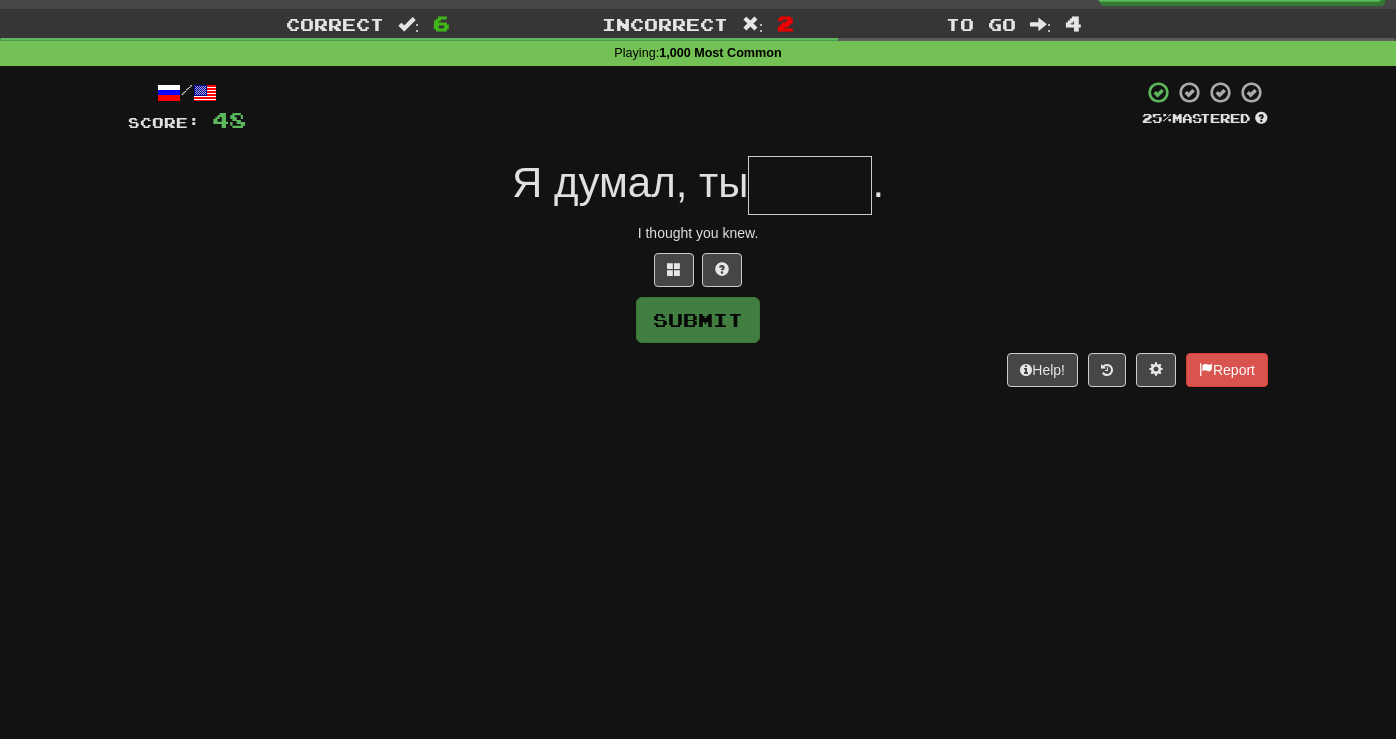 click at bounding box center [810, 185] 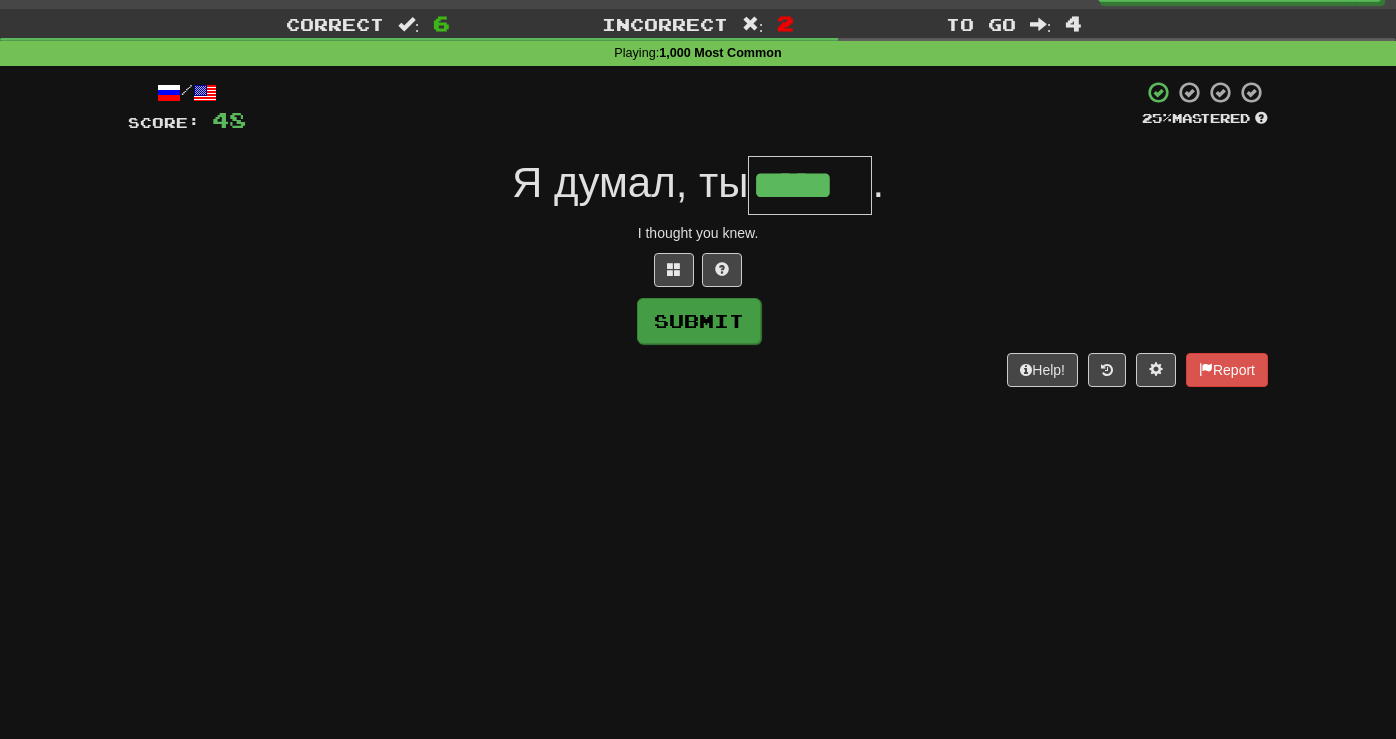 type on "*****" 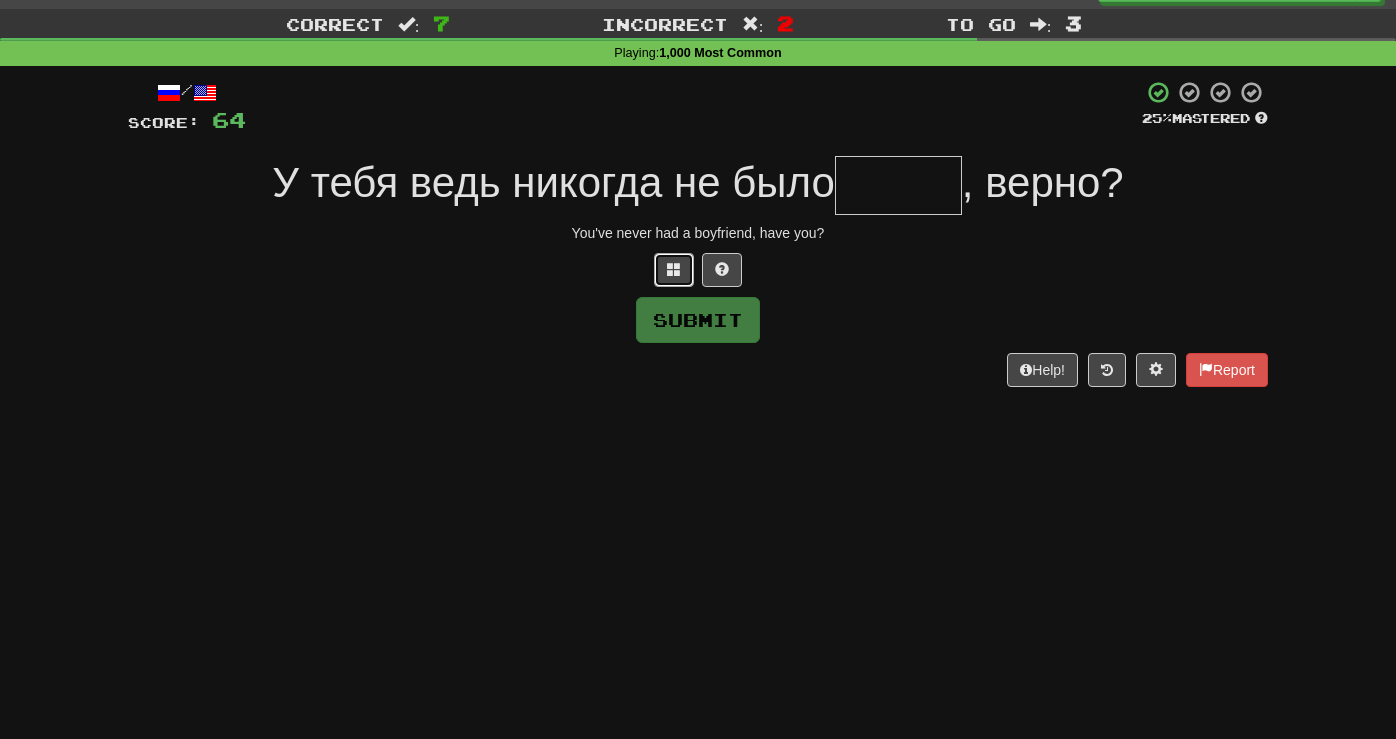 click at bounding box center [674, 269] 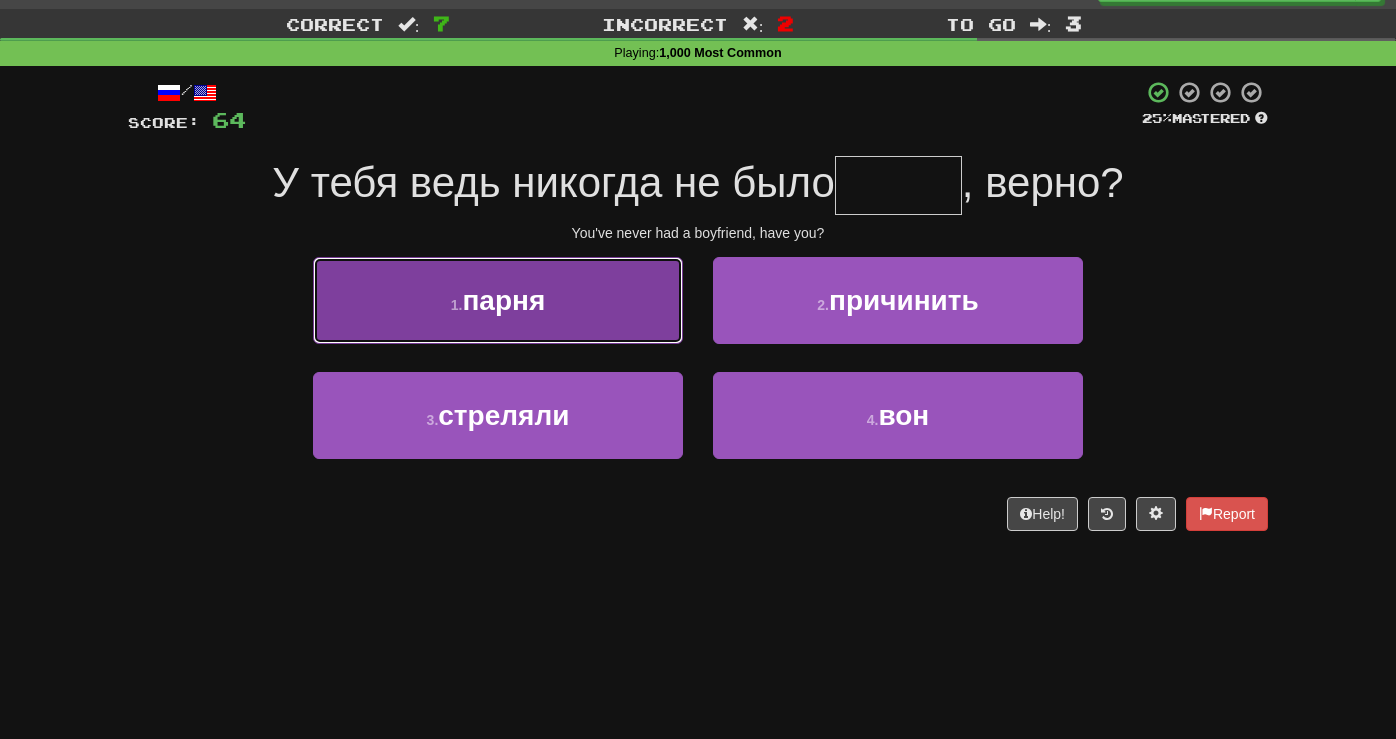 click on "1 .  парня" at bounding box center (498, 300) 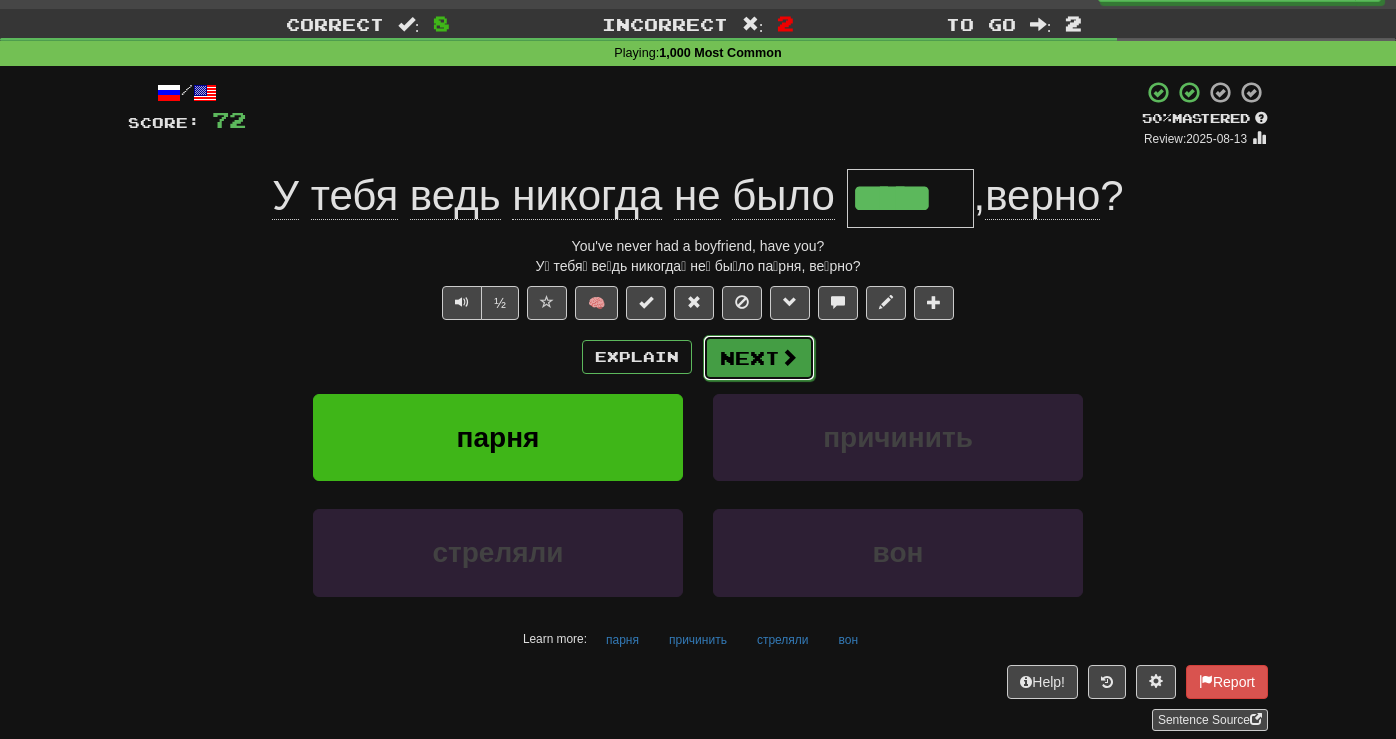 click on "Next" at bounding box center [759, 358] 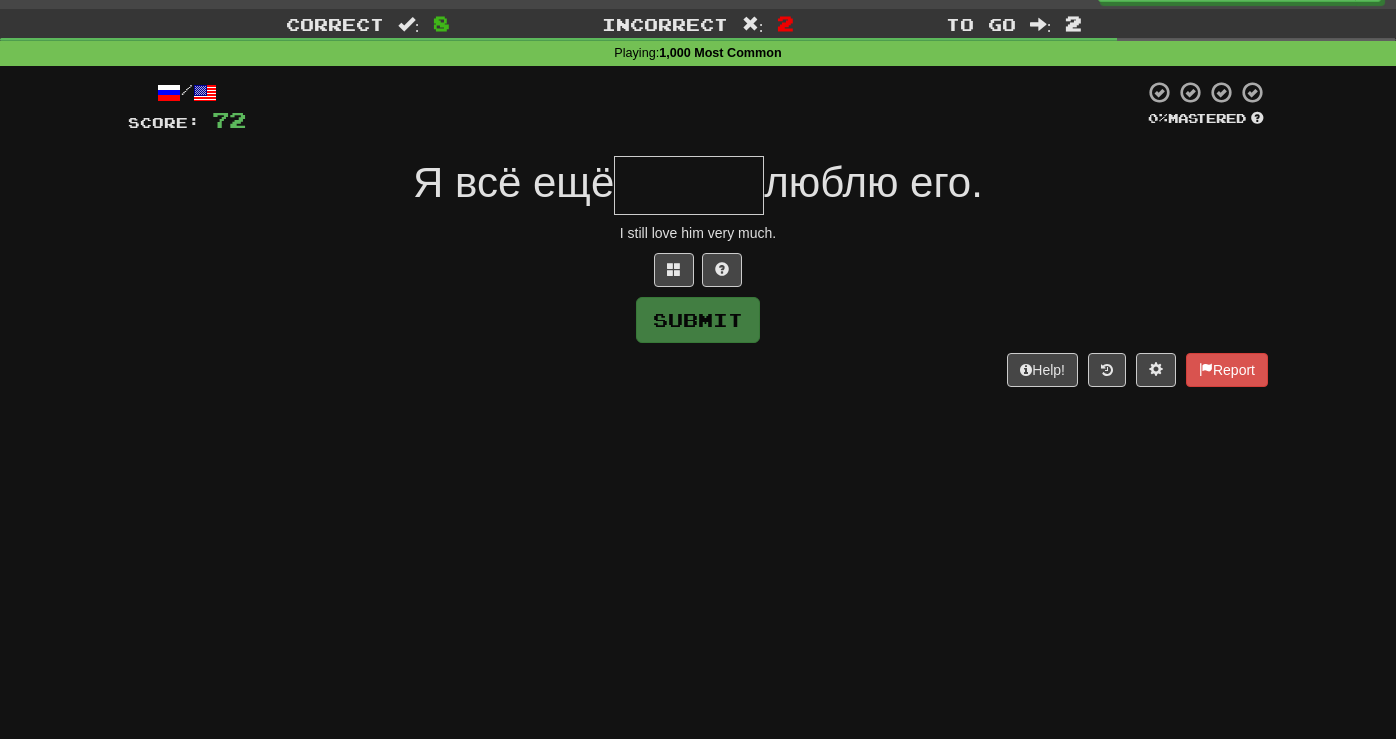 click at bounding box center [698, 270] 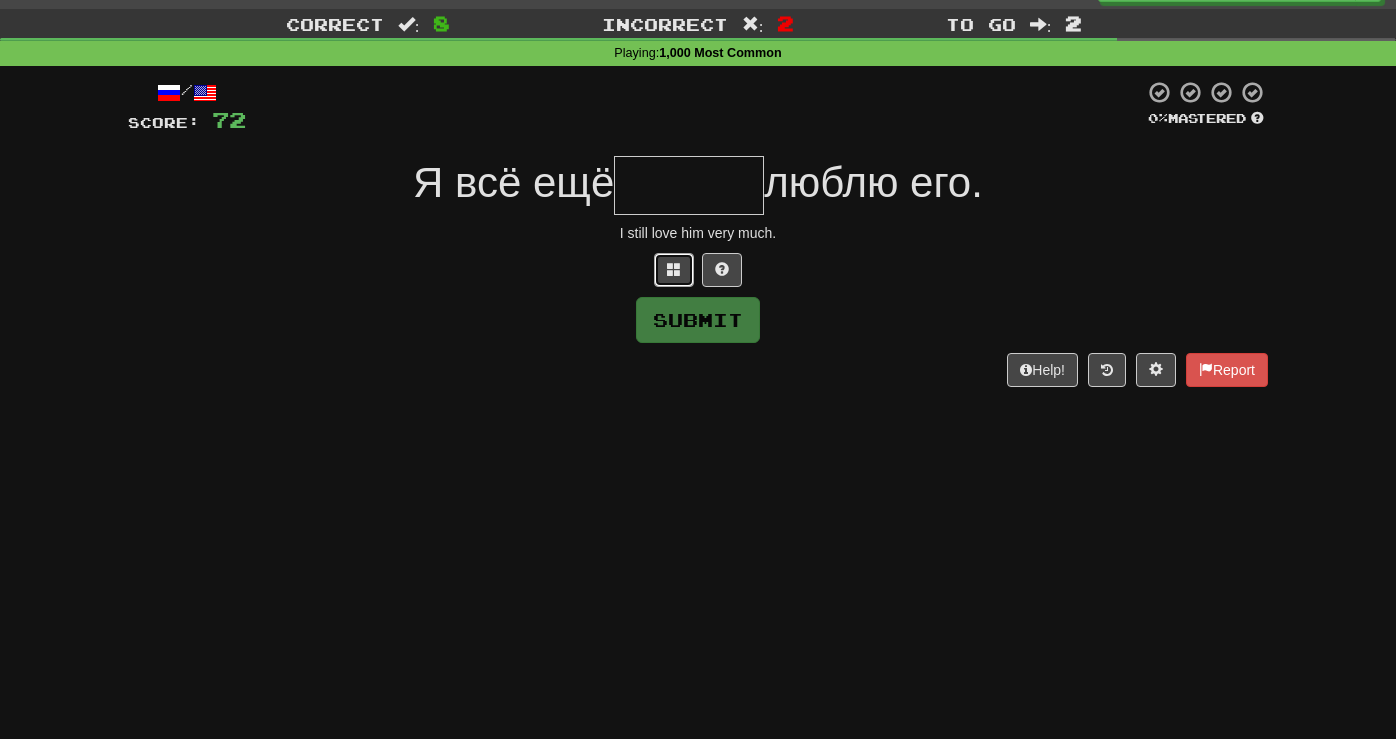click at bounding box center (674, 269) 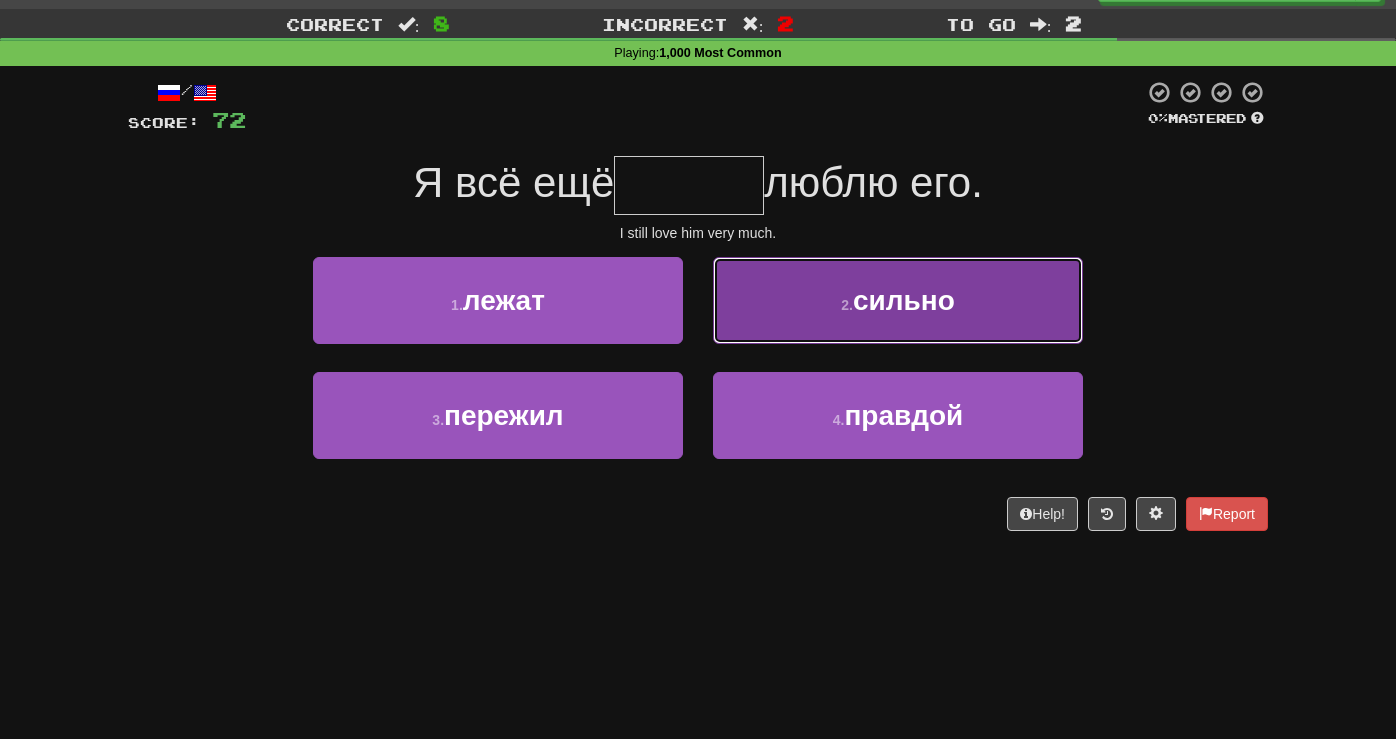 click on "2 .  сильно" at bounding box center (898, 300) 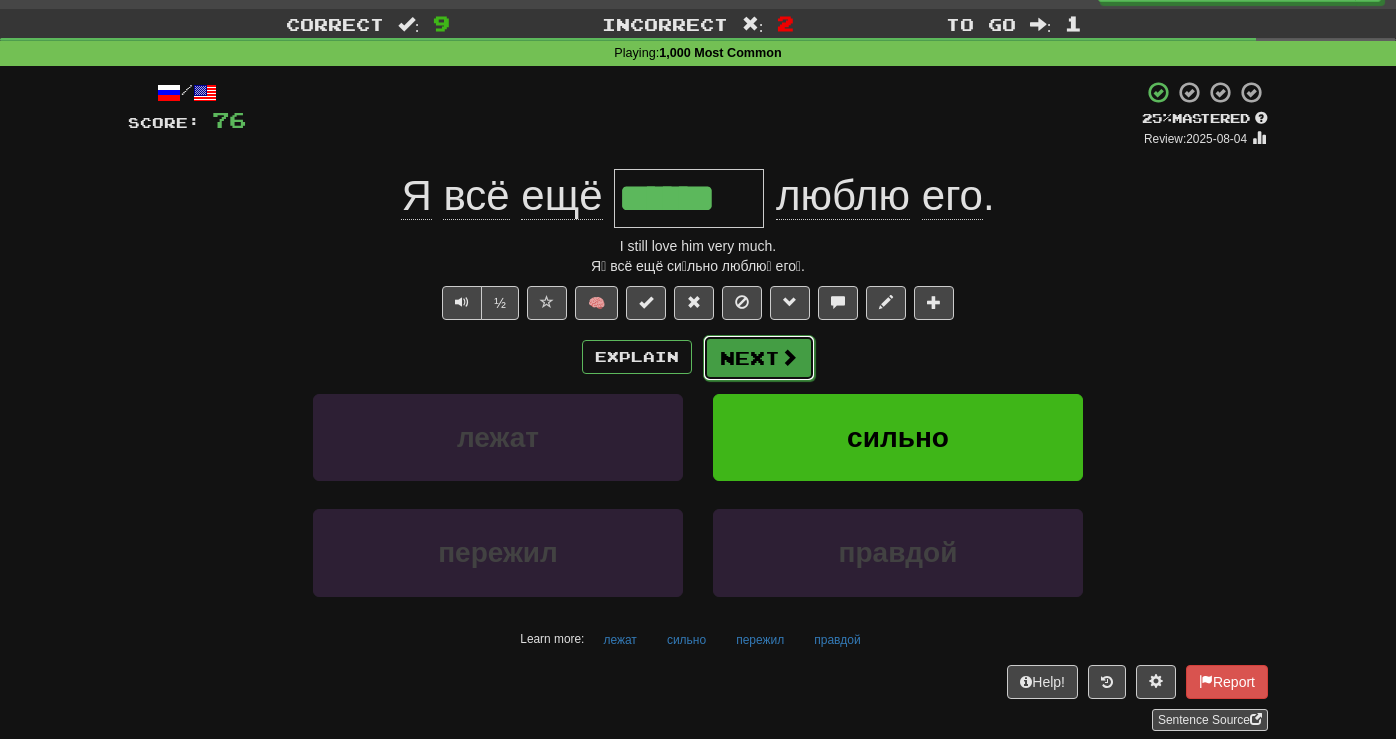 click on "Next" at bounding box center (759, 358) 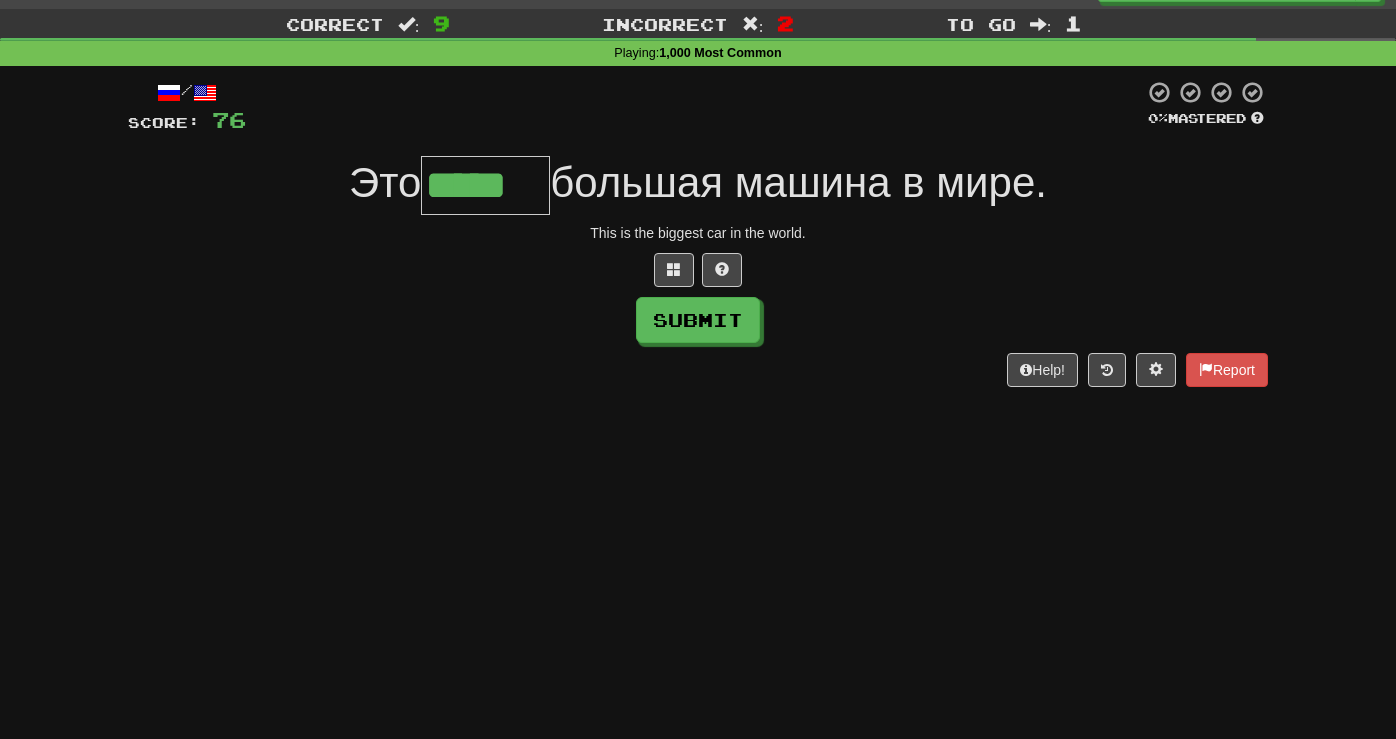 type on "*****" 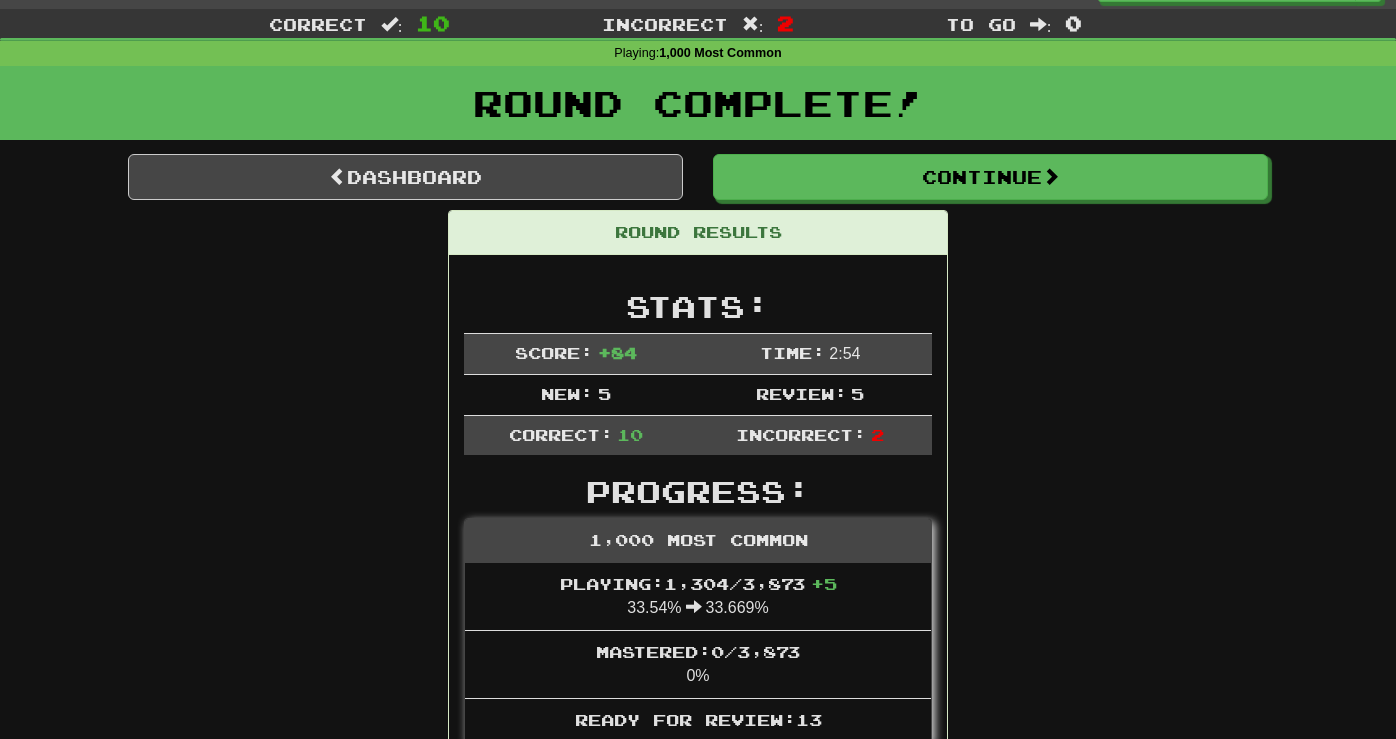 scroll, scrollTop: 0, scrollLeft: 0, axis: both 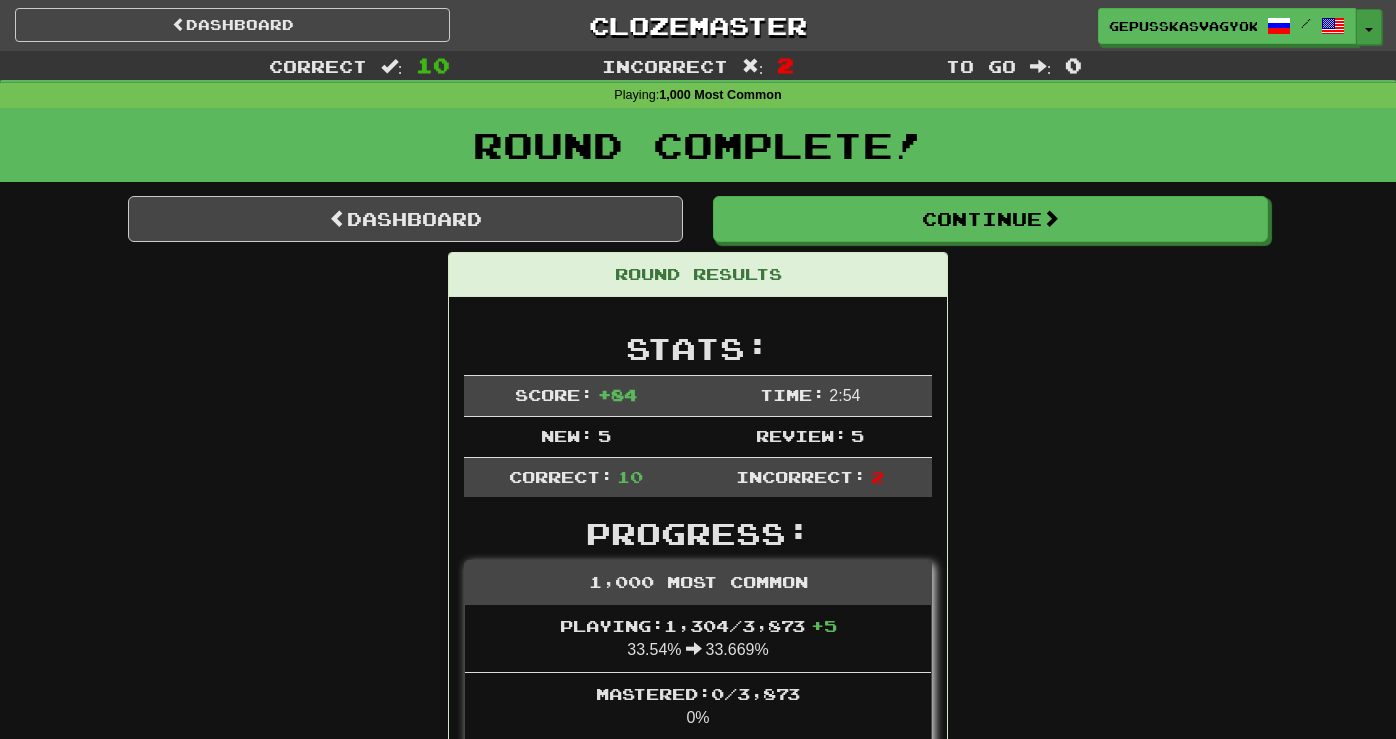 click on "Toggle Dropdown" at bounding box center [1369, 27] 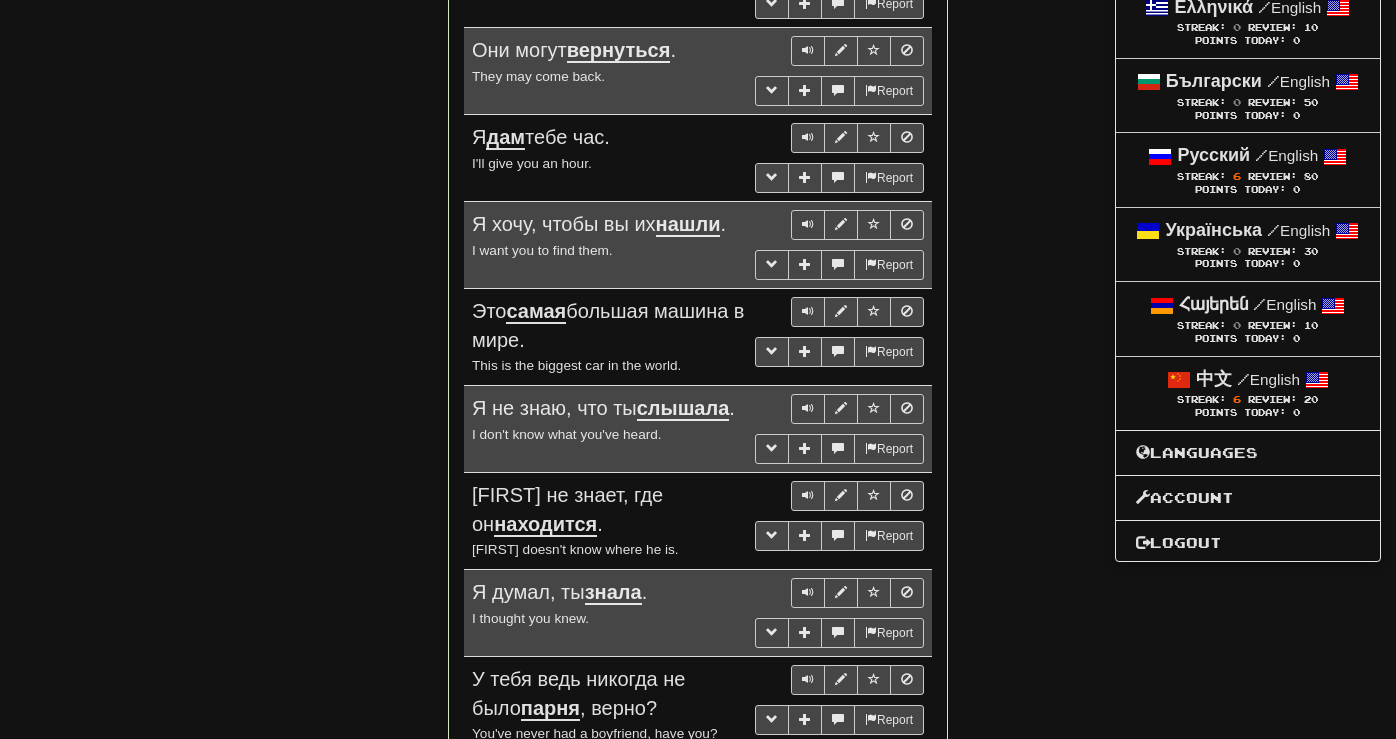 scroll, scrollTop: 1224, scrollLeft: 0, axis: vertical 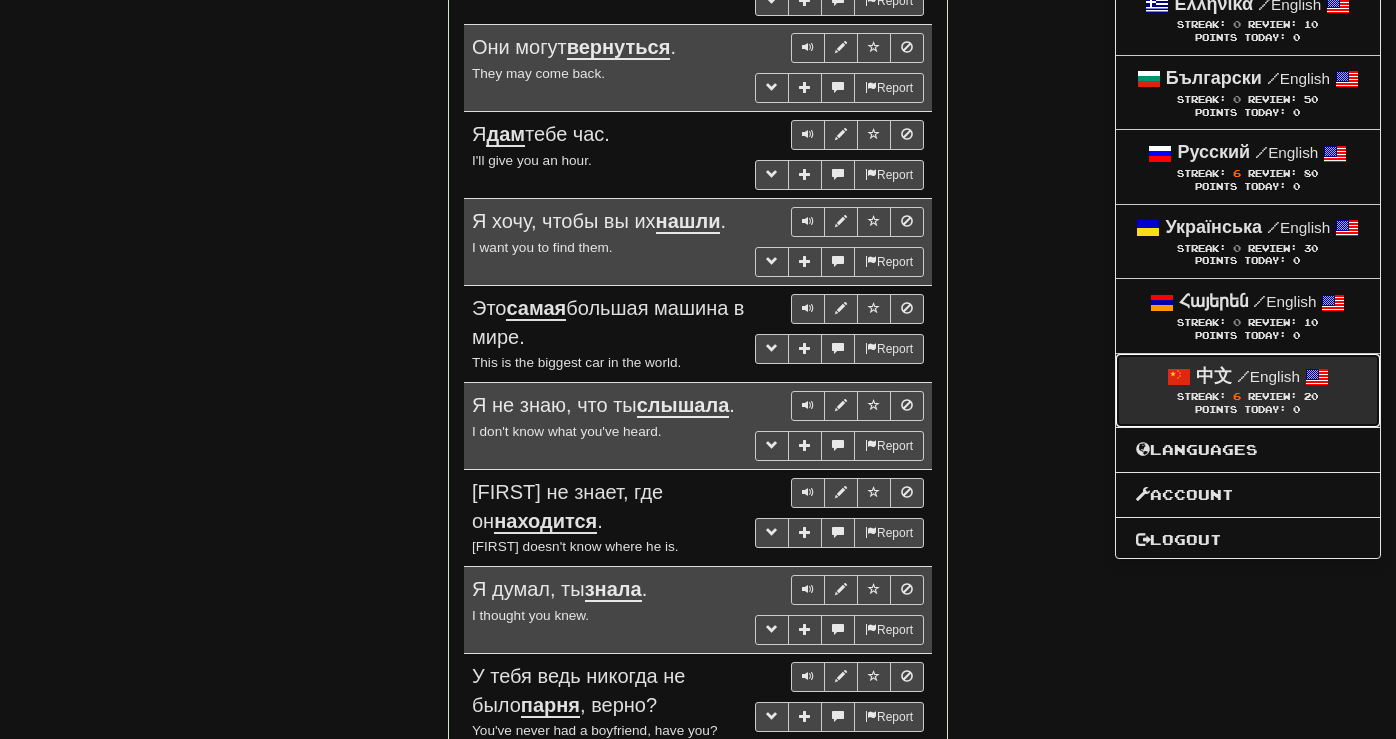 click on "Review:" at bounding box center [1272, 396] 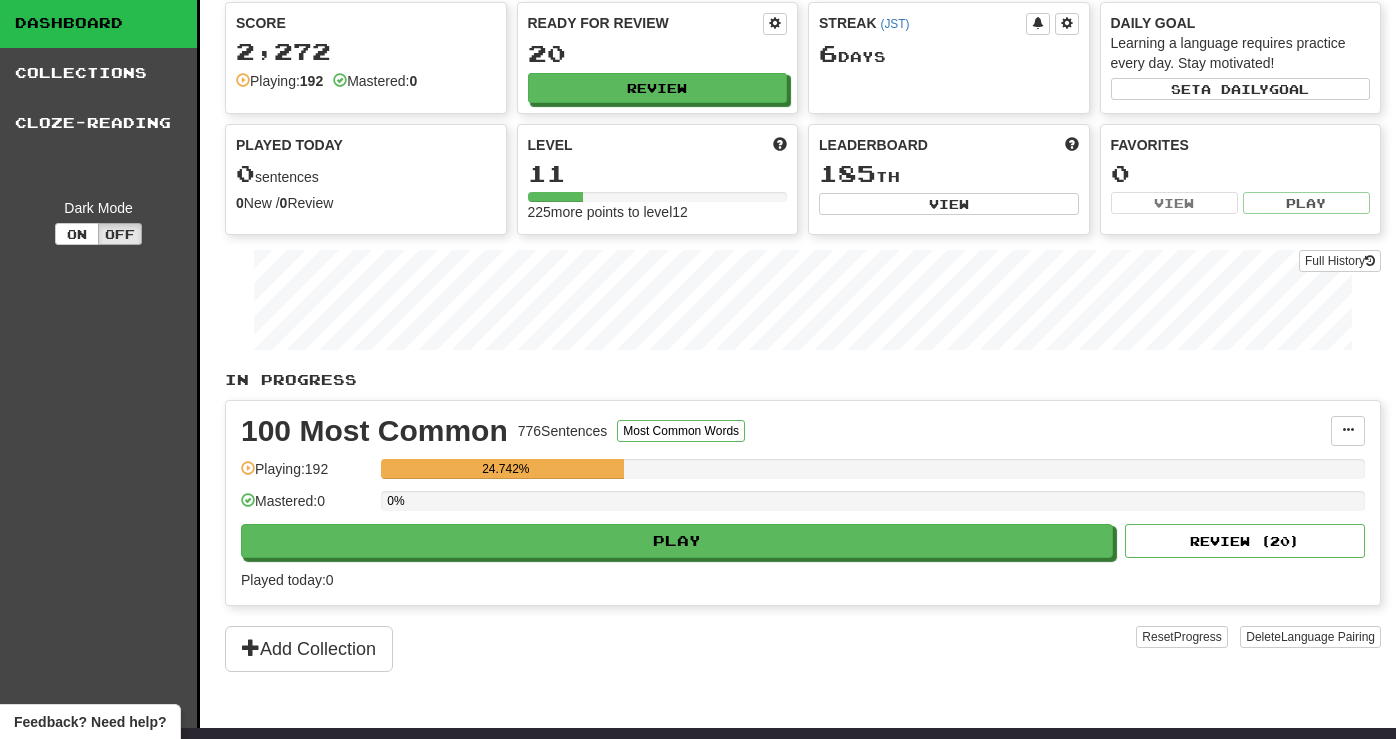 scroll, scrollTop: 100, scrollLeft: 0, axis: vertical 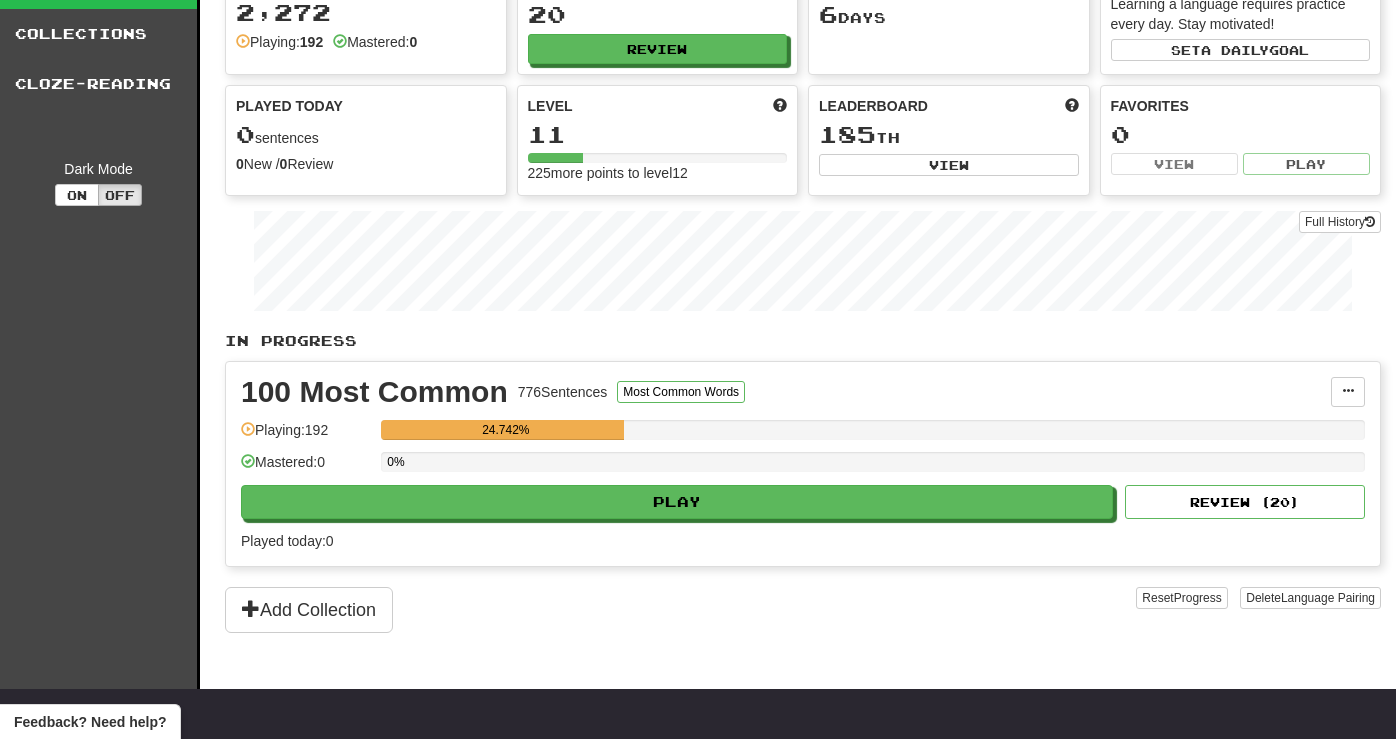 click on "0%" at bounding box center (873, 468) 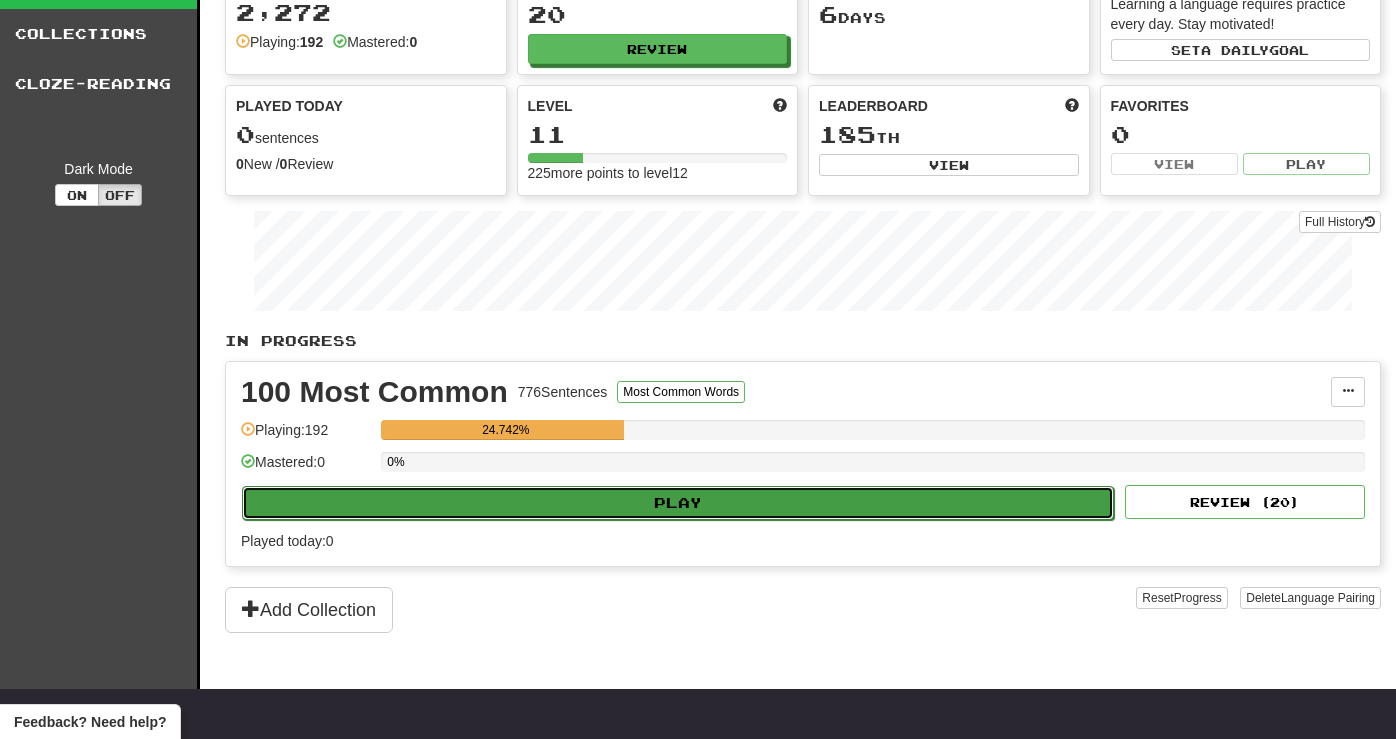 click on "Play" at bounding box center [678, 503] 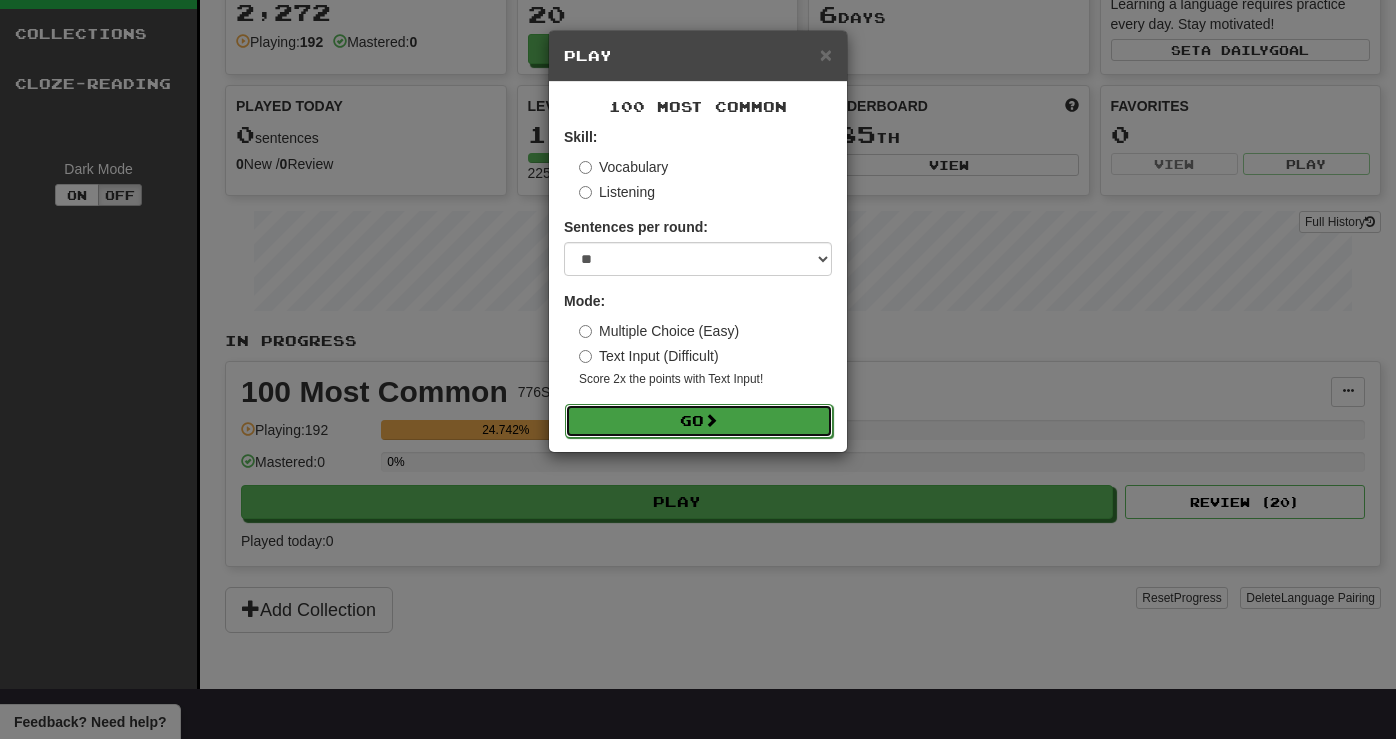 click on "Go" at bounding box center (699, 421) 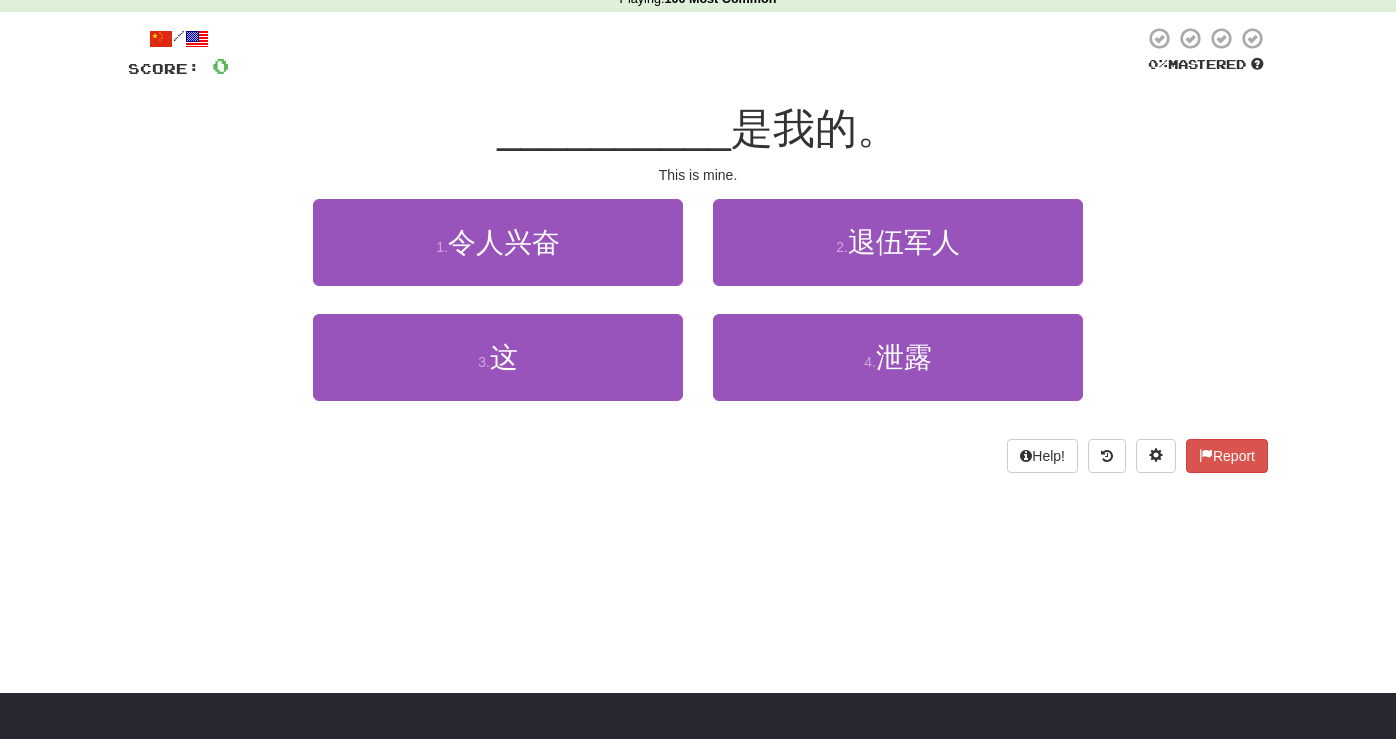 scroll, scrollTop: 104, scrollLeft: 0, axis: vertical 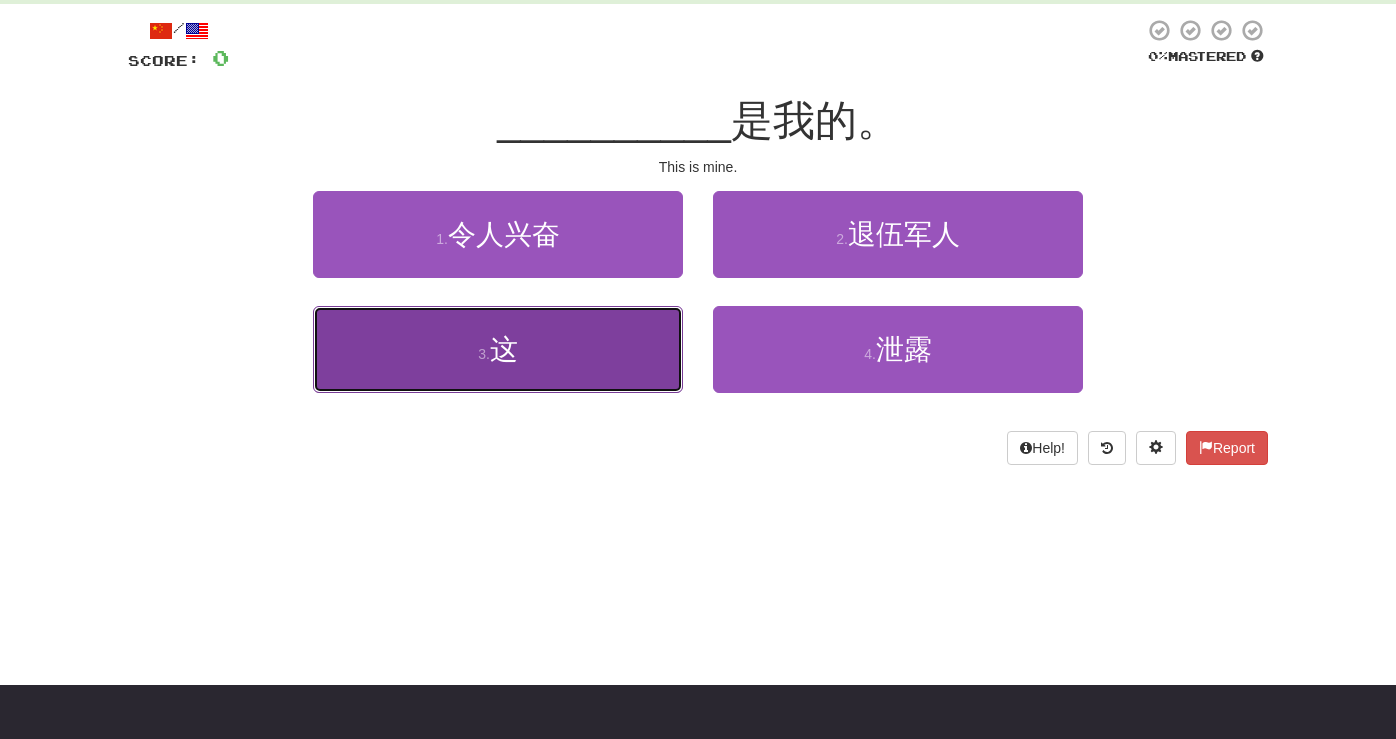 click on "3 .  这" at bounding box center (498, 349) 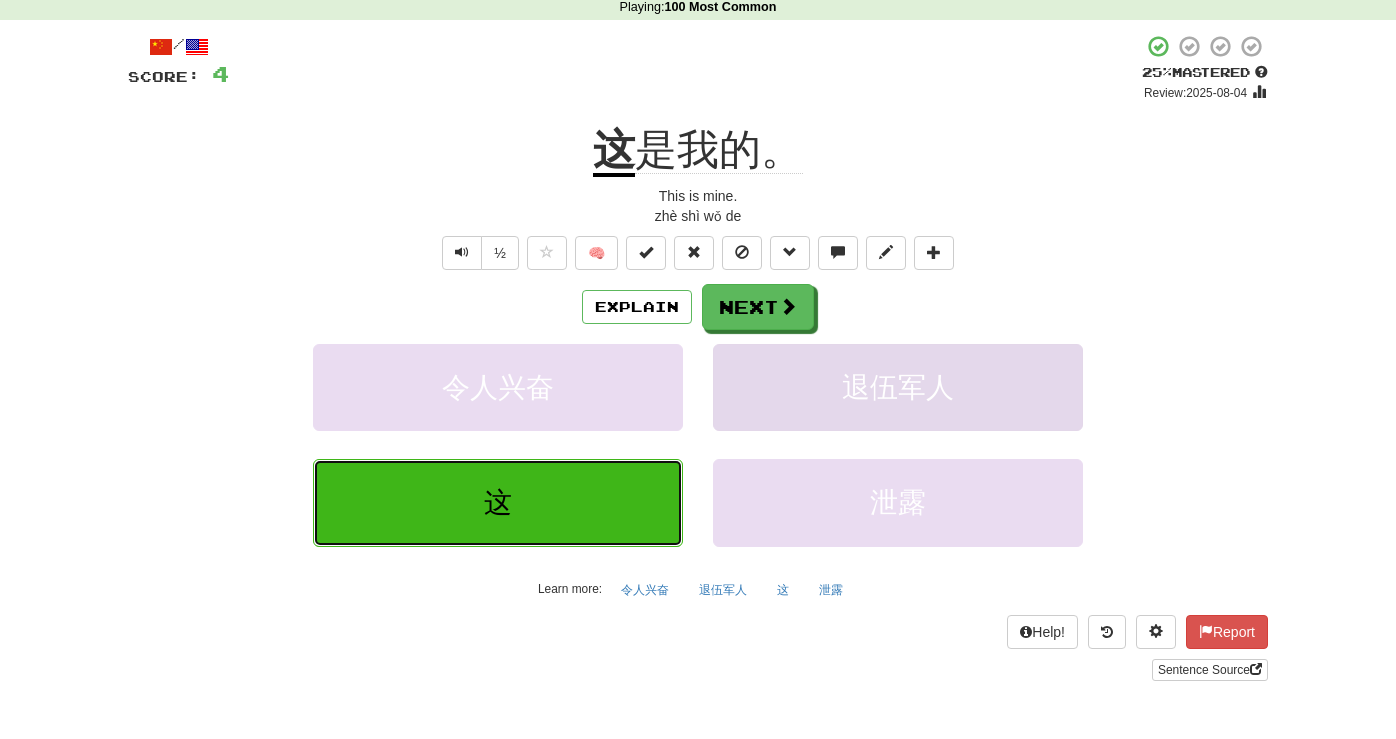 scroll, scrollTop: 77, scrollLeft: 0, axis: vertical 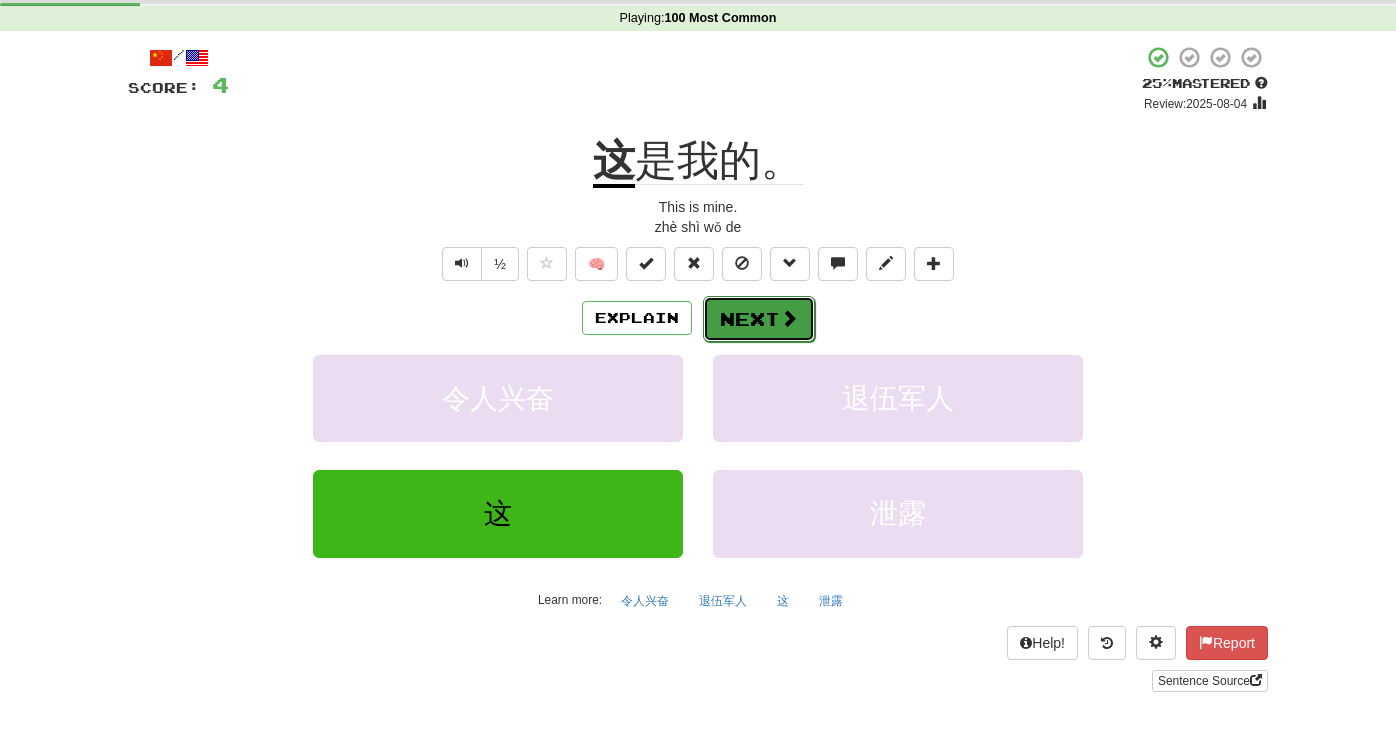 click on "Next" at bounding box center (759, 319) 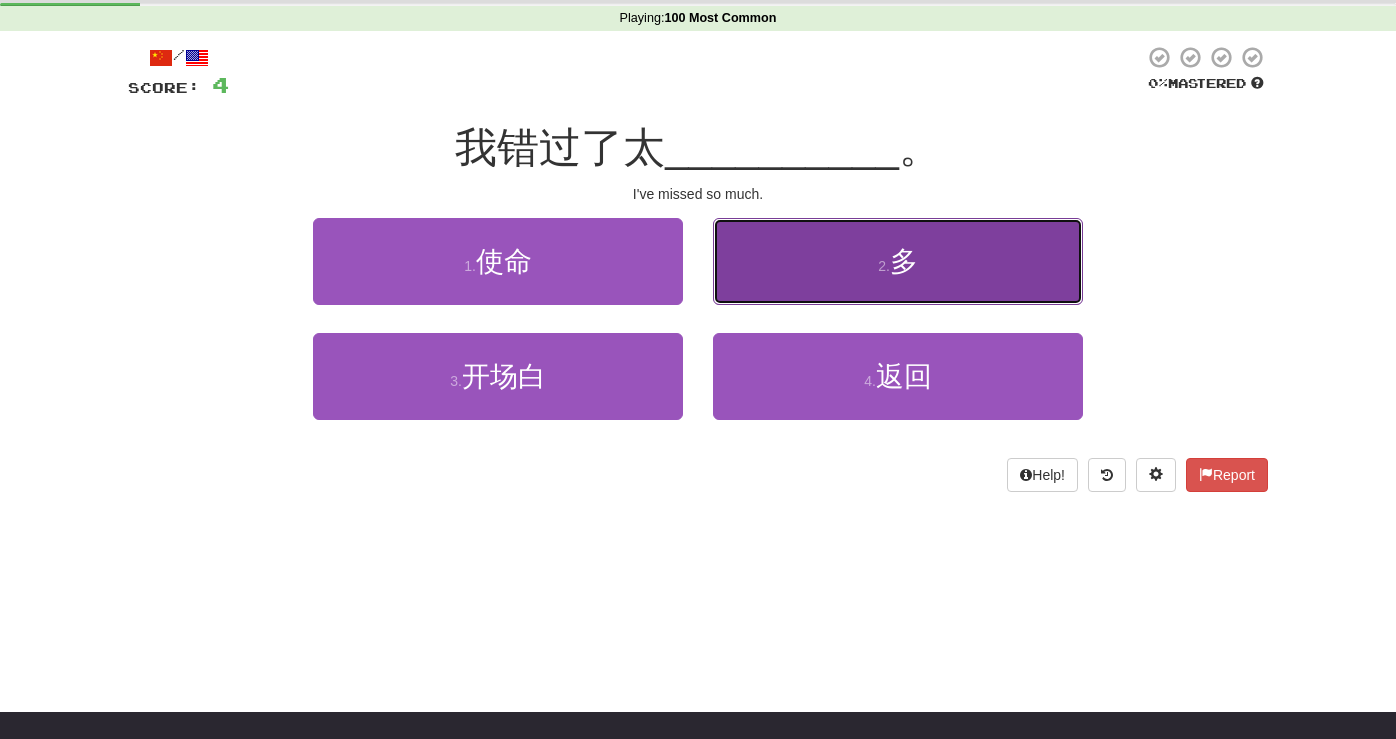 click on "2 .  多" at bounding box center (898, 261) 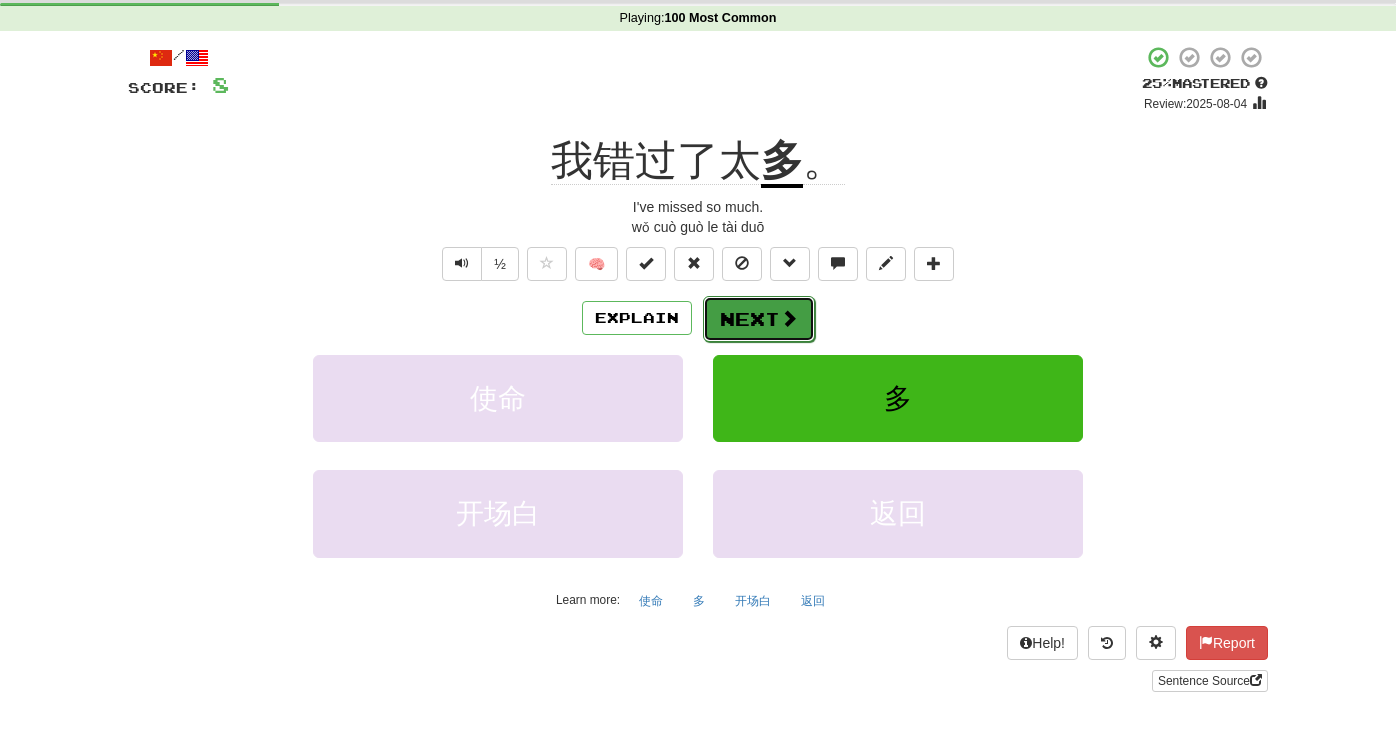click on "Next" at bounding box center (759, 319) 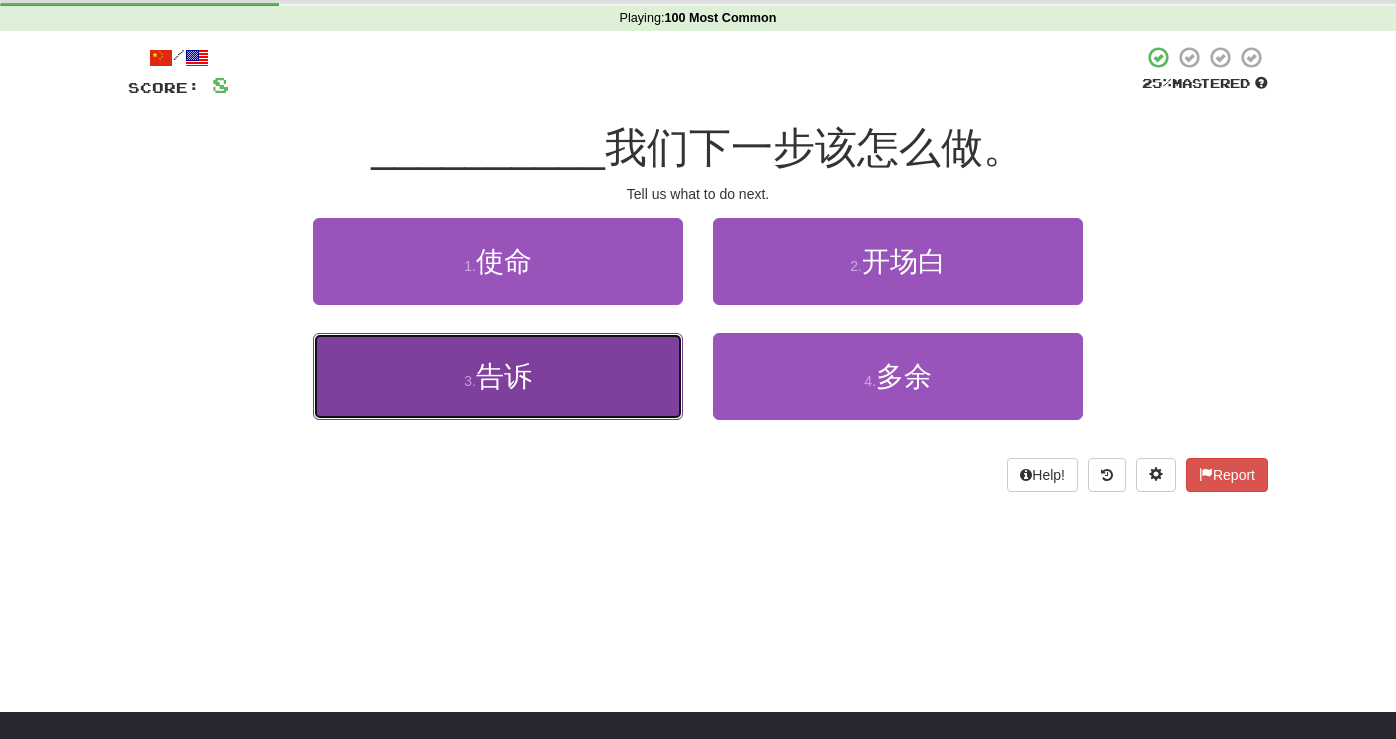 click on "3 .  告诉" at bounding box center [498, 376] 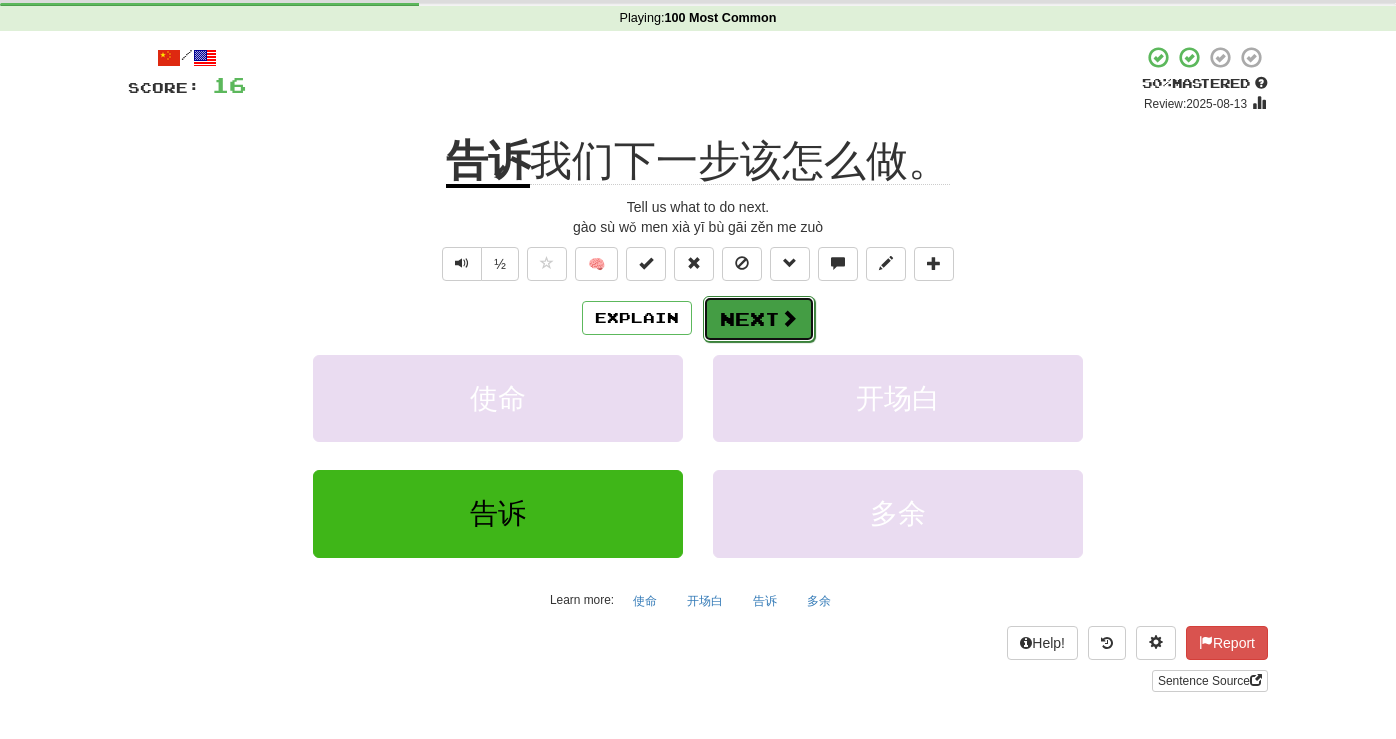 click on "Next" at bounding box center [759, 319] 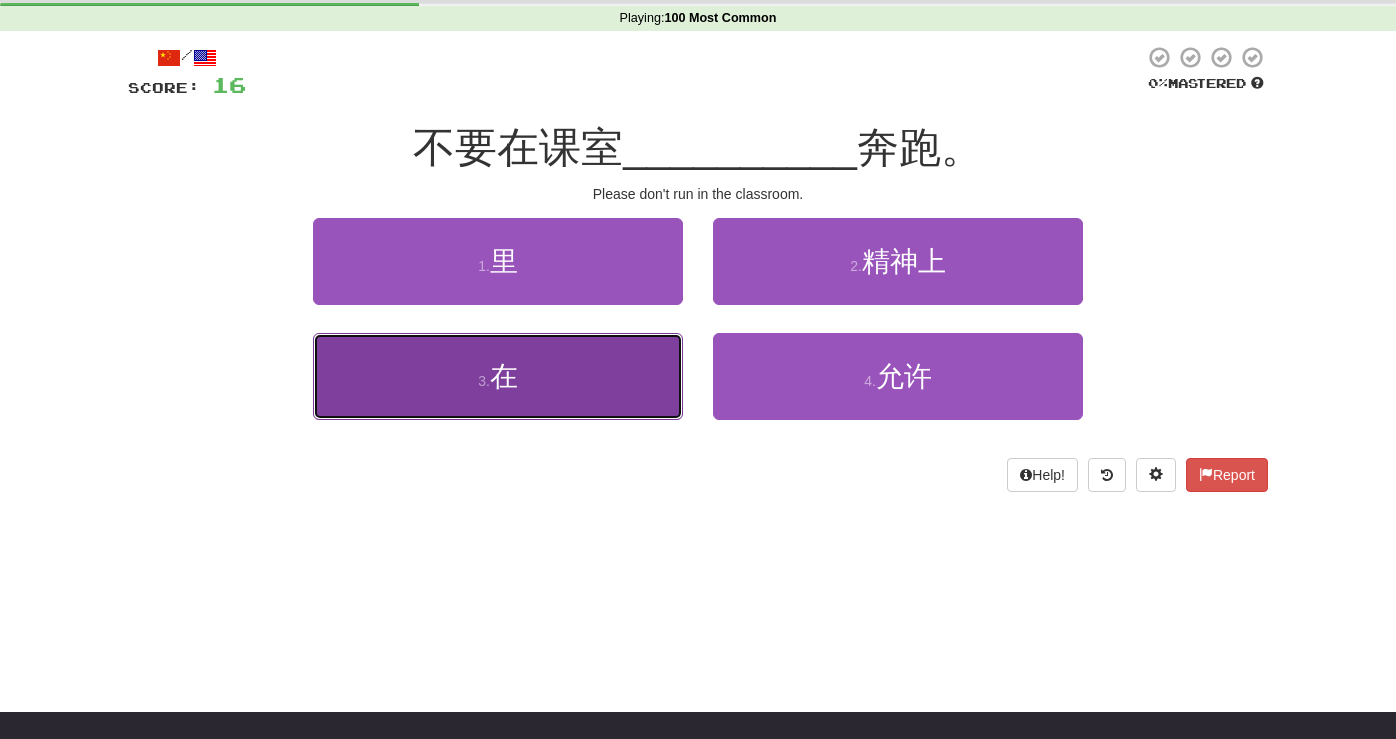 click on "3 .  在" at bounding box center [498, 376] 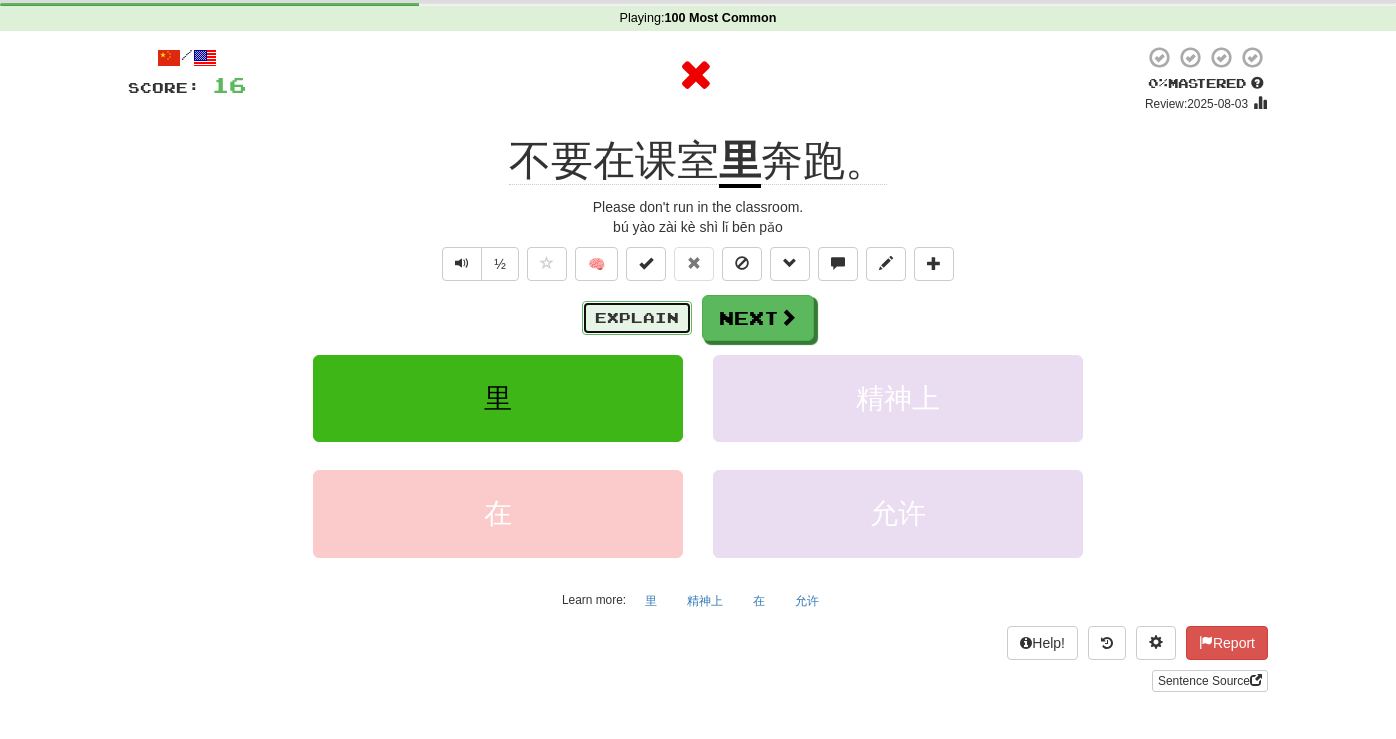 click on "Explain" at bounding box center [637, 318] 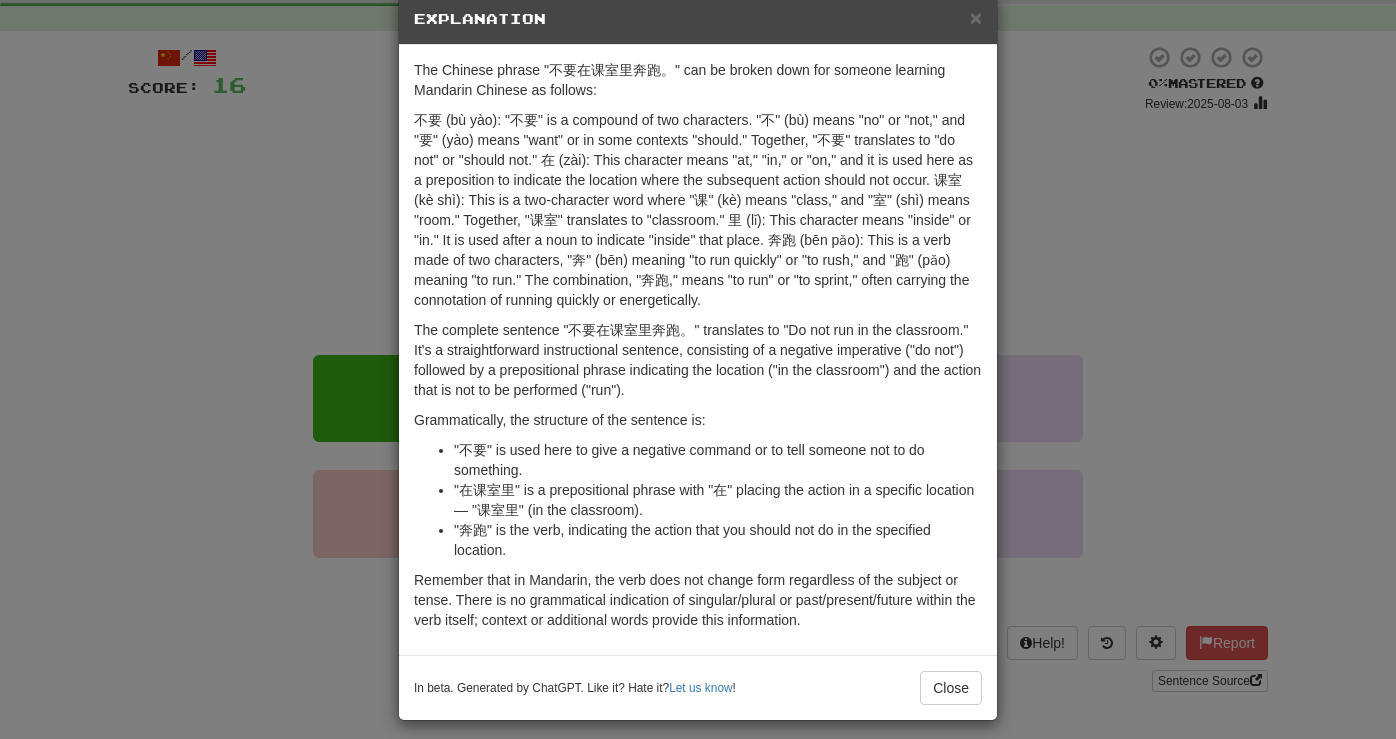 scroll, scrollTop: 30, scrollLeft: 0, axis: vertical 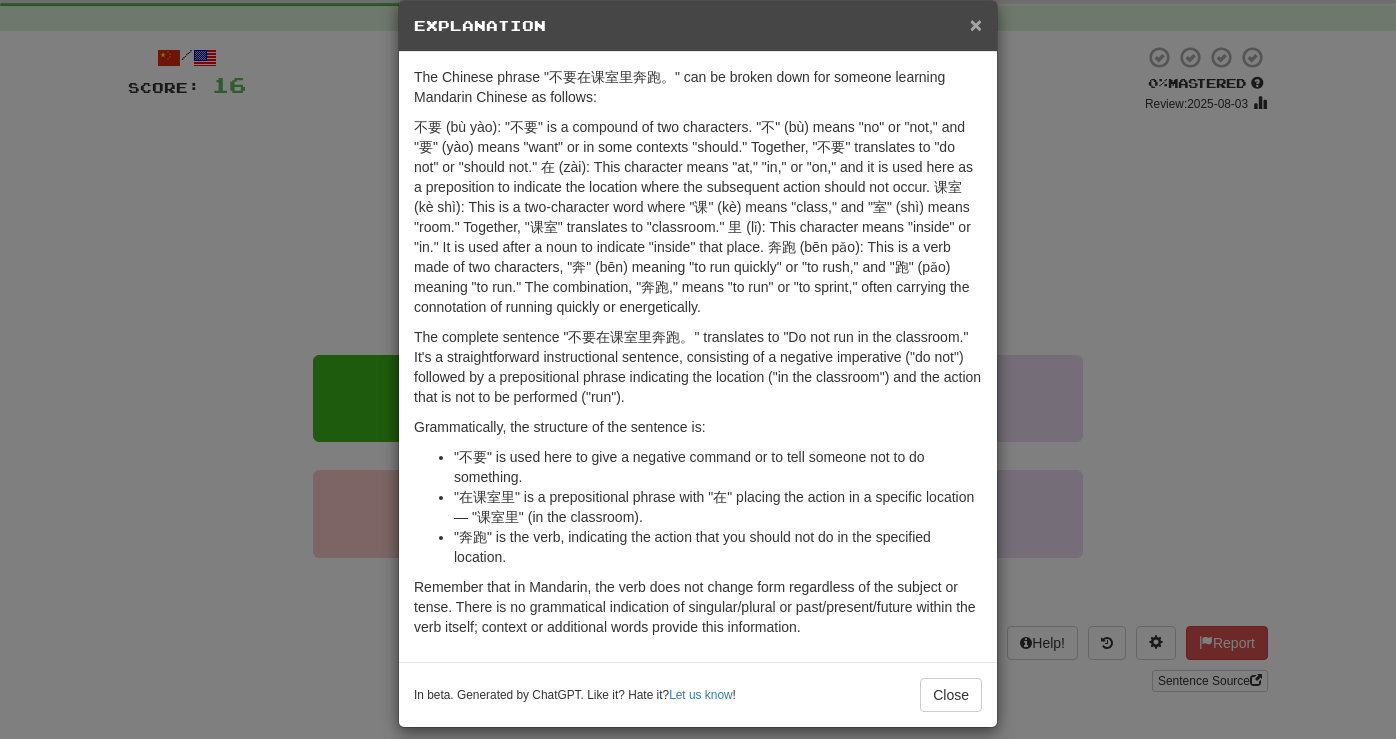 click on "×" at bounding box center [976, 24] 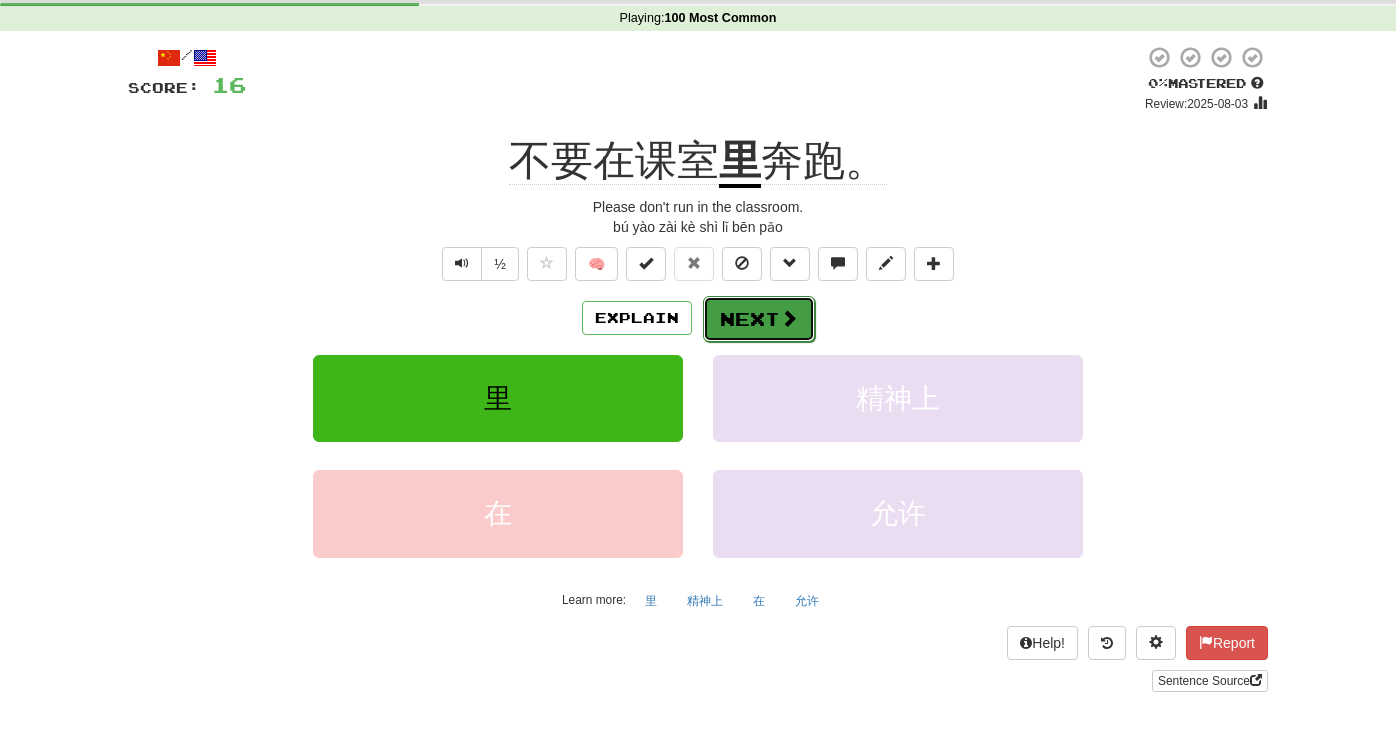 click on "Next" at bounding box center [759, 319] 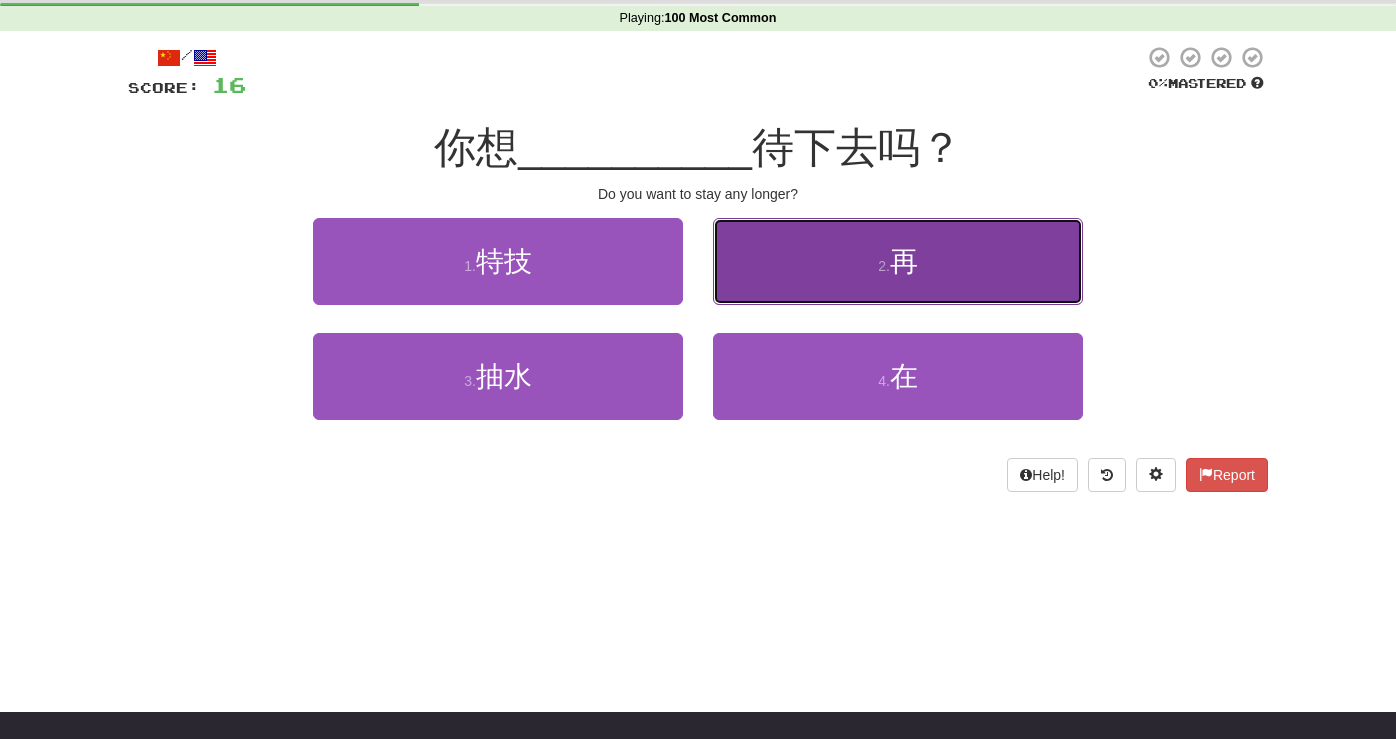 click on "2 .  再" at bounding box center (898, 261) 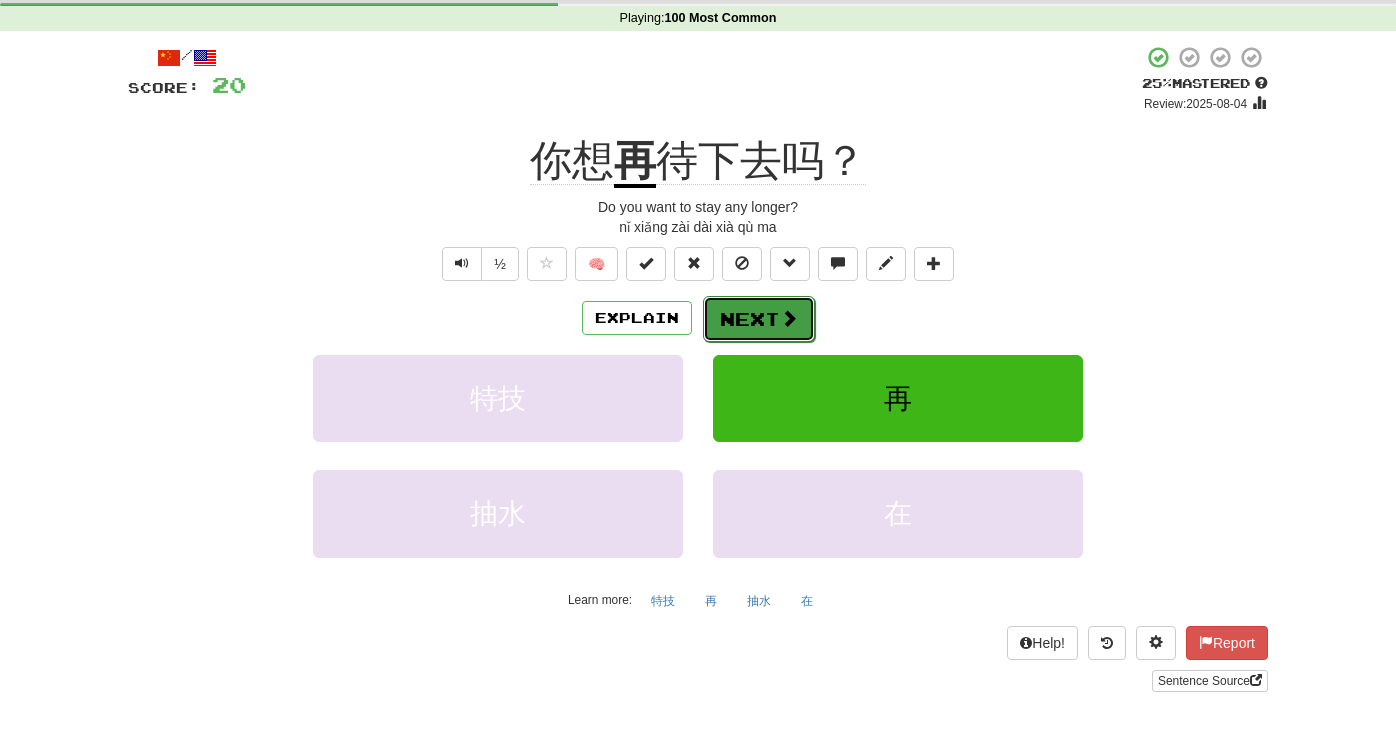 click on "Next" at bounding box center [759, 319] 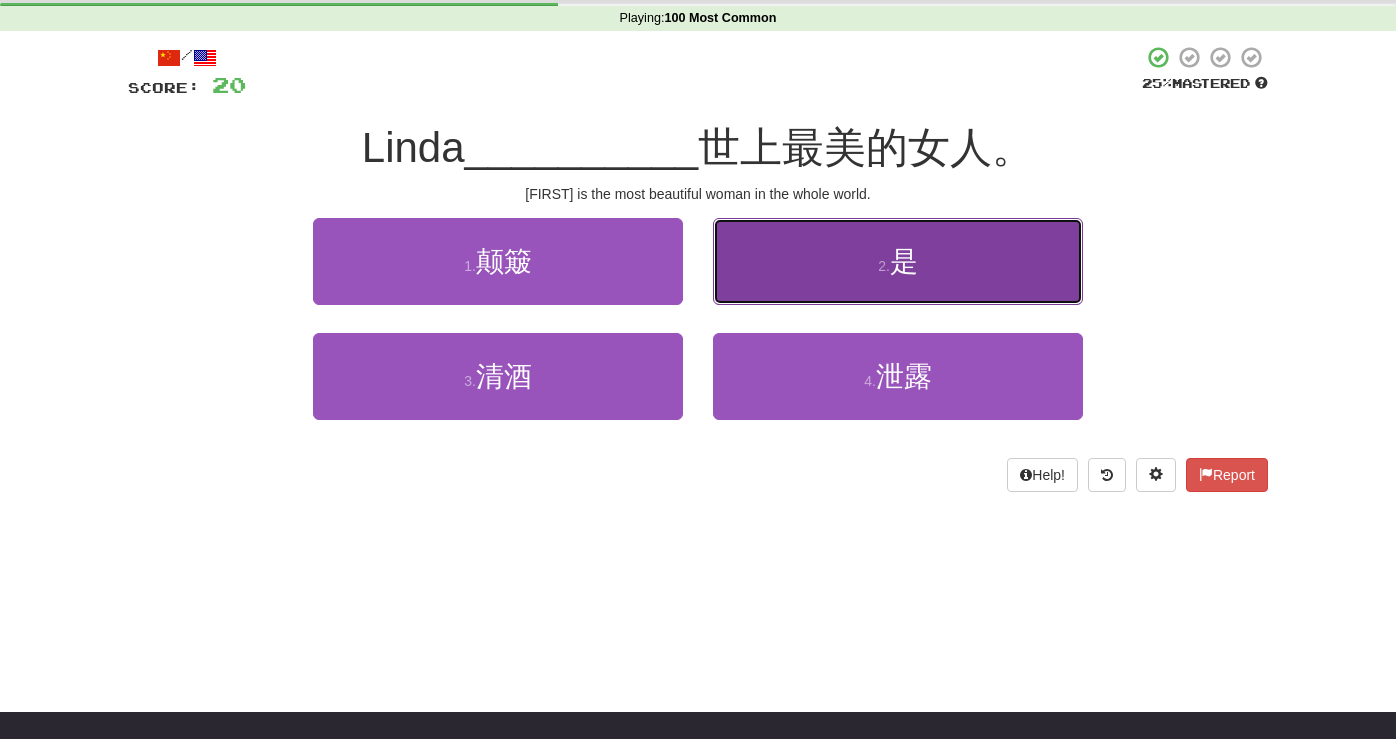click on "2 .  是" at bounding box center (898, 261) 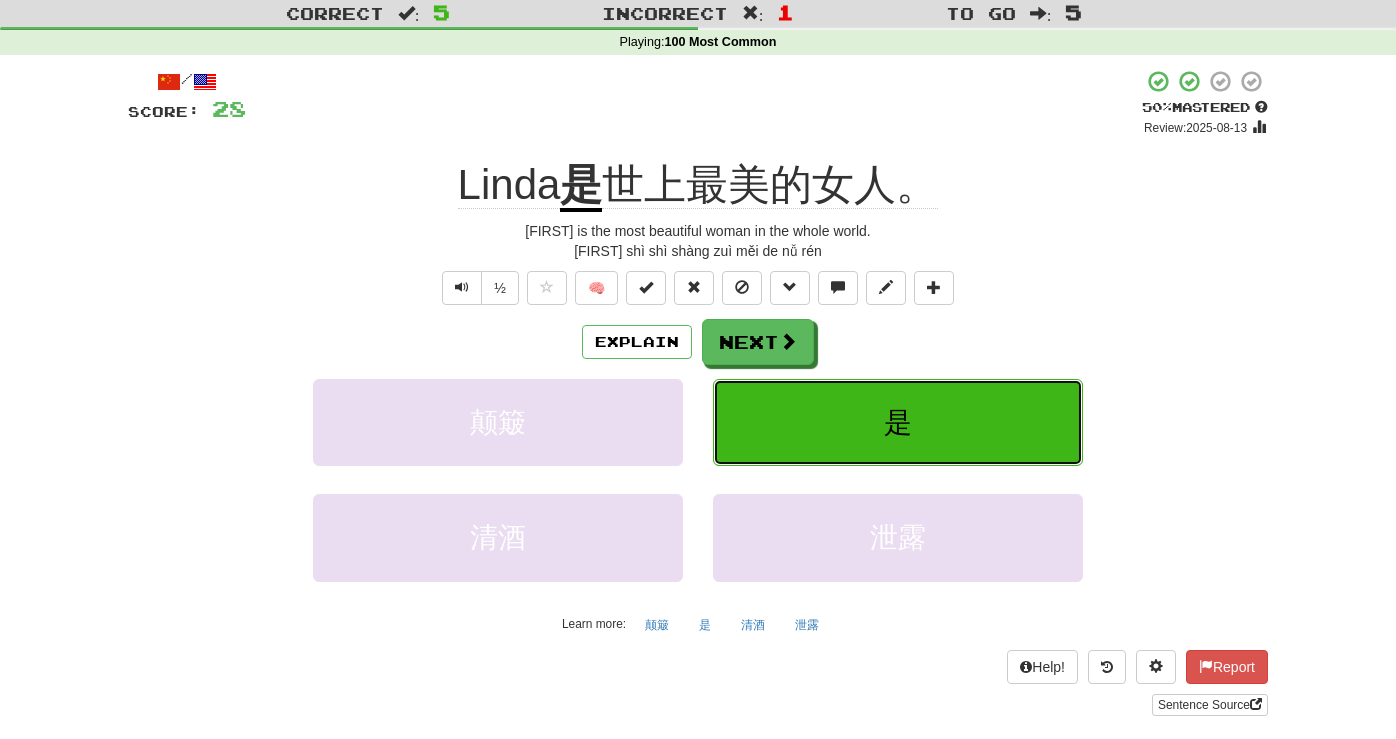 scroll, scrollTop: 51, scrollLeft: 0, axis: vertical 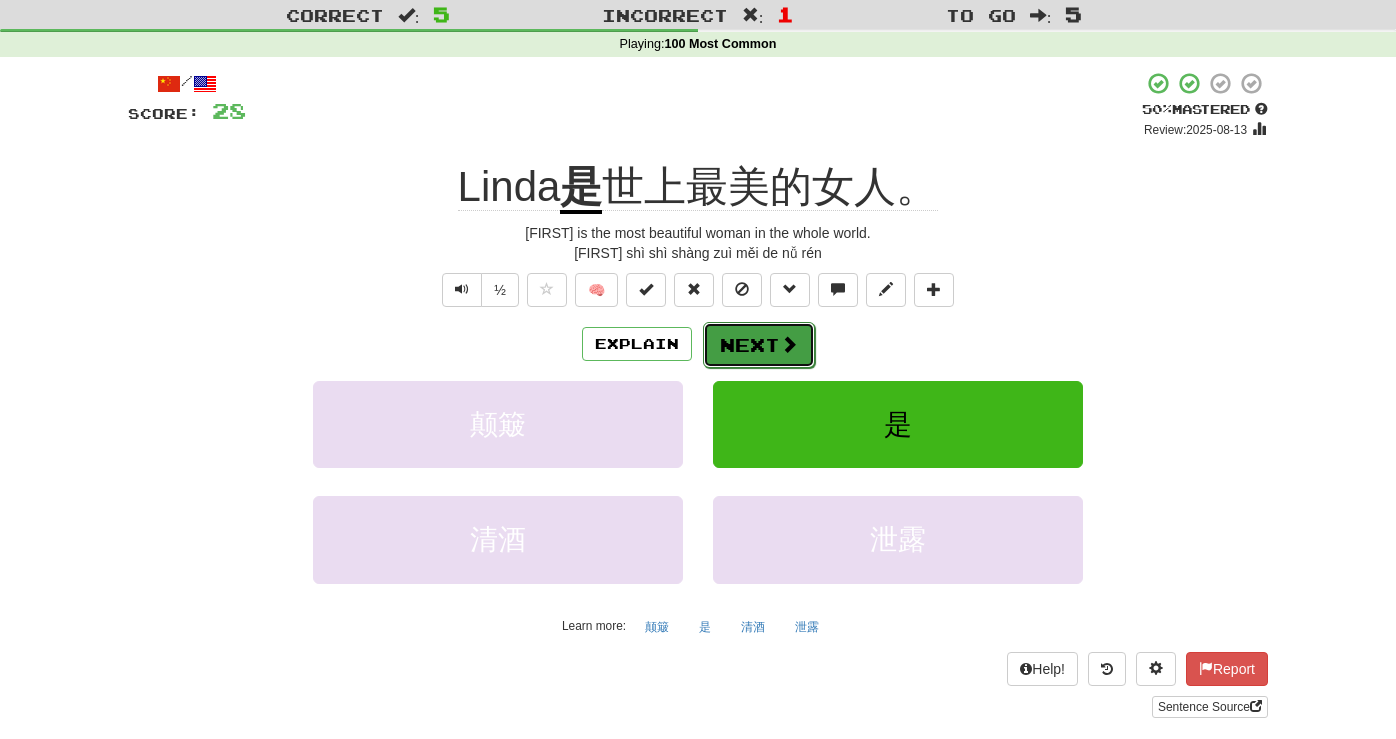 click at bounding box center (789, 344) 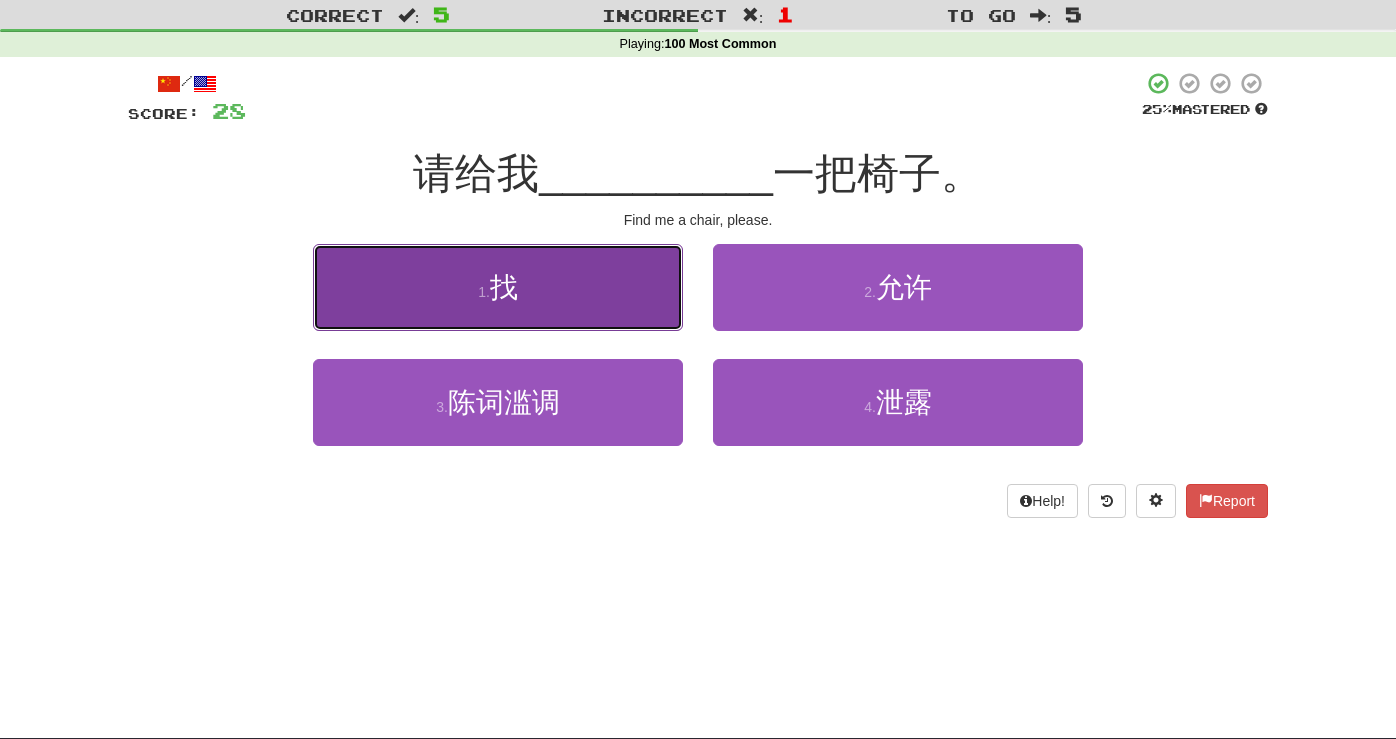 click on "1 .  找" at bounding box center (498, 287) 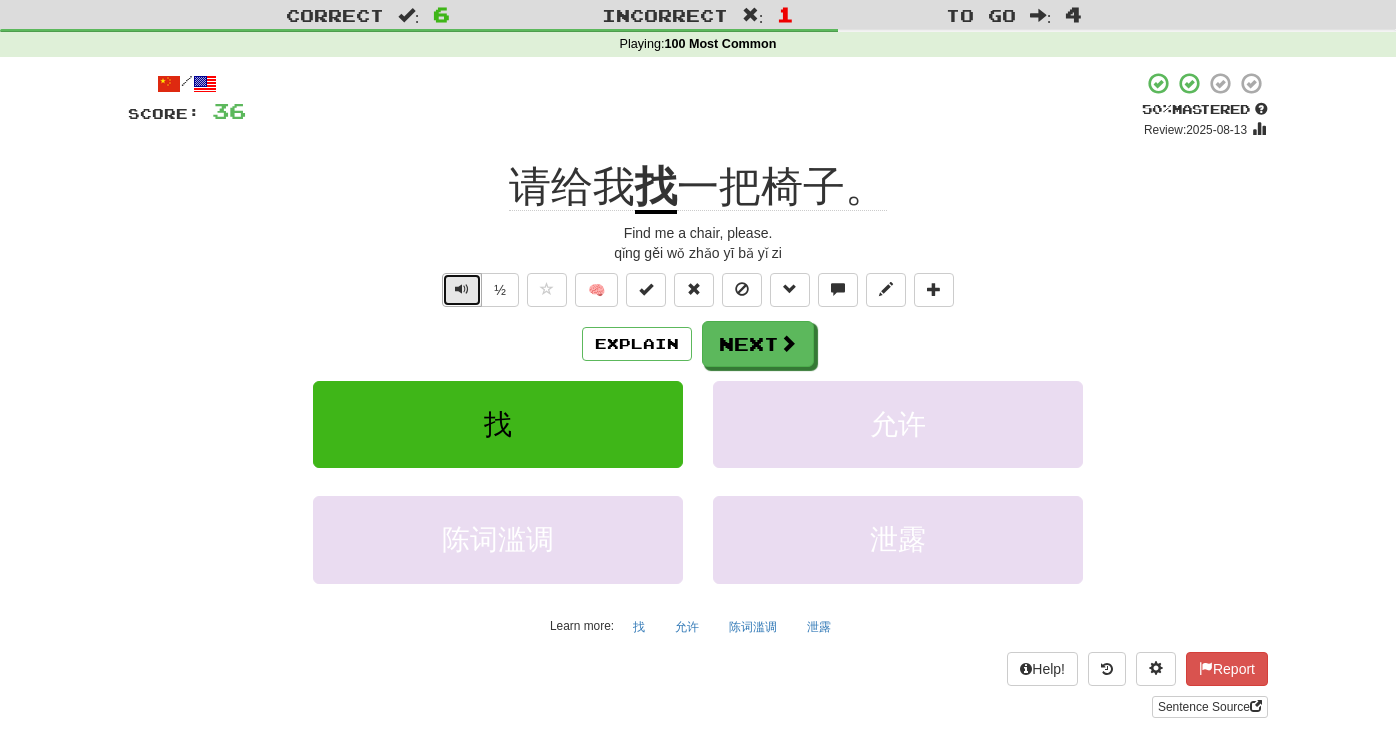 click at bounding box center (462, 289) 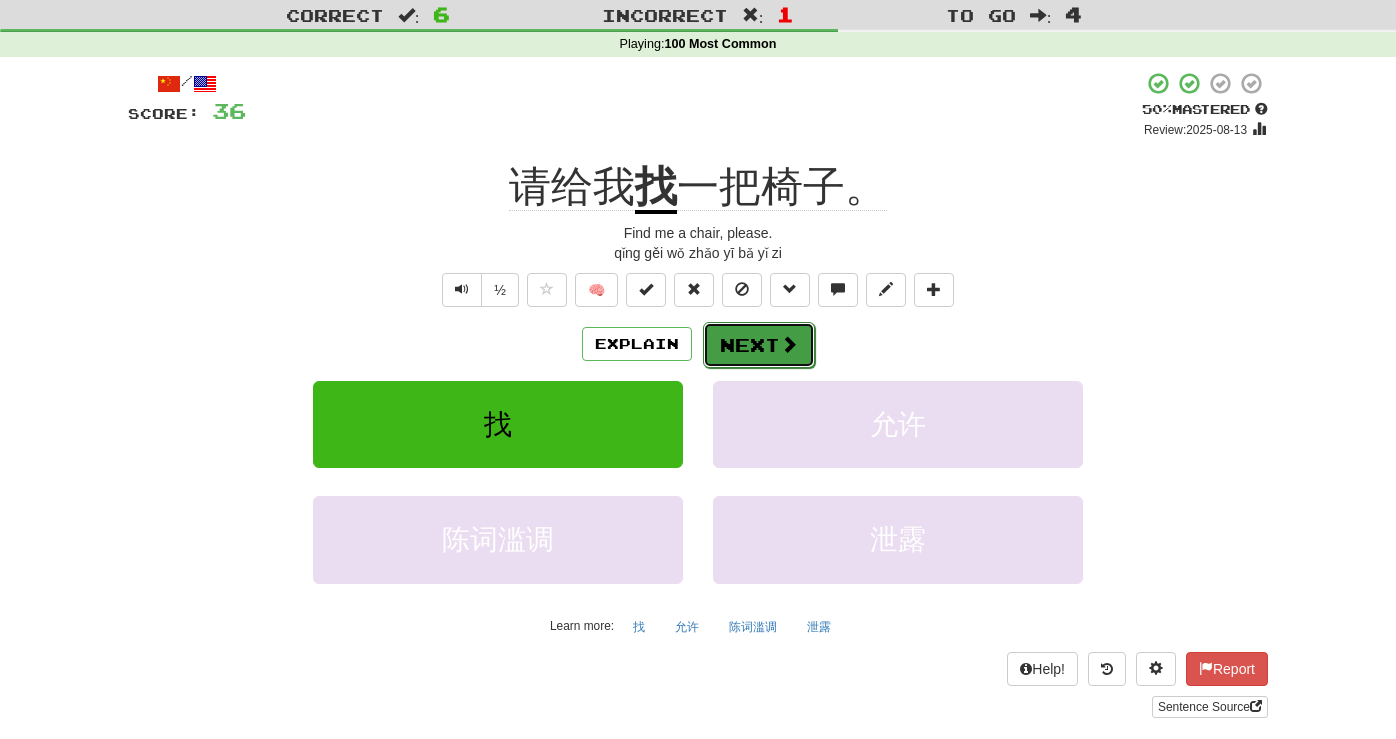 click on "Next" at bounding box center (759, 345) 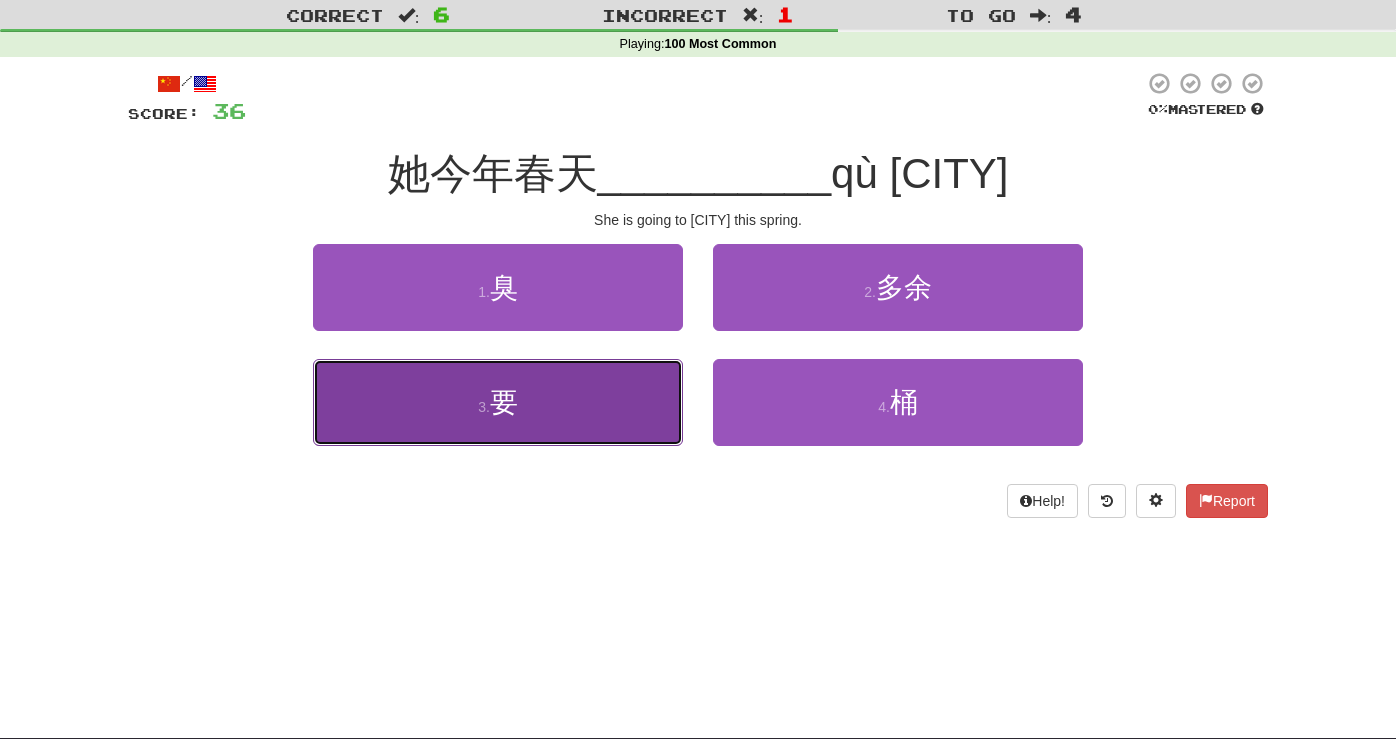 click on "3 .  要" at bounding box center (498, 402) 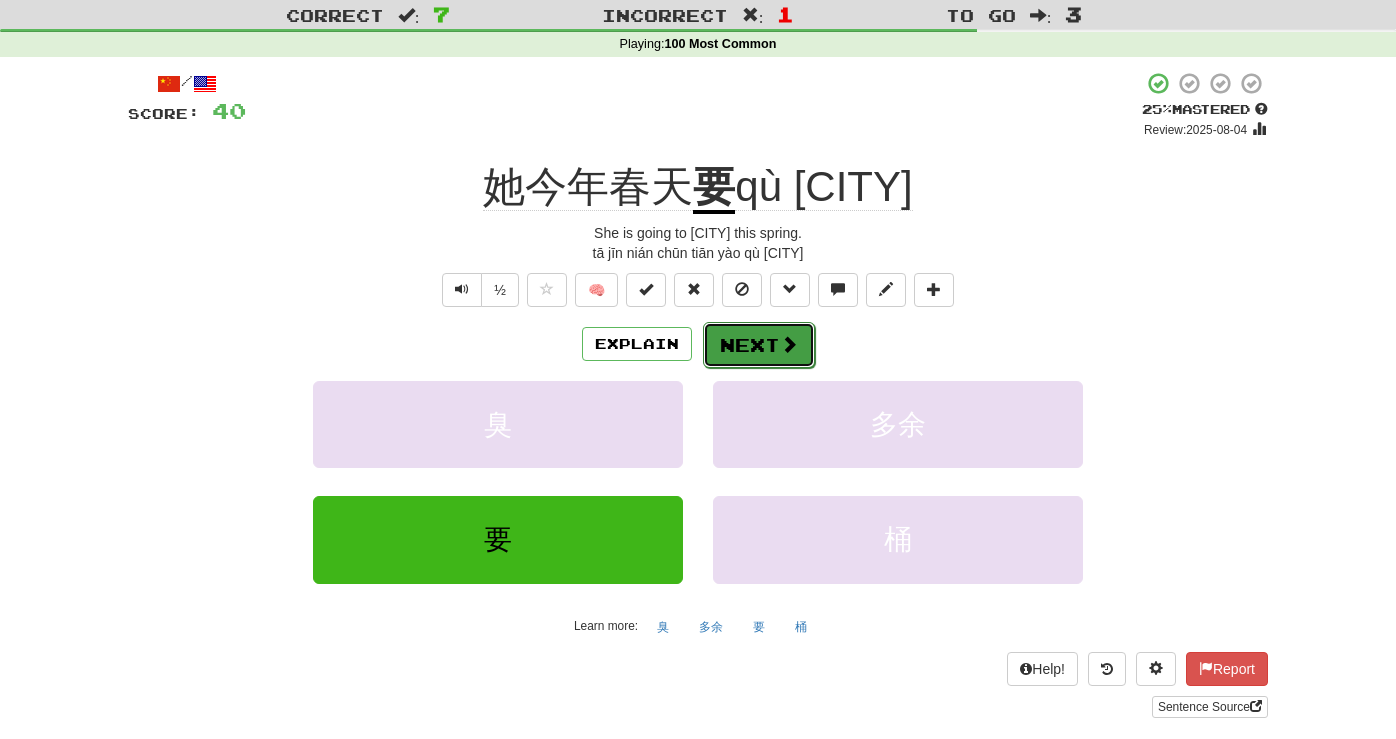 click on "Next" at bounding box center (759, 345) 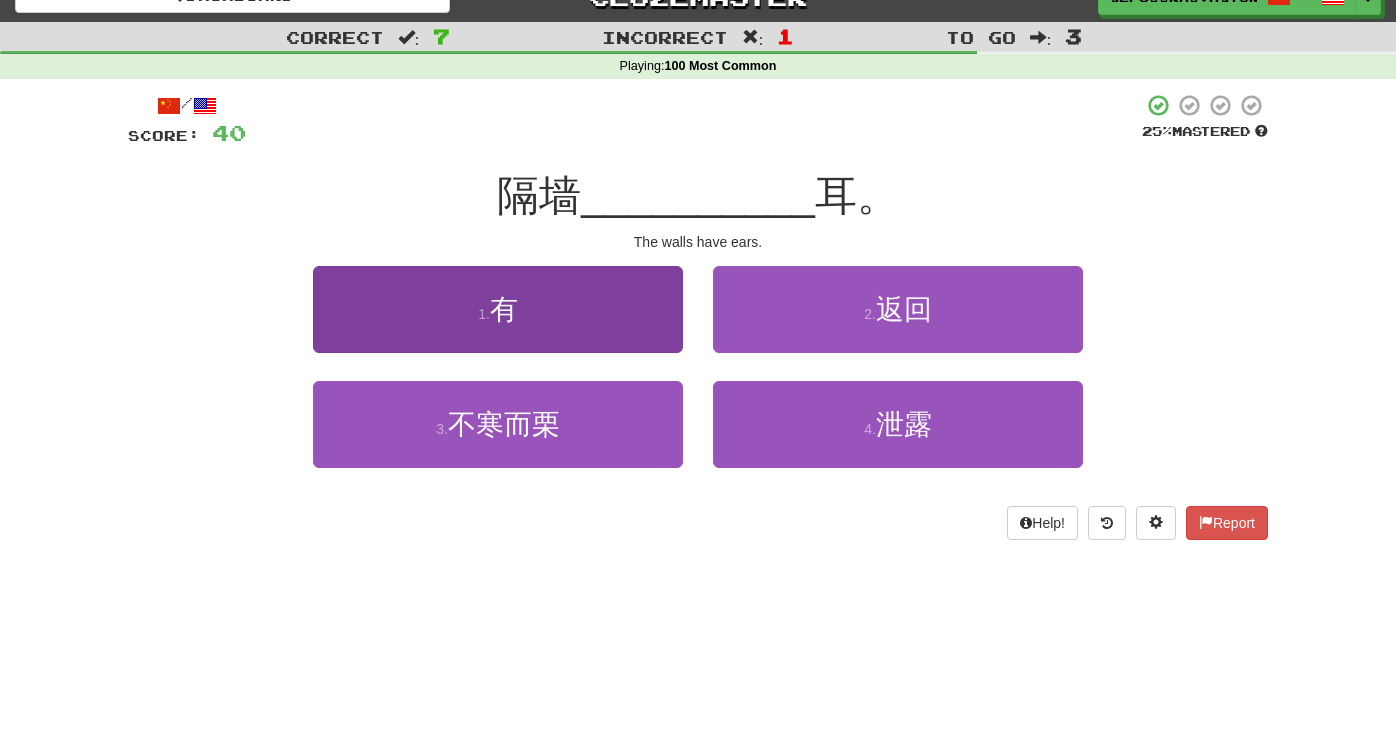 scroll, scrollTop: 30, scrollLeft: 0, axis: vertical 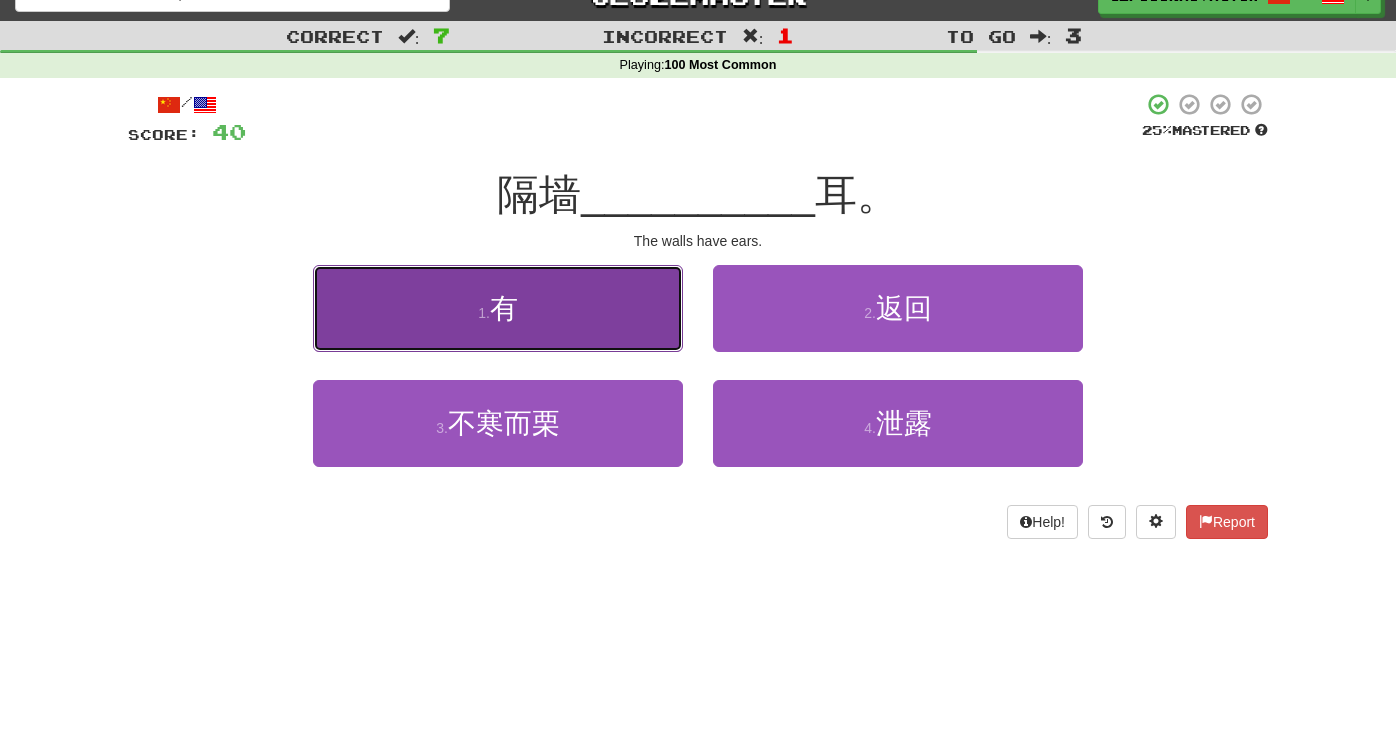 click on "1 .  有" at bounding box center [498, 308] 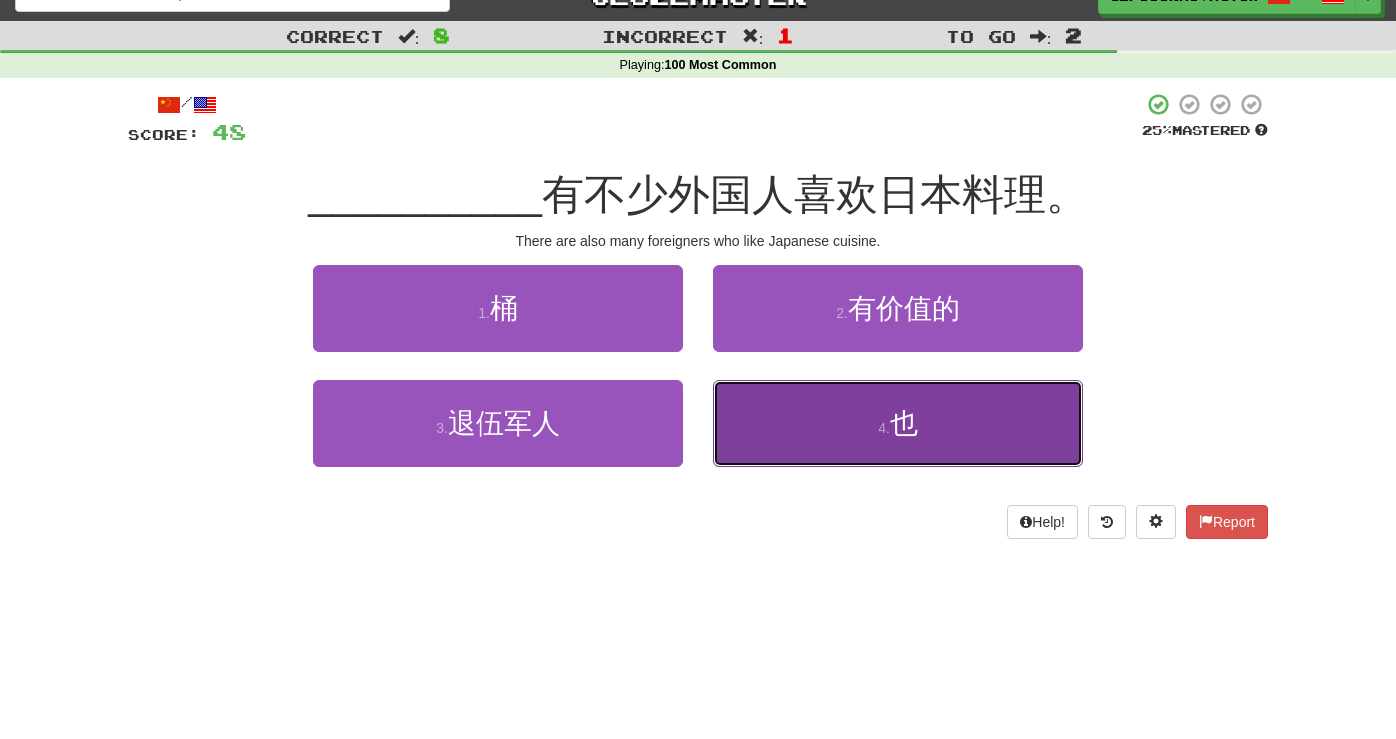 click on "4 .  也" at bounding box center [898, 423] 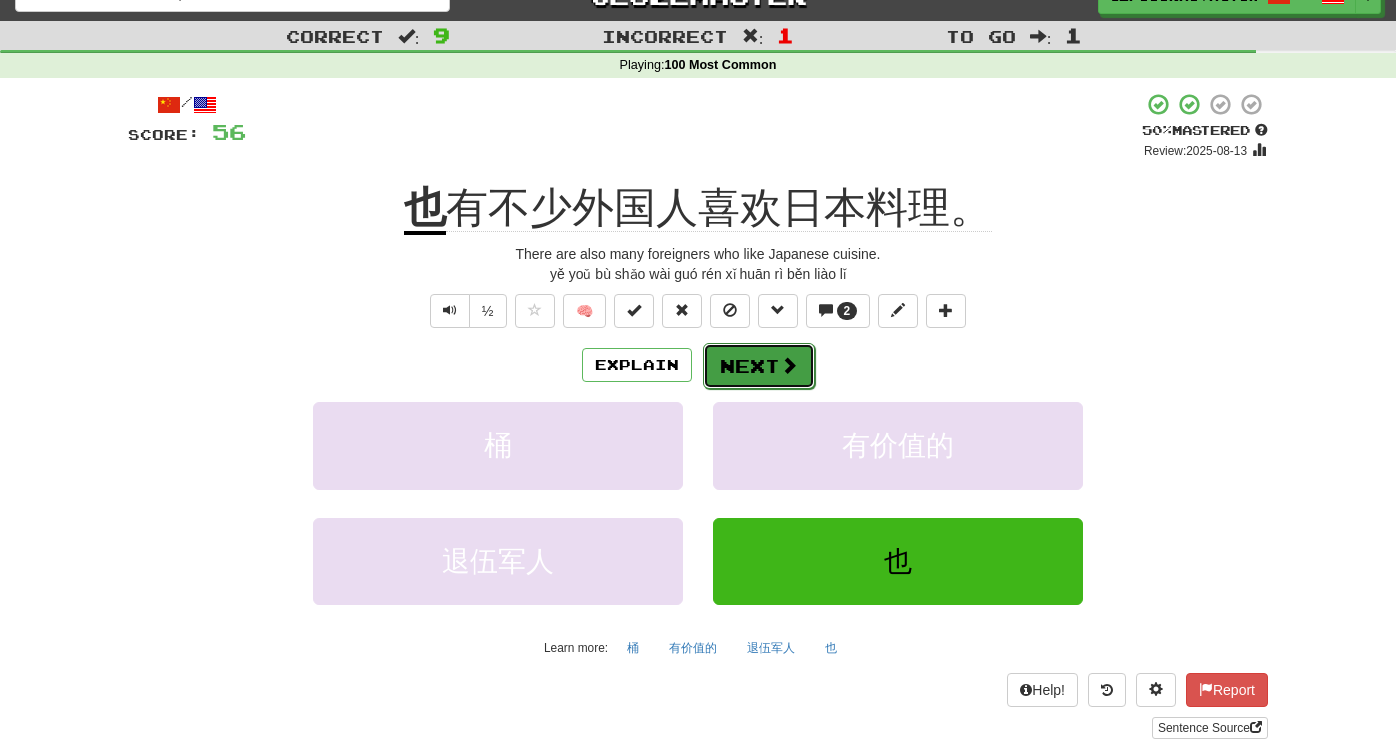 click on "Next" at bounding box center (759, 366) 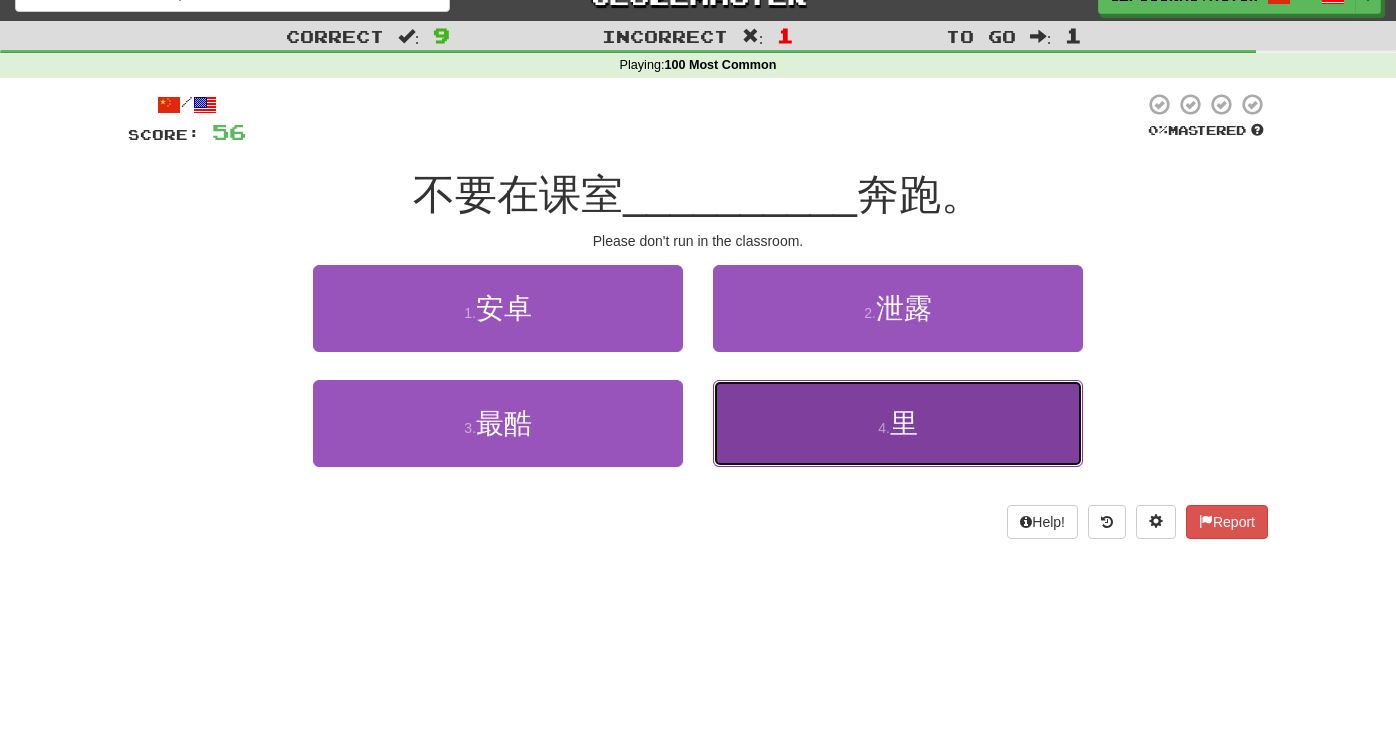 click on "4 .  里" at bounding box center (898, 423) 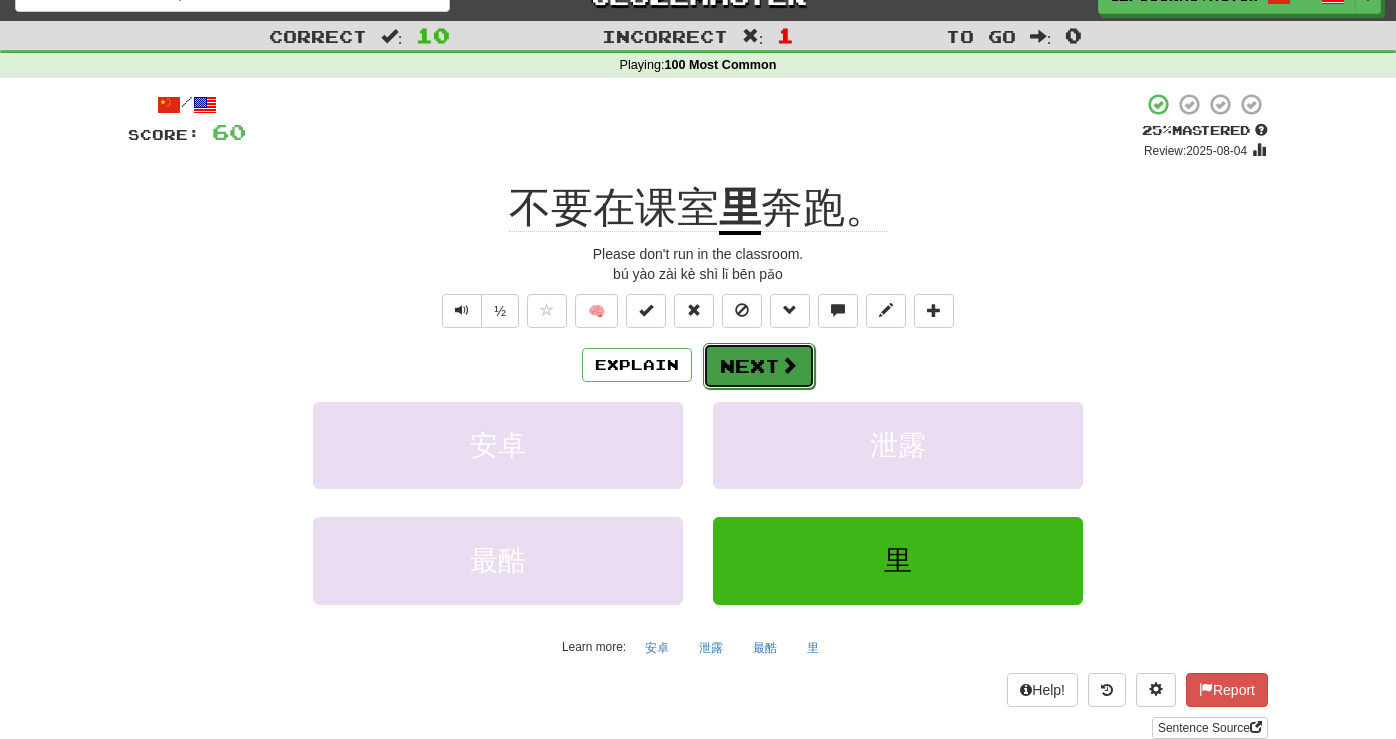 click on "Next" at bounding box center (759, 366) 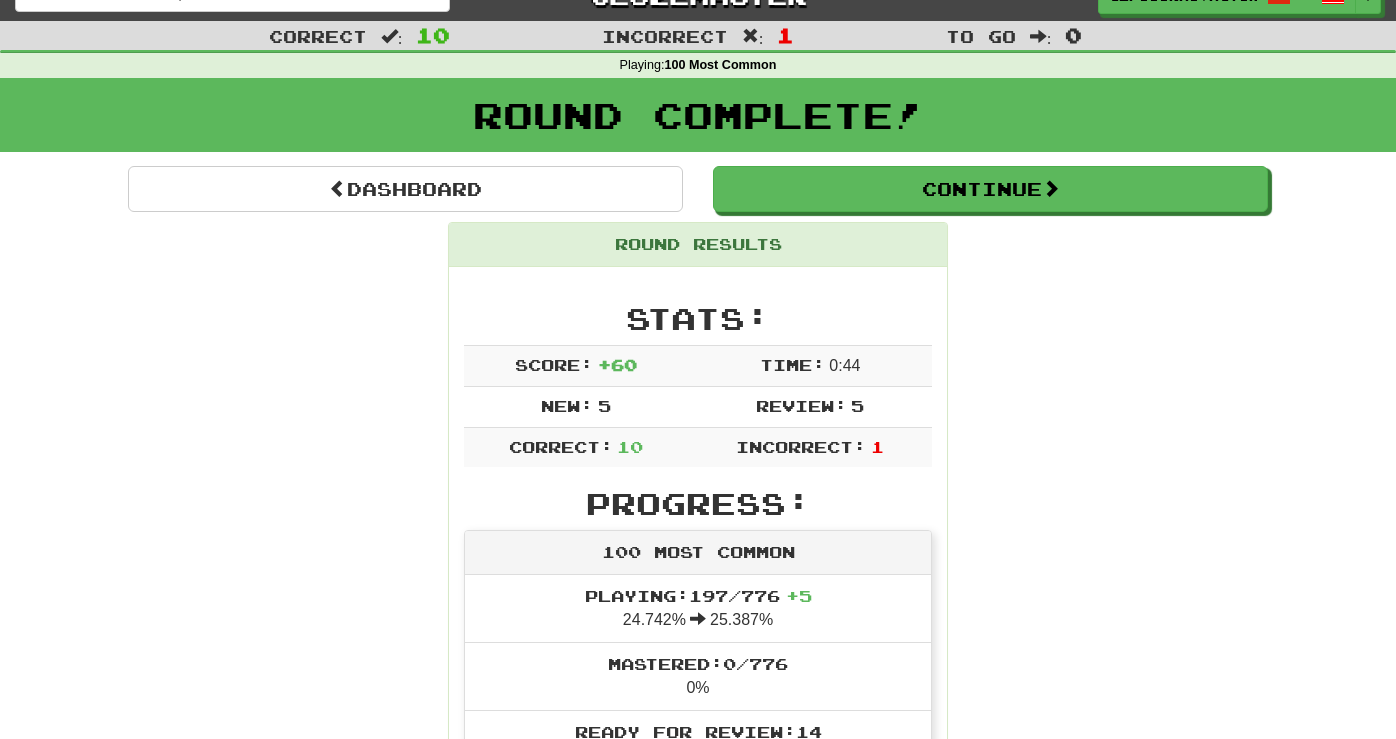 scroll, scrollTop: 0, scrollLeft: 0, axis: both 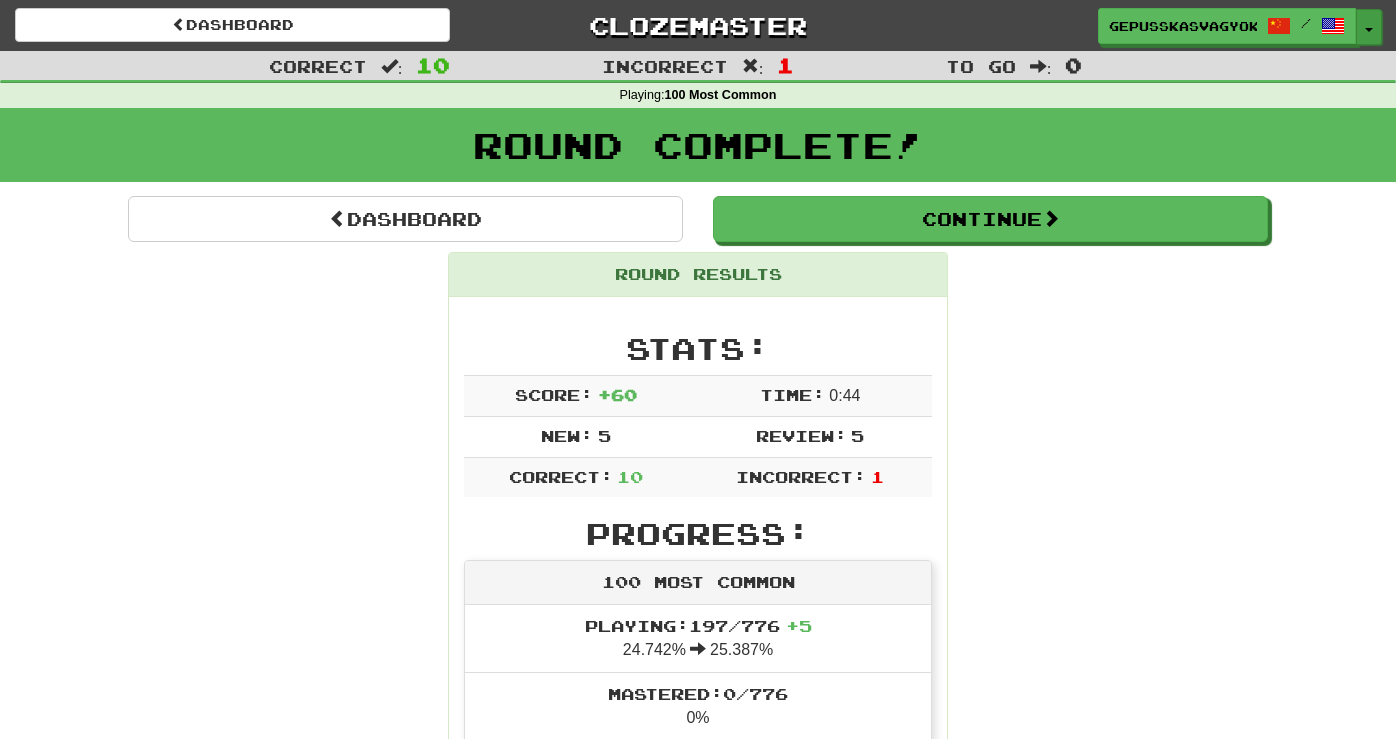 click on "Toggle Dropdown" at bounding box center (1369, 27) 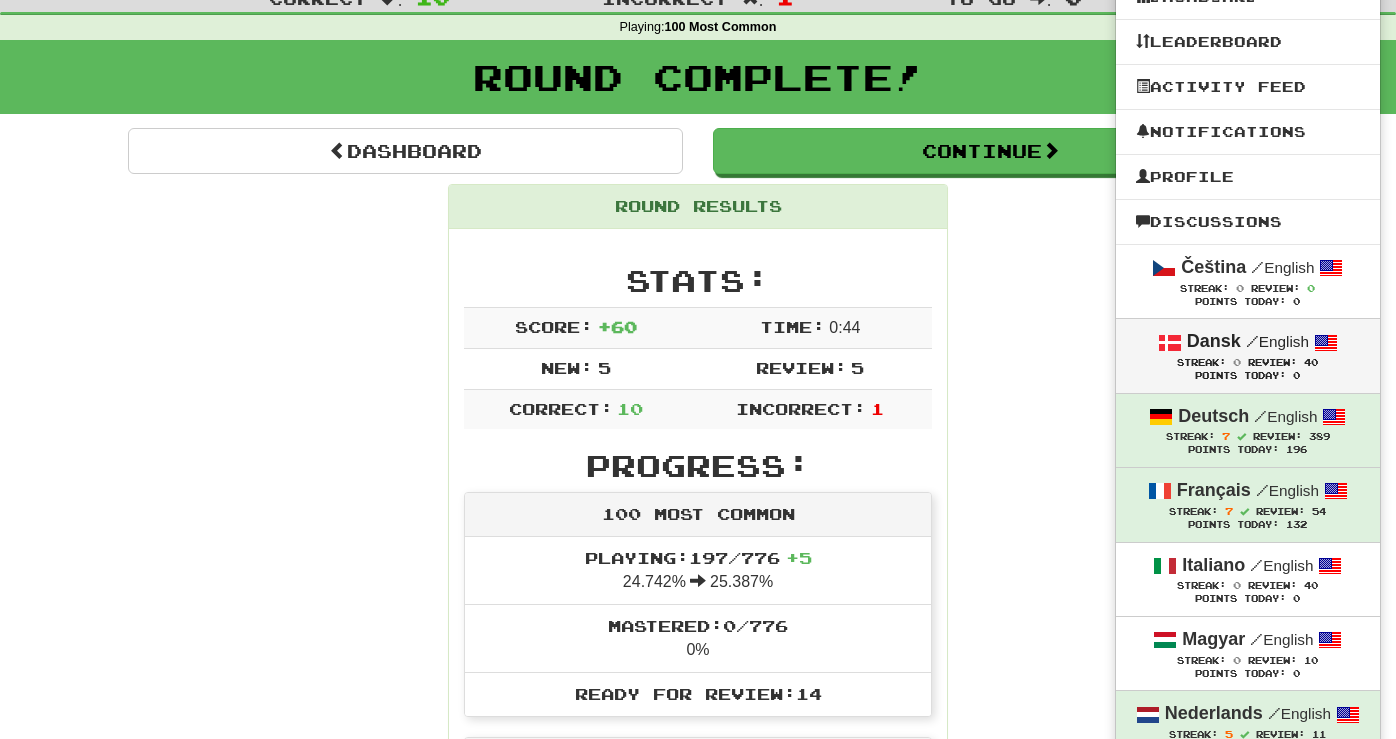 scroll, scrollTop: 66, scrollLeft: 0, axis: vertical 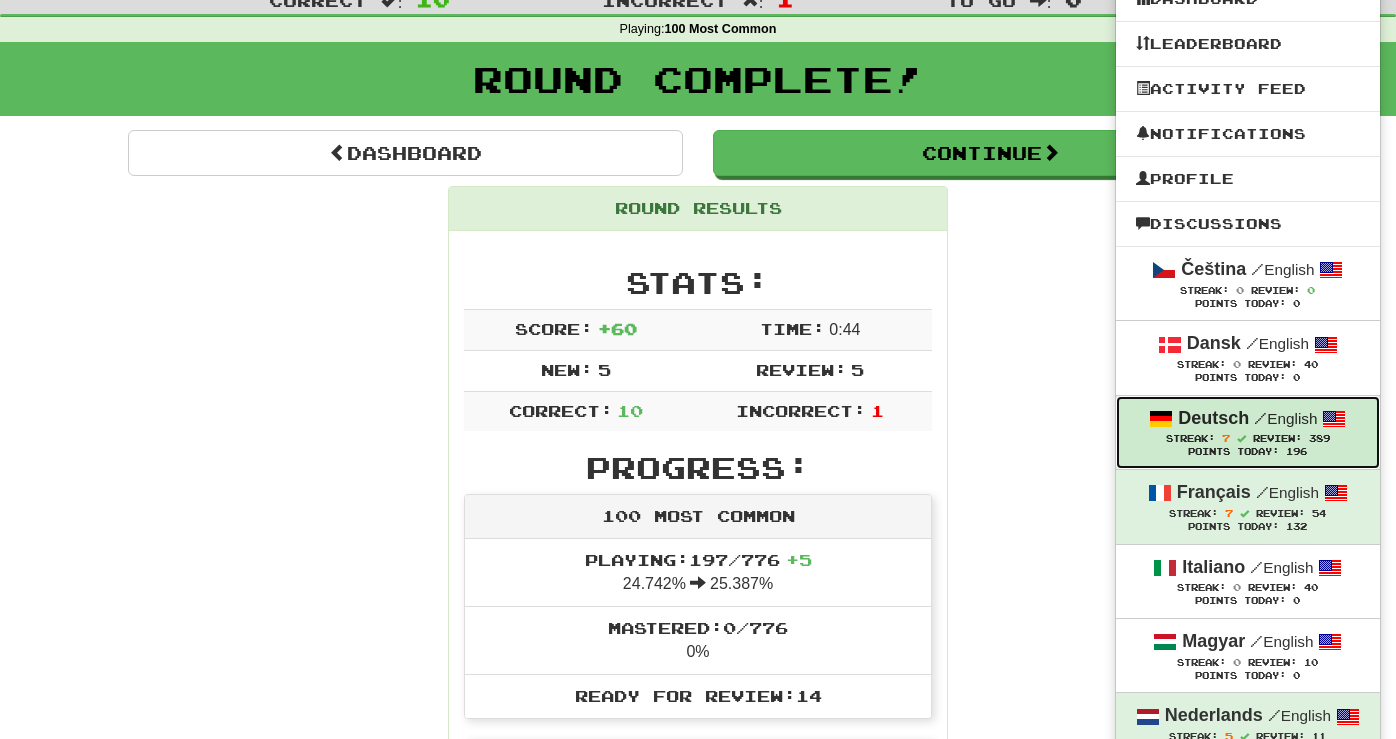 click on "Deutsch" at bounding box center (1213, 418) 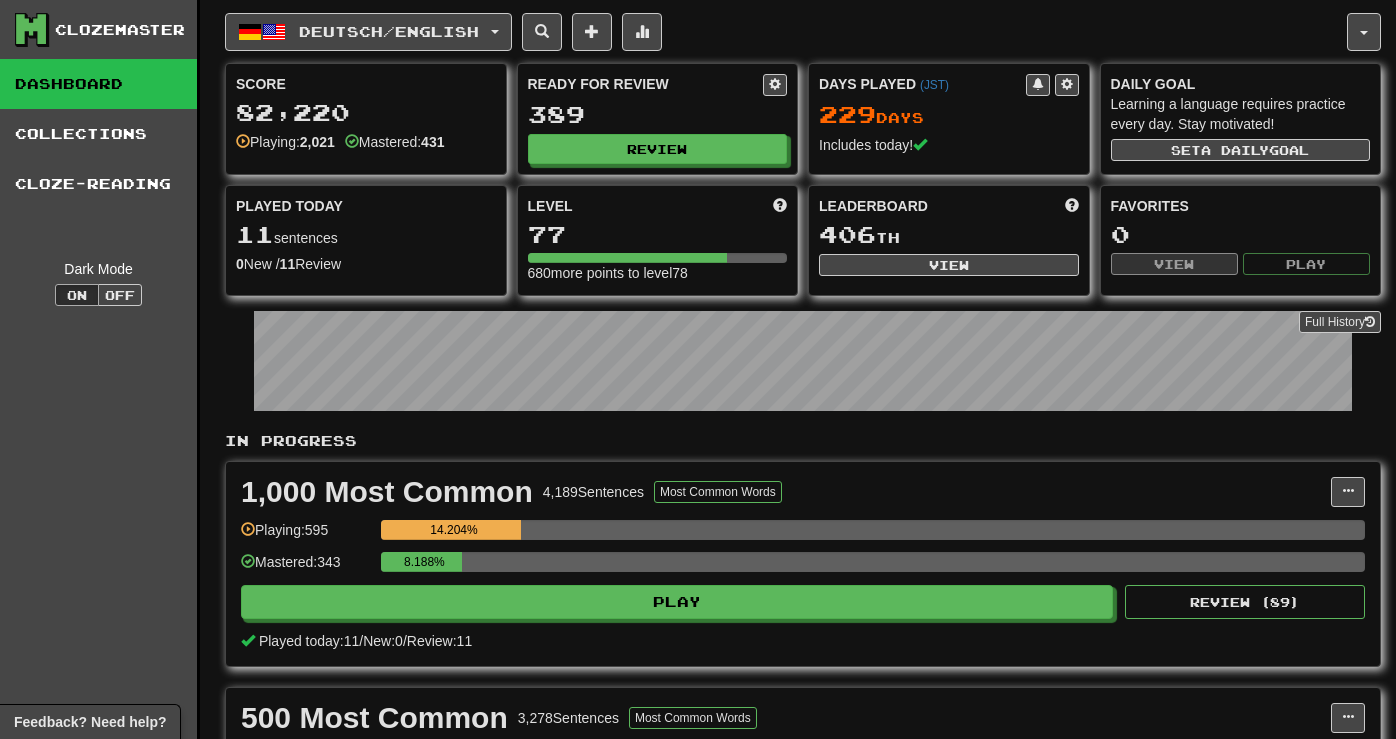 scroll, scrollTop: 0, scrollLeft: 0, axis: both 